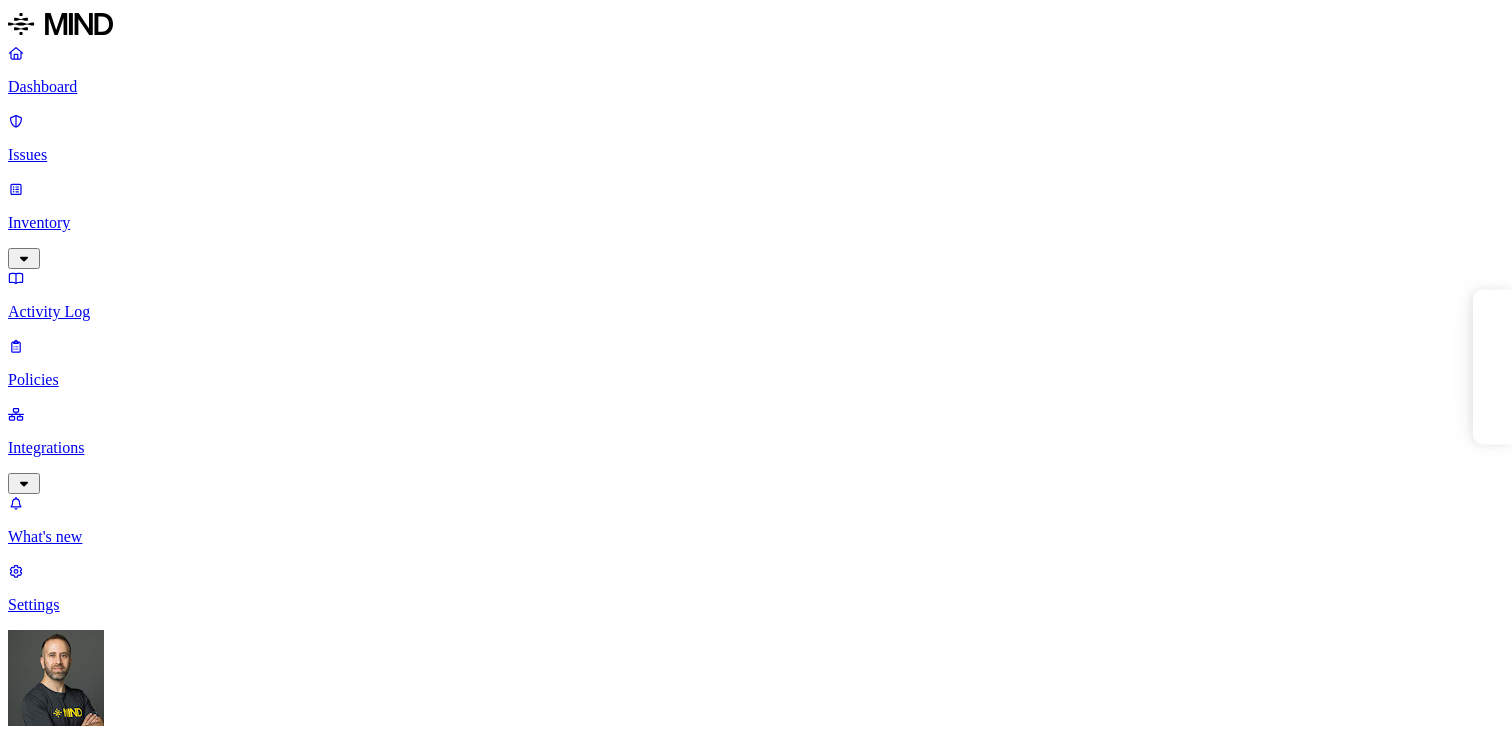 scroll, scrollTop: 0, scrollLeft: 0, axis: both 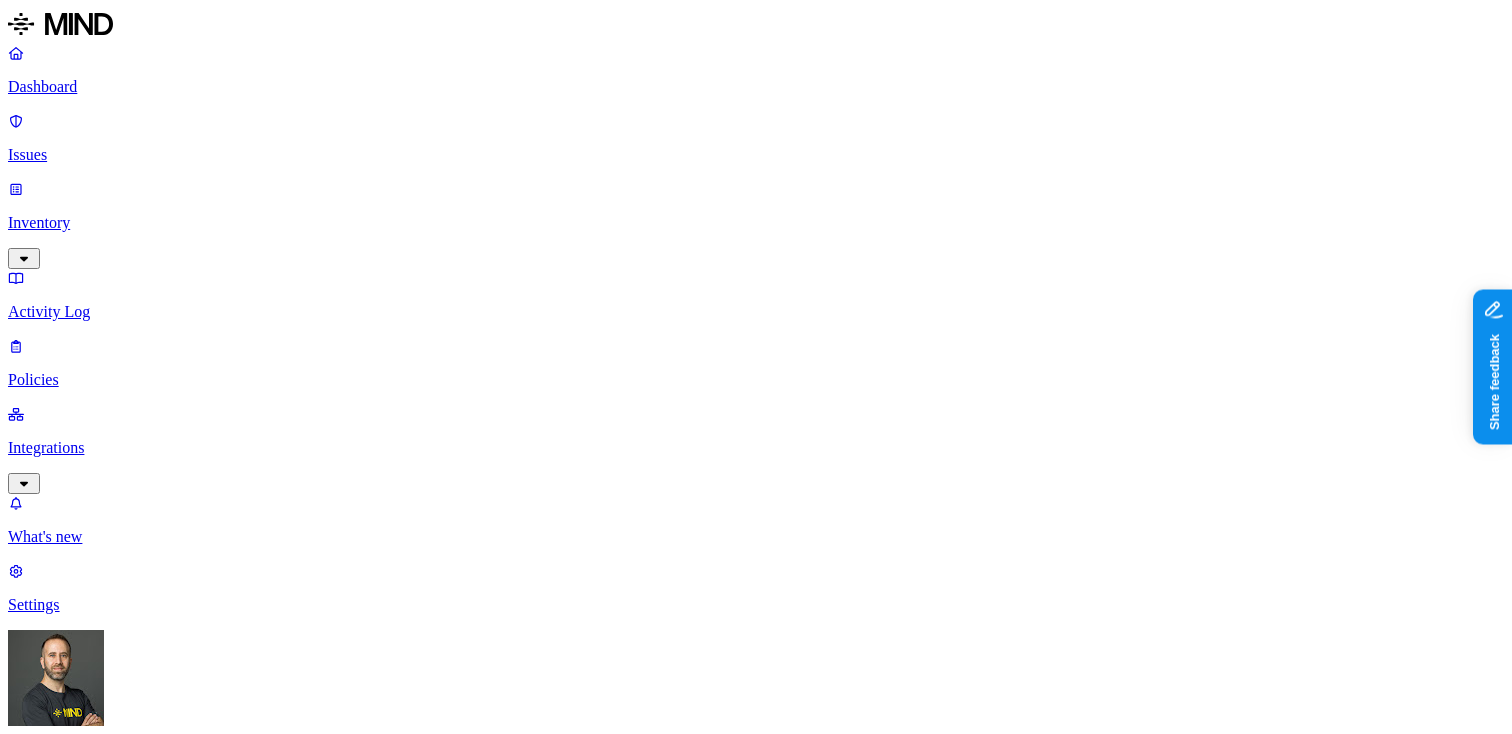 click on "Discovery Detection Prevention" at bounding box center [756, 2752] 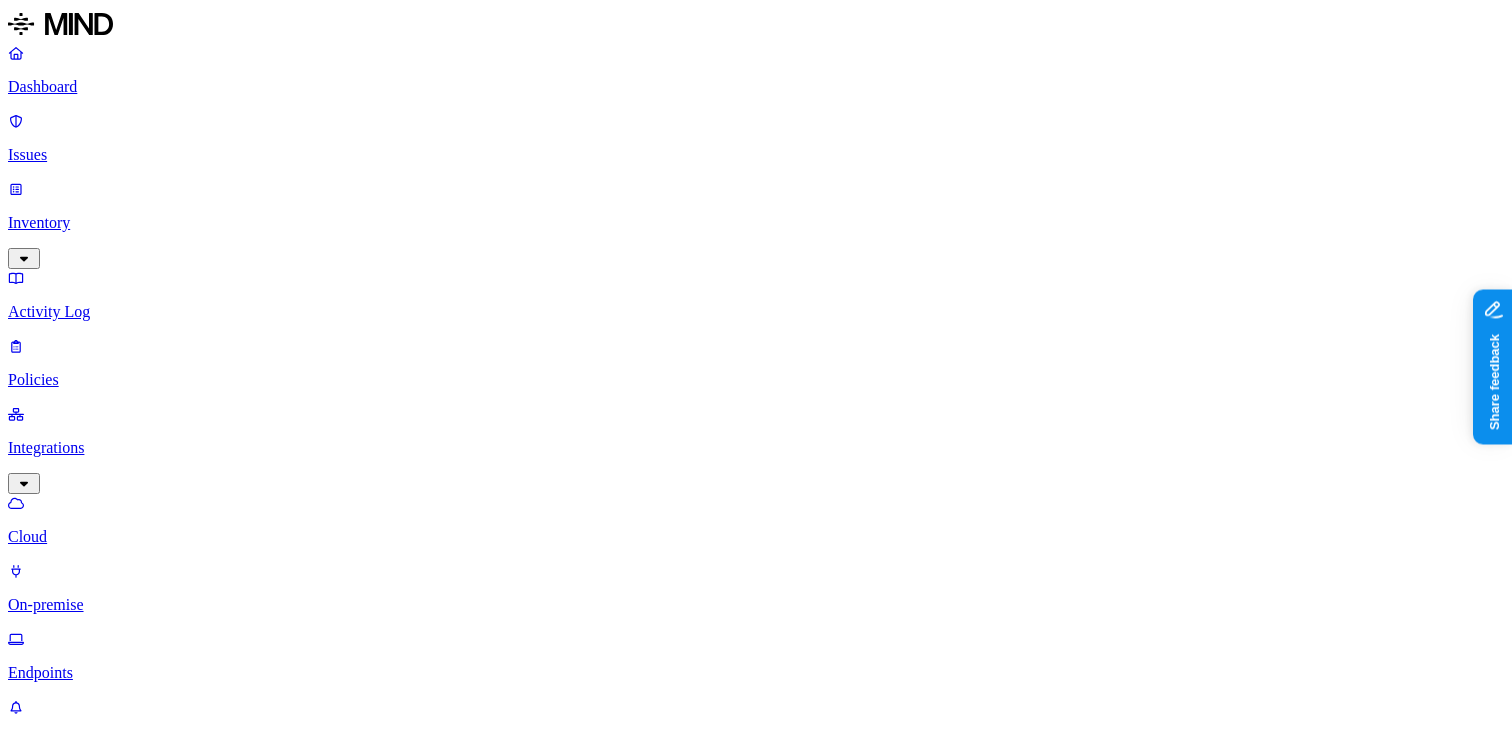 click on "Add Integration" at bounding box center [68, 1116] 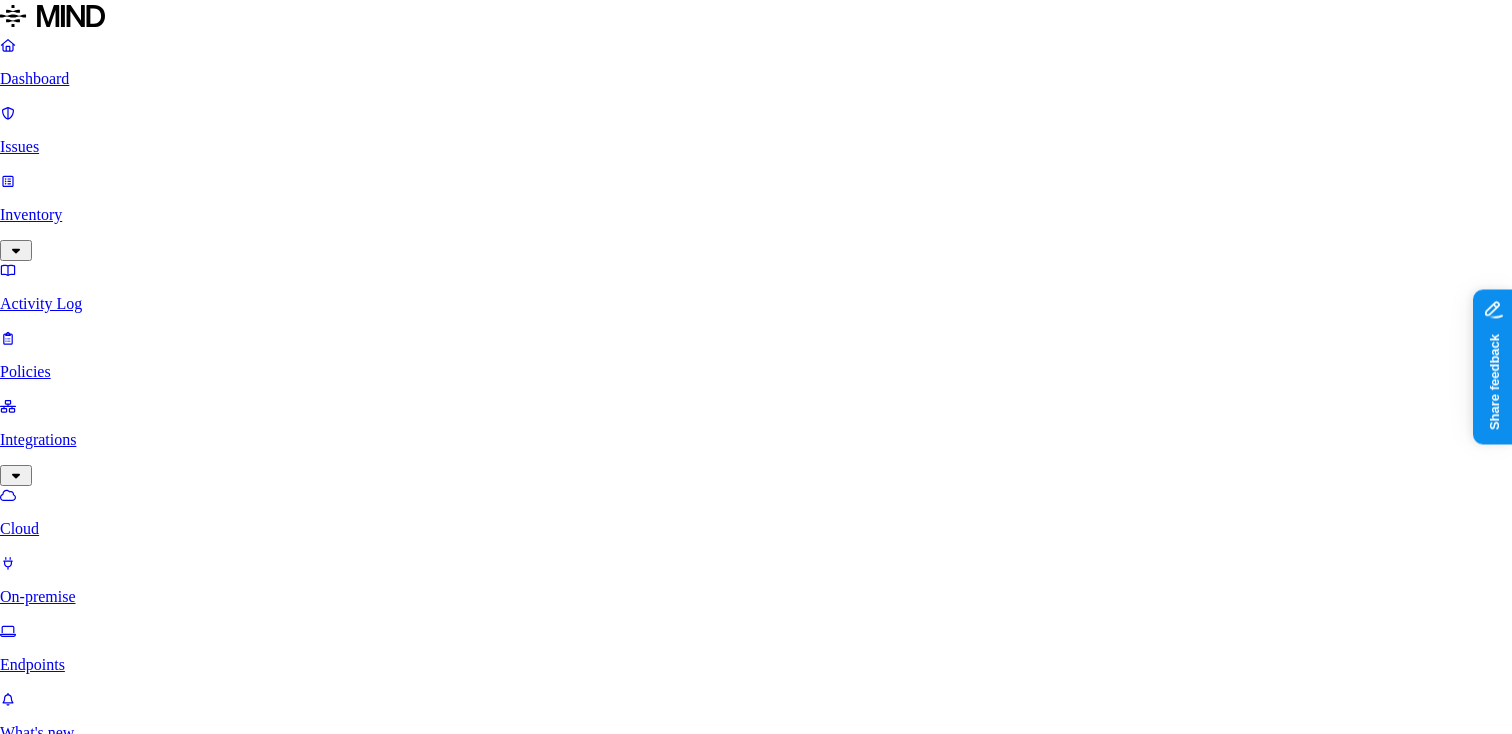 scroll, scrollTop: 0, scrollLeft: 0, axis: both 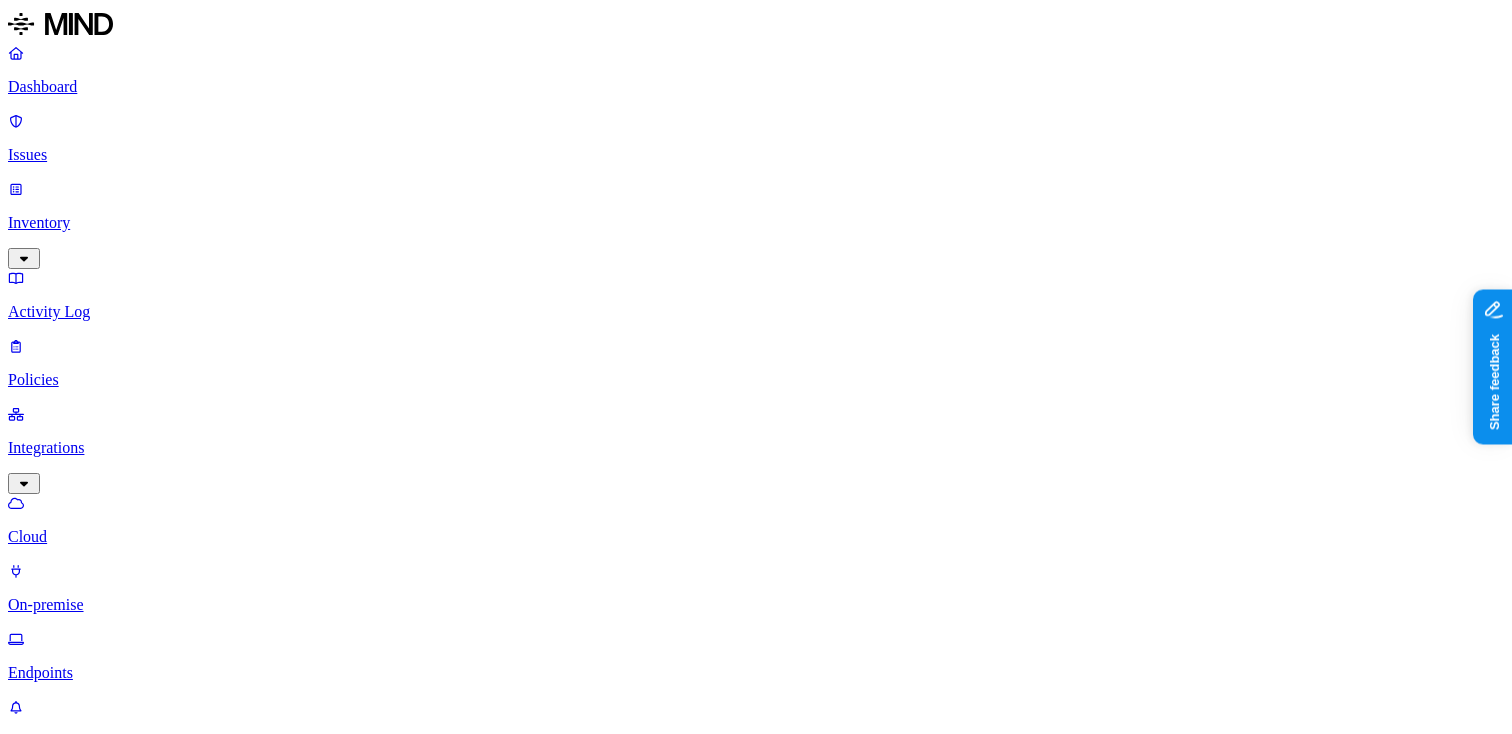 click on "On-premise" at bounding box center [756, 605] 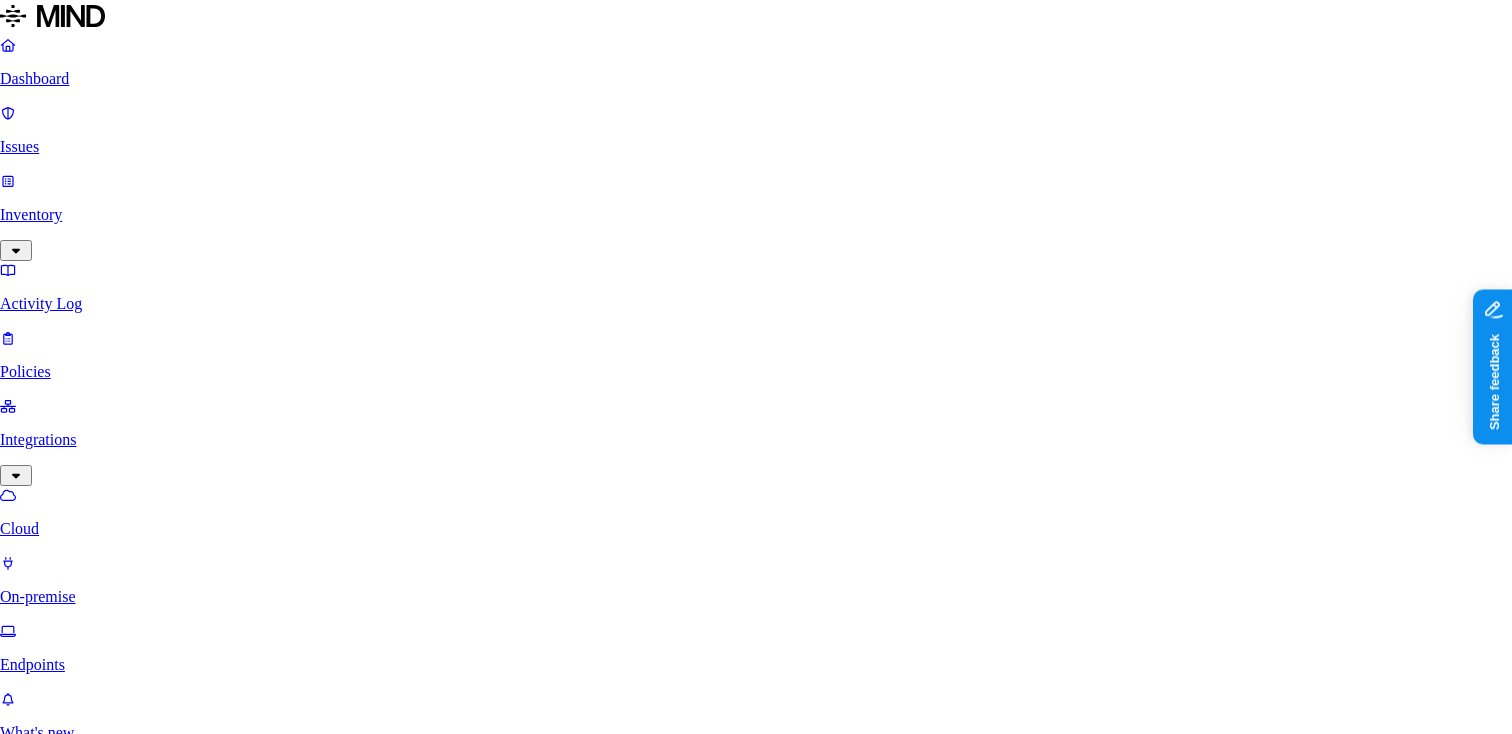 scroll, scrollTop: 286, scrollLeft: 0, axis: vertical 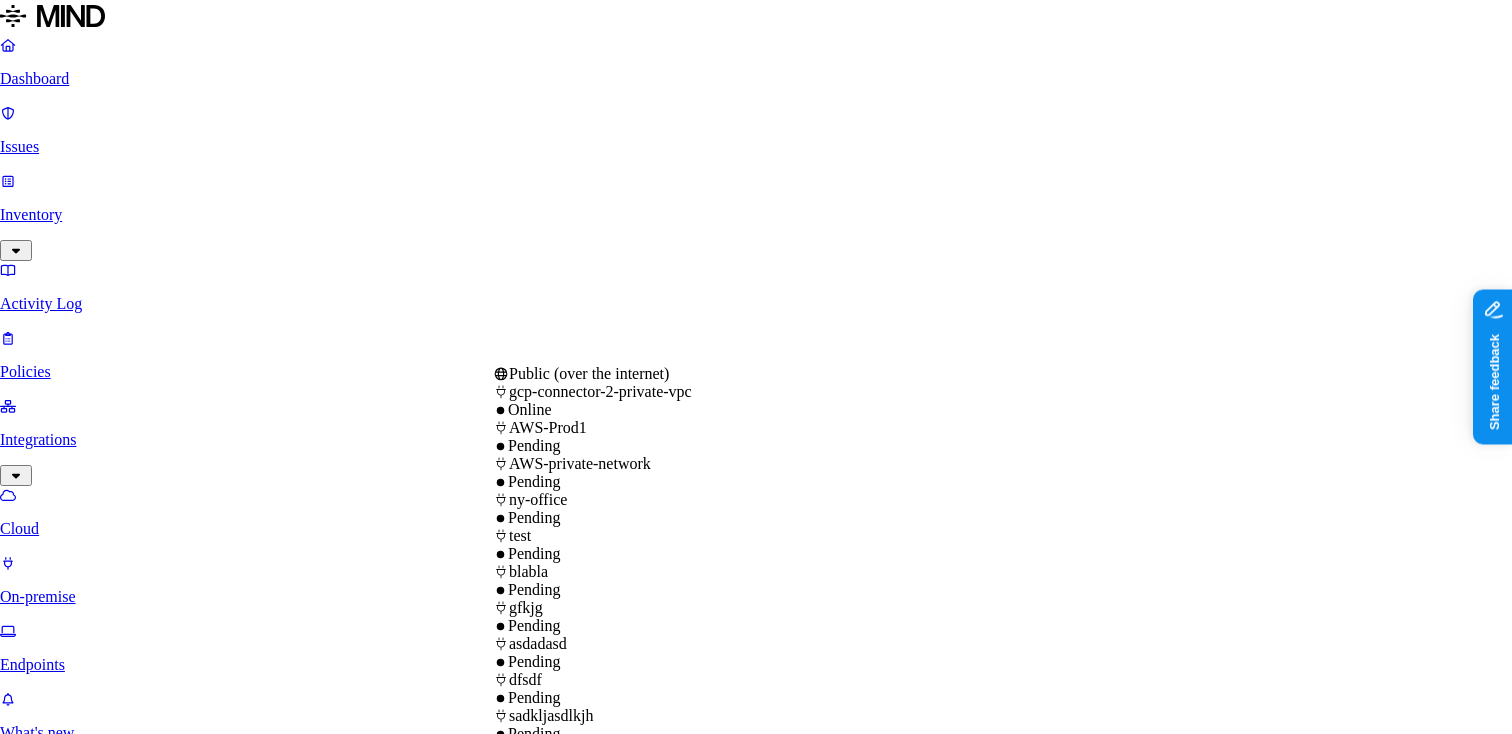 click on "Public (over the internet)" at bounding box center (88, 5378) 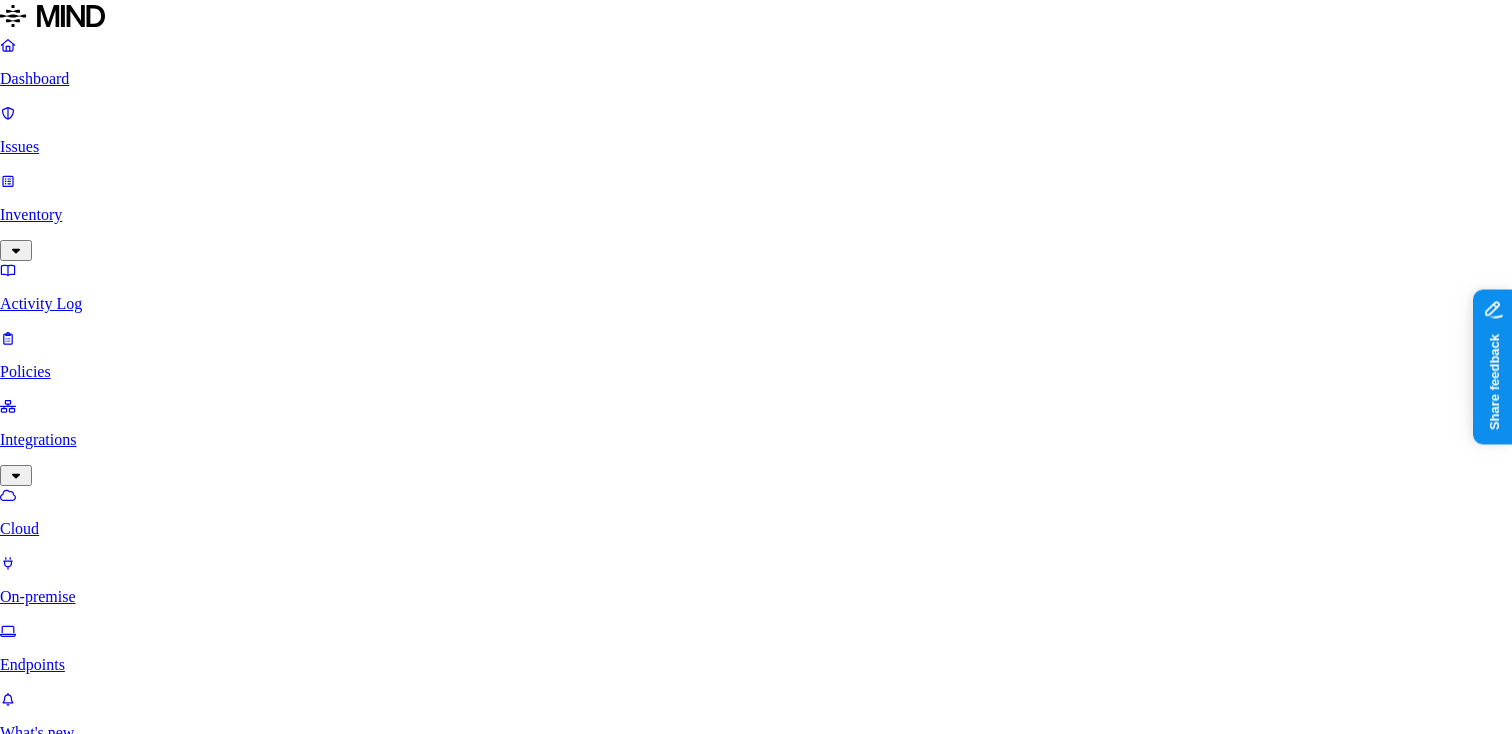 click at bounding box center (88, 5439) 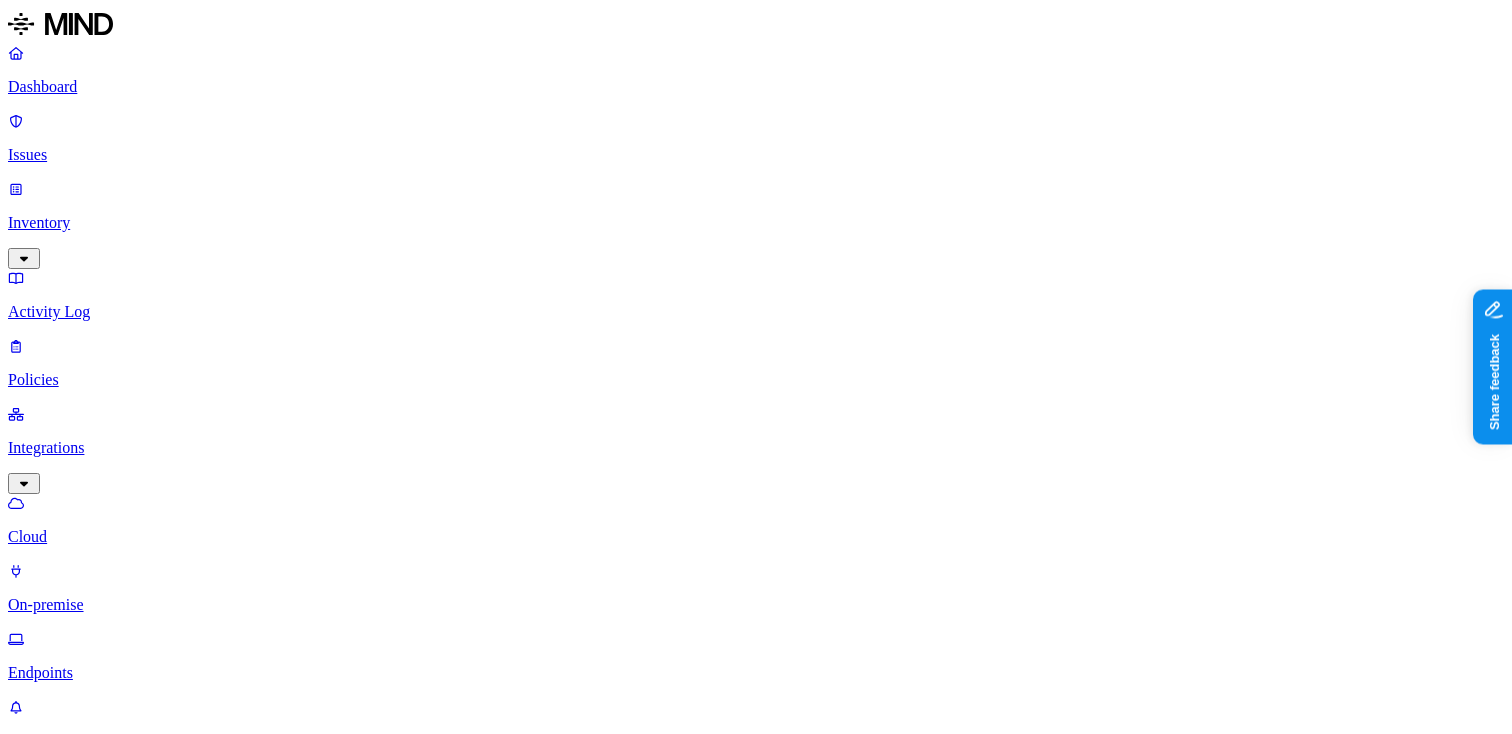 click on "Dashboard" at bounding box center (756, 87) 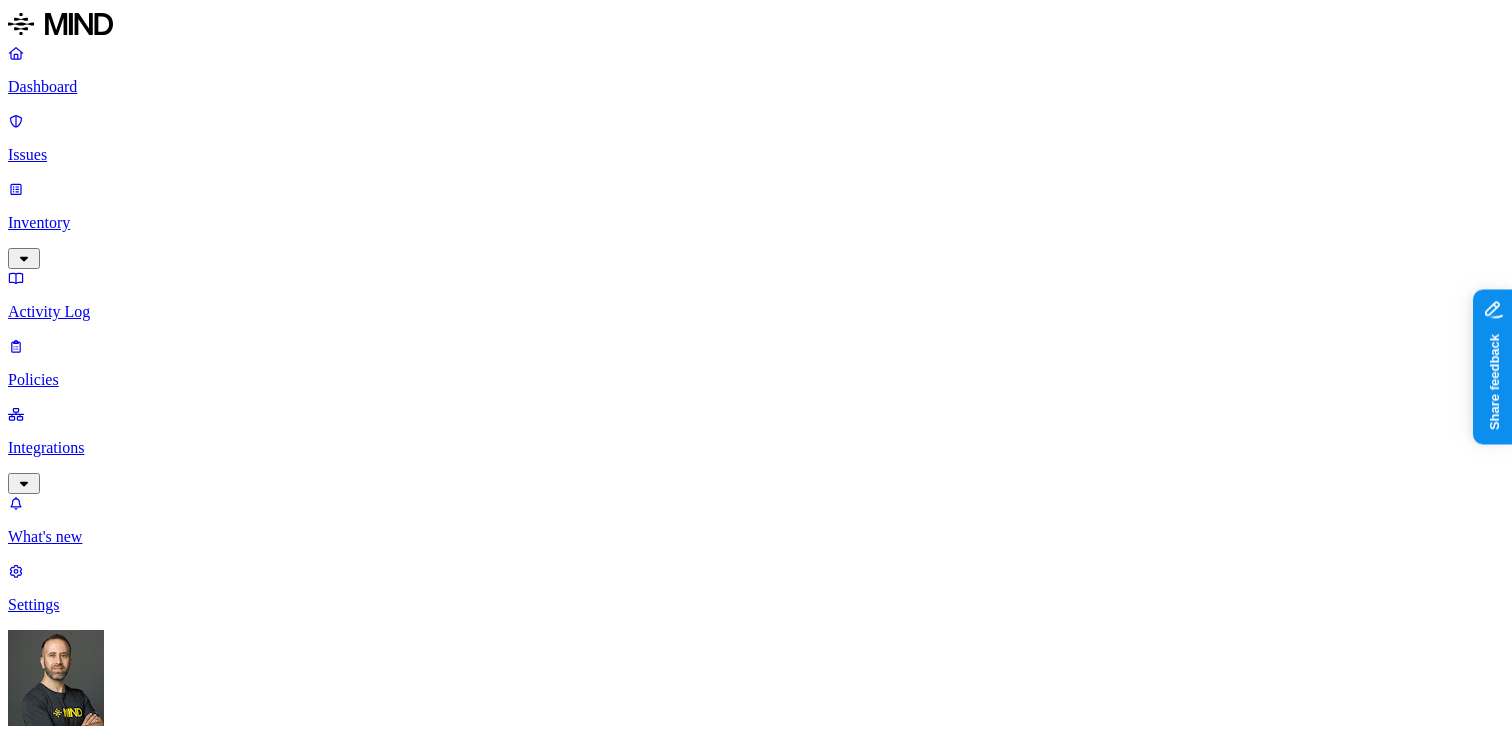 click on "Inventory" at bounding box center [756, 223] 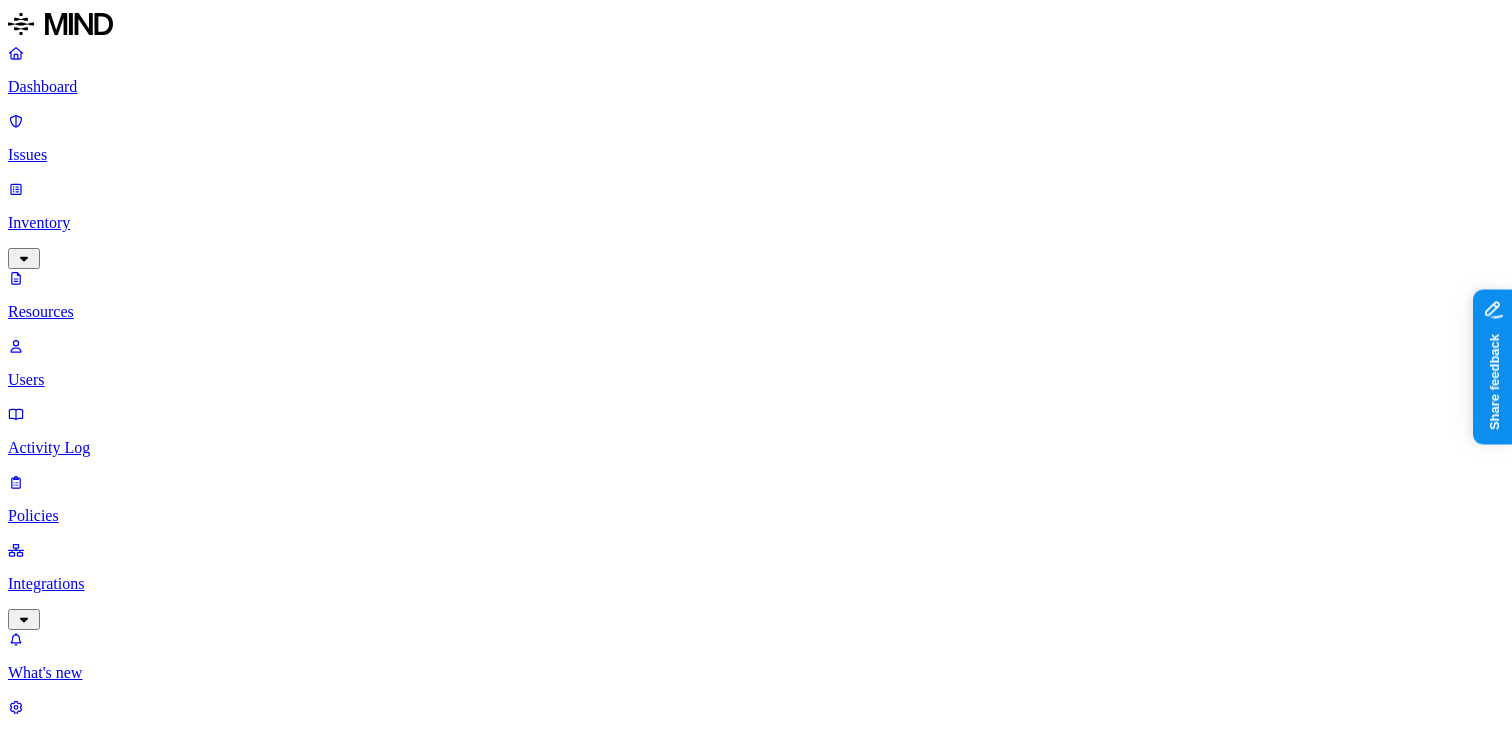 scroll, scrollTop: 0, scrollLeft: 0, axis: both 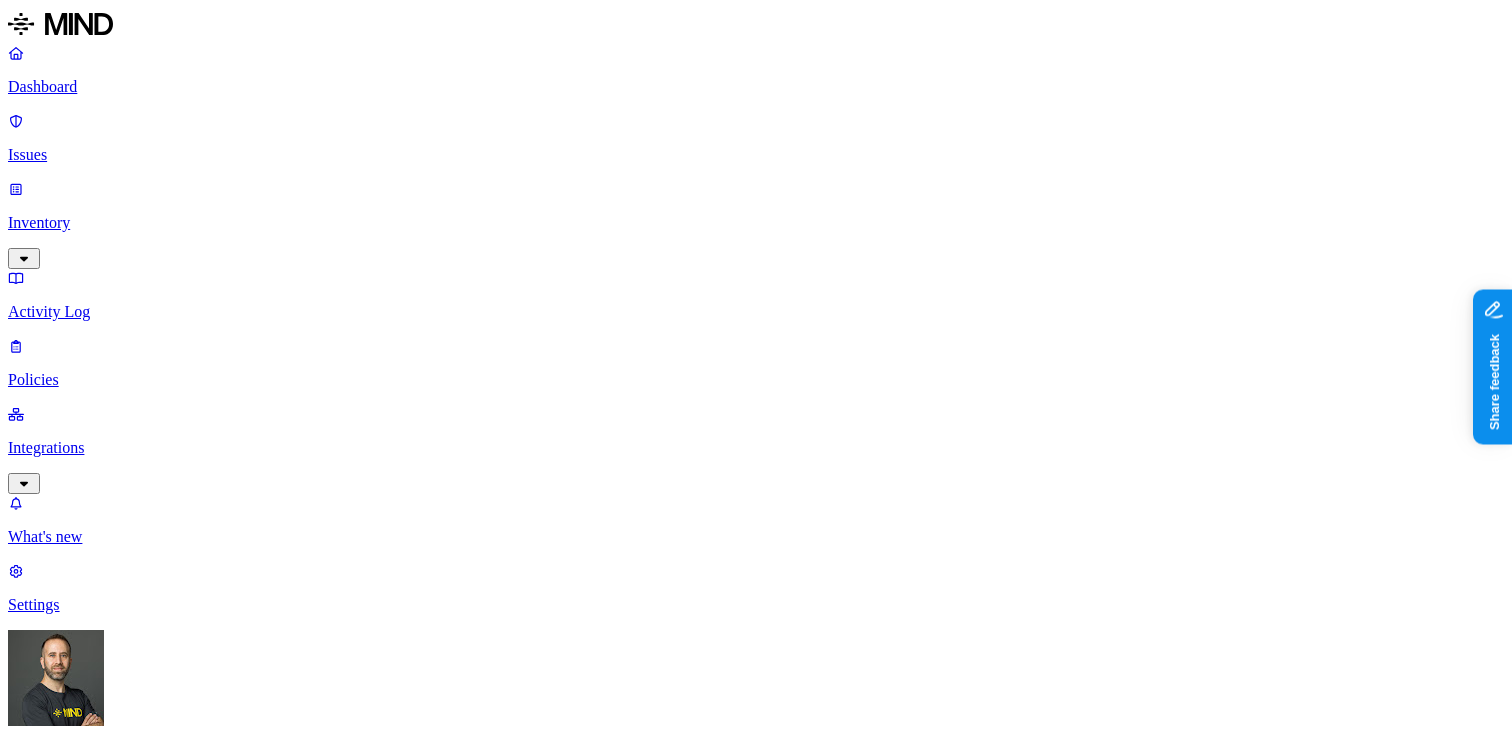 click on "Inventory" at bounding box center (756, 223) 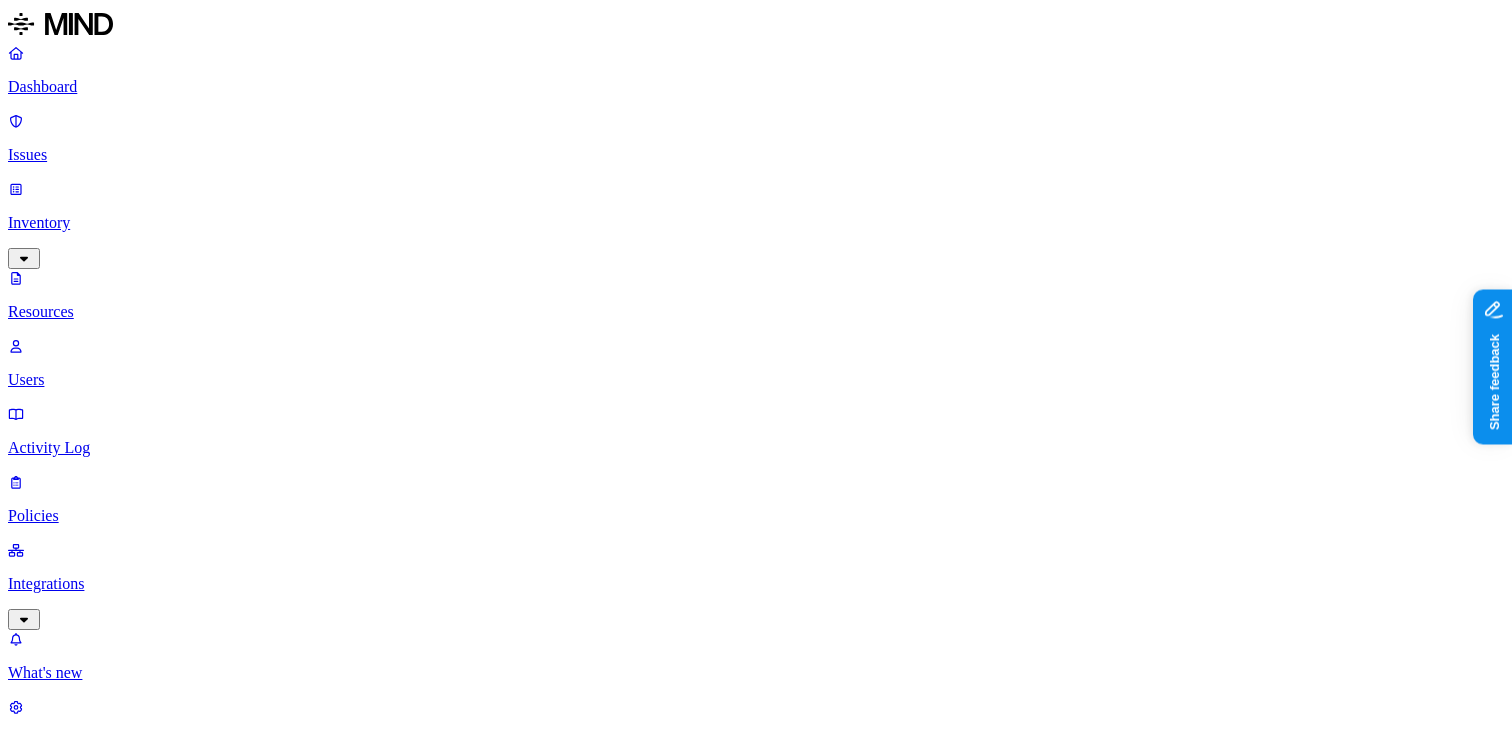click on "Users" at bounding box center (756, 380) 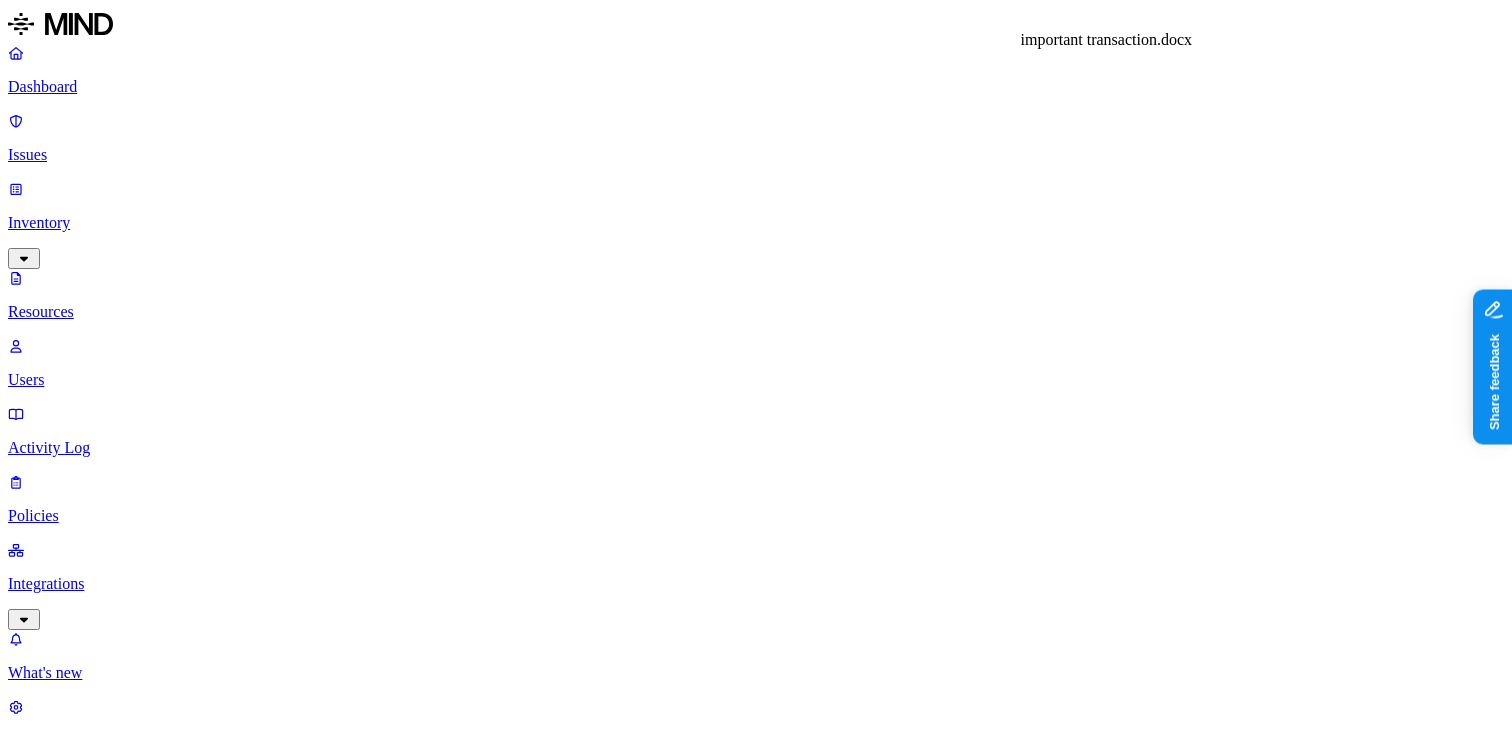 click on "important transaction.docx" at bounding box center (756, 9843) 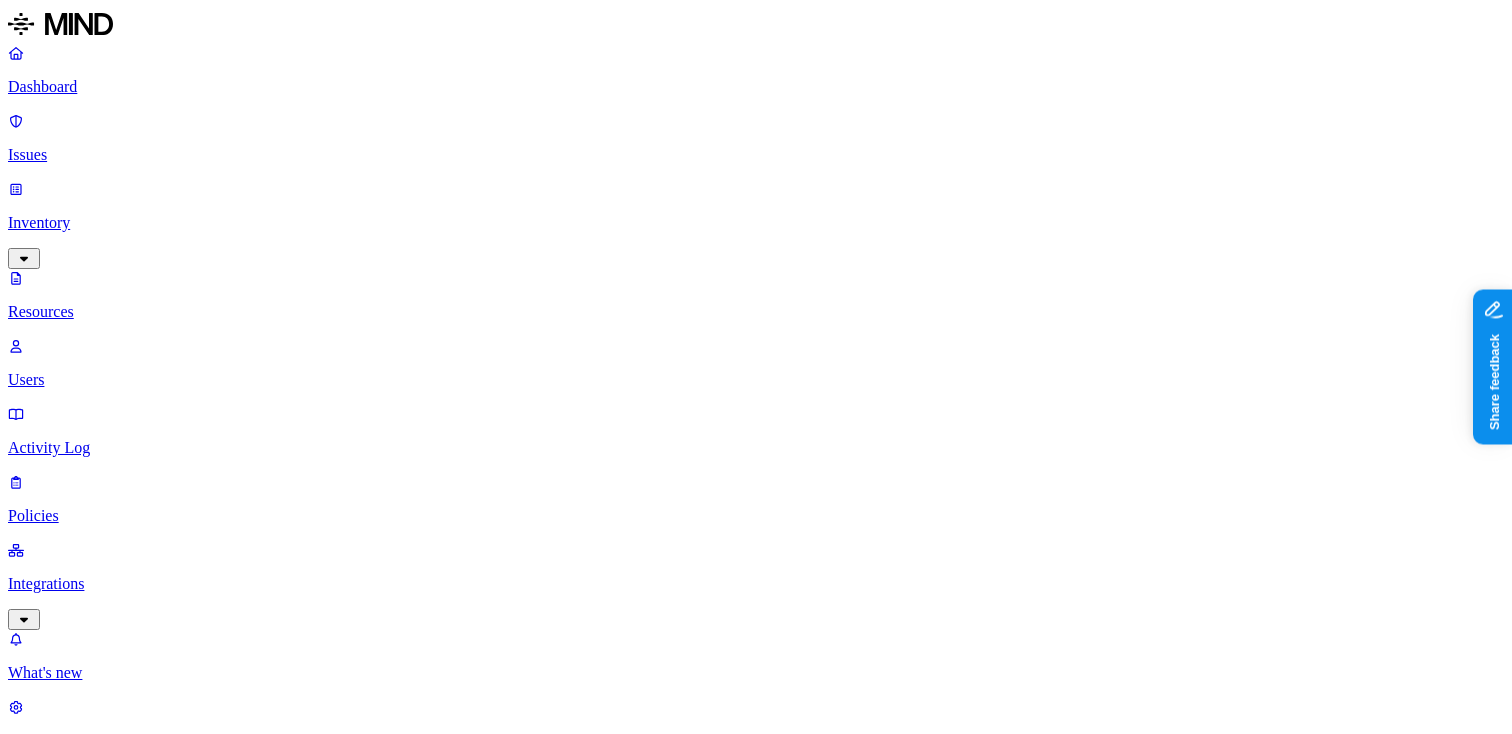 click on "important transaction.docx" at bounding box center (756, 9843) 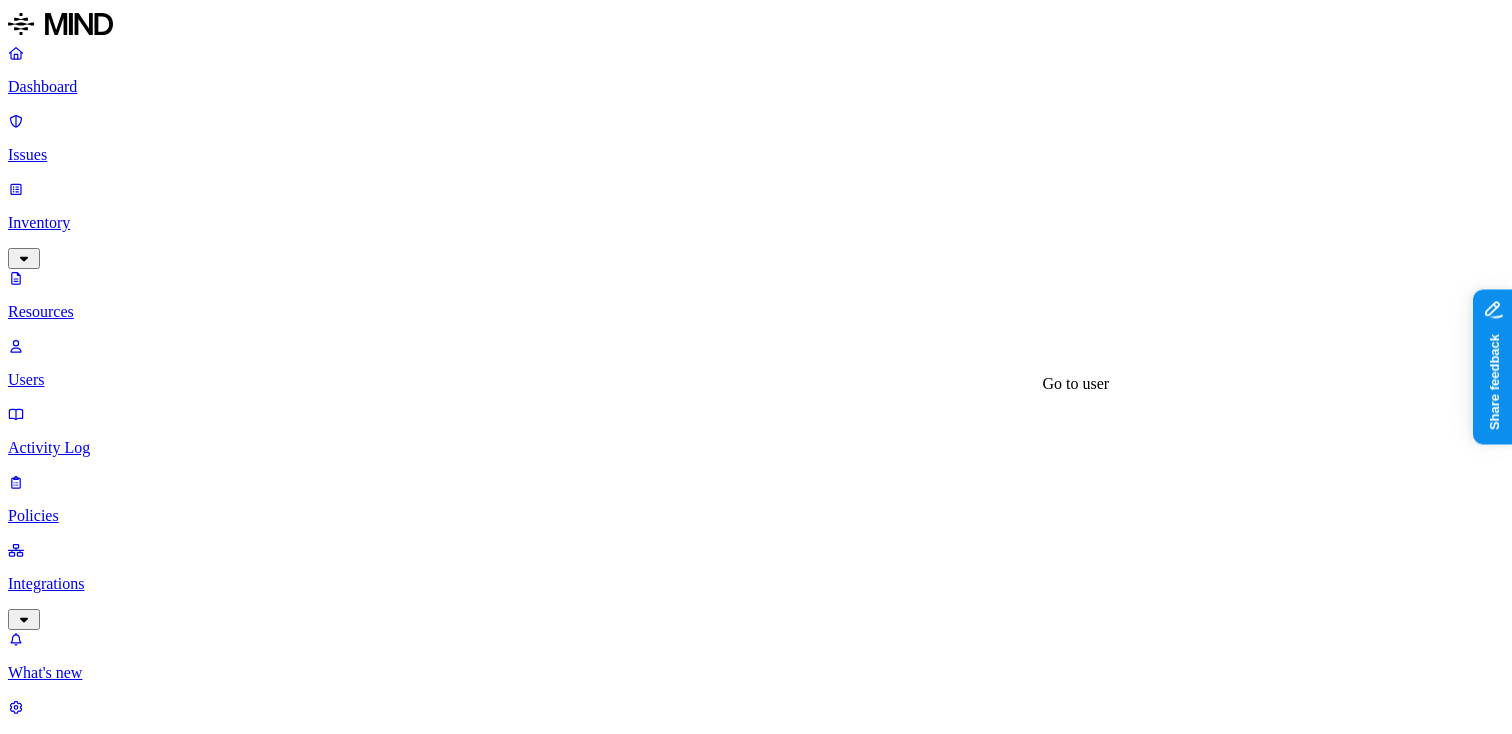 click at bounding box center (24, 10537) 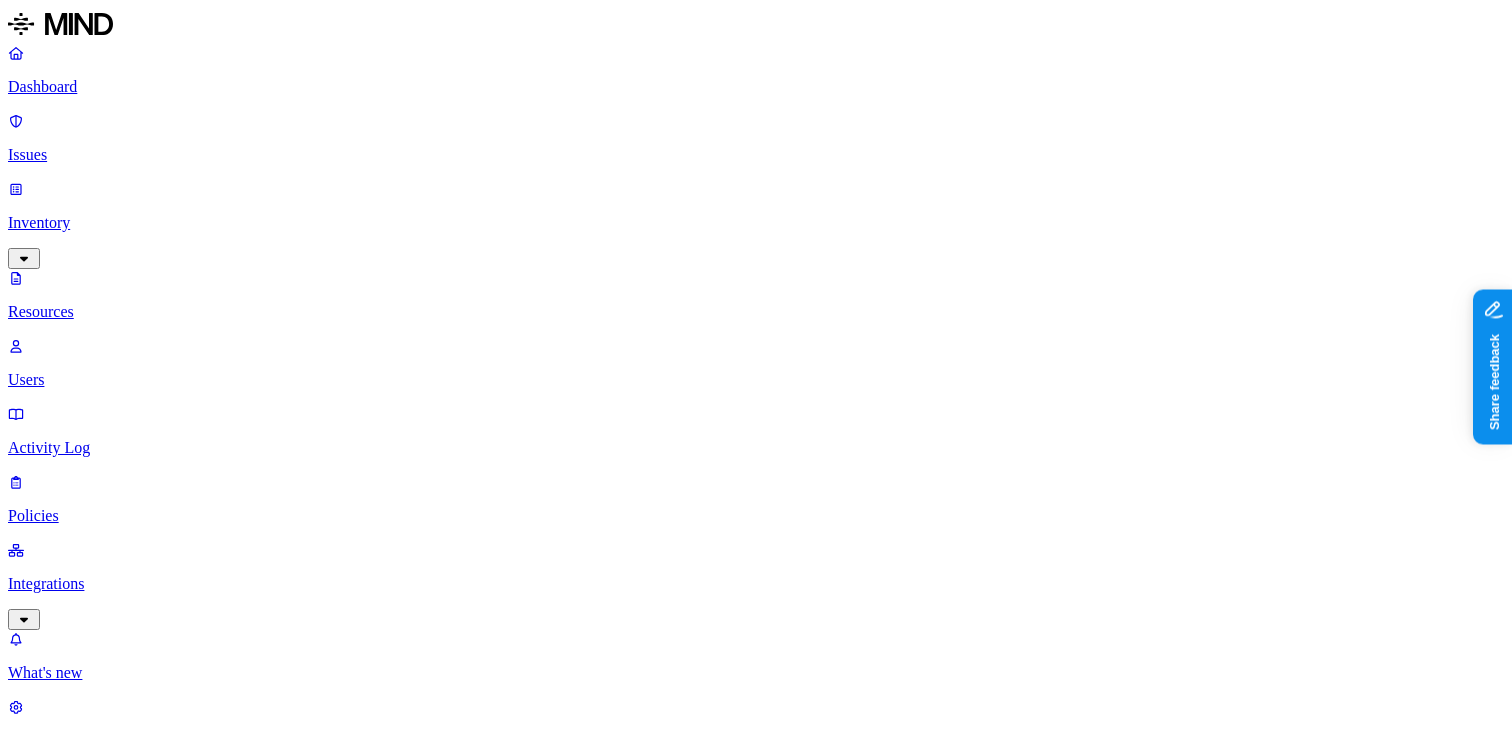 scroll, scrollTop: 0, scrollLeft: 0, axis: both 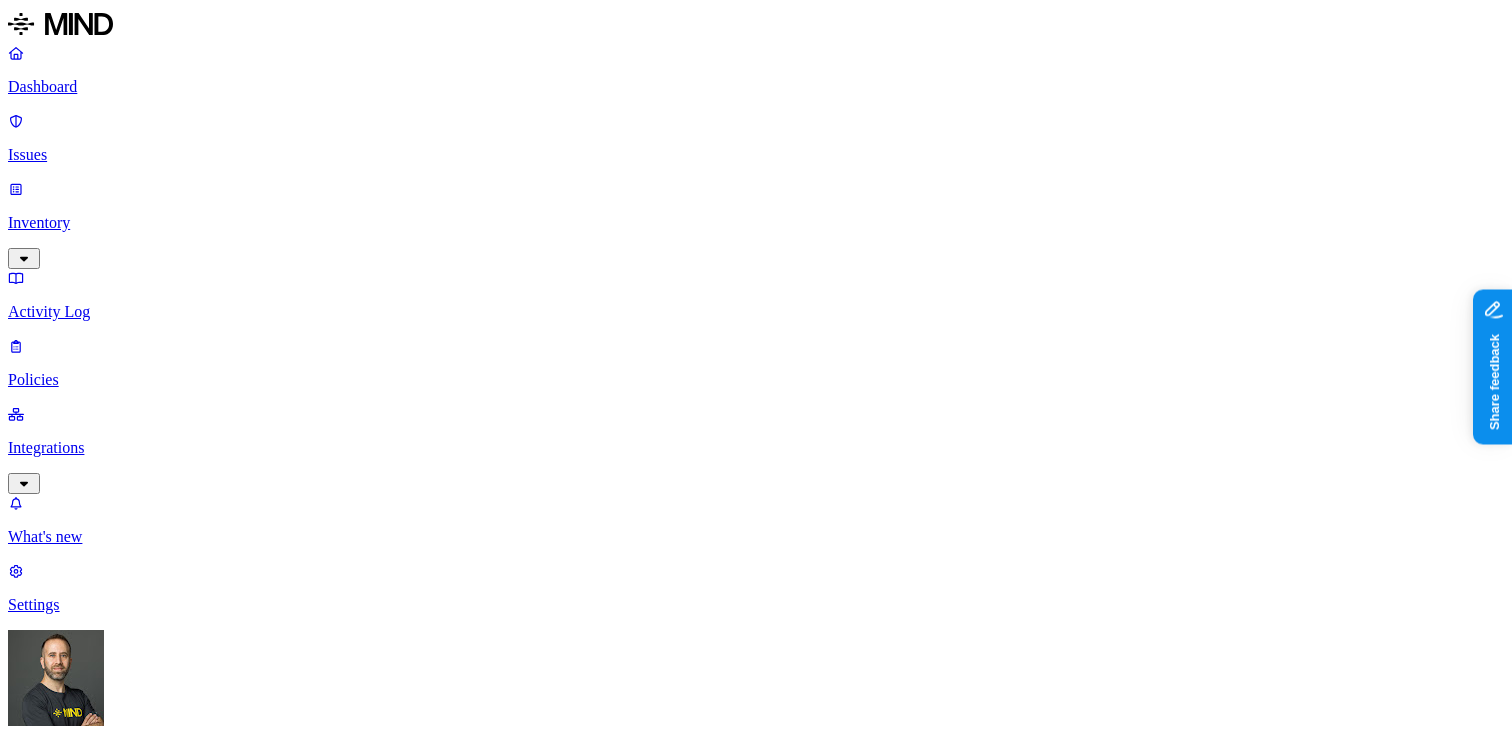 click on "PII" at bounding box center (776, 3056) 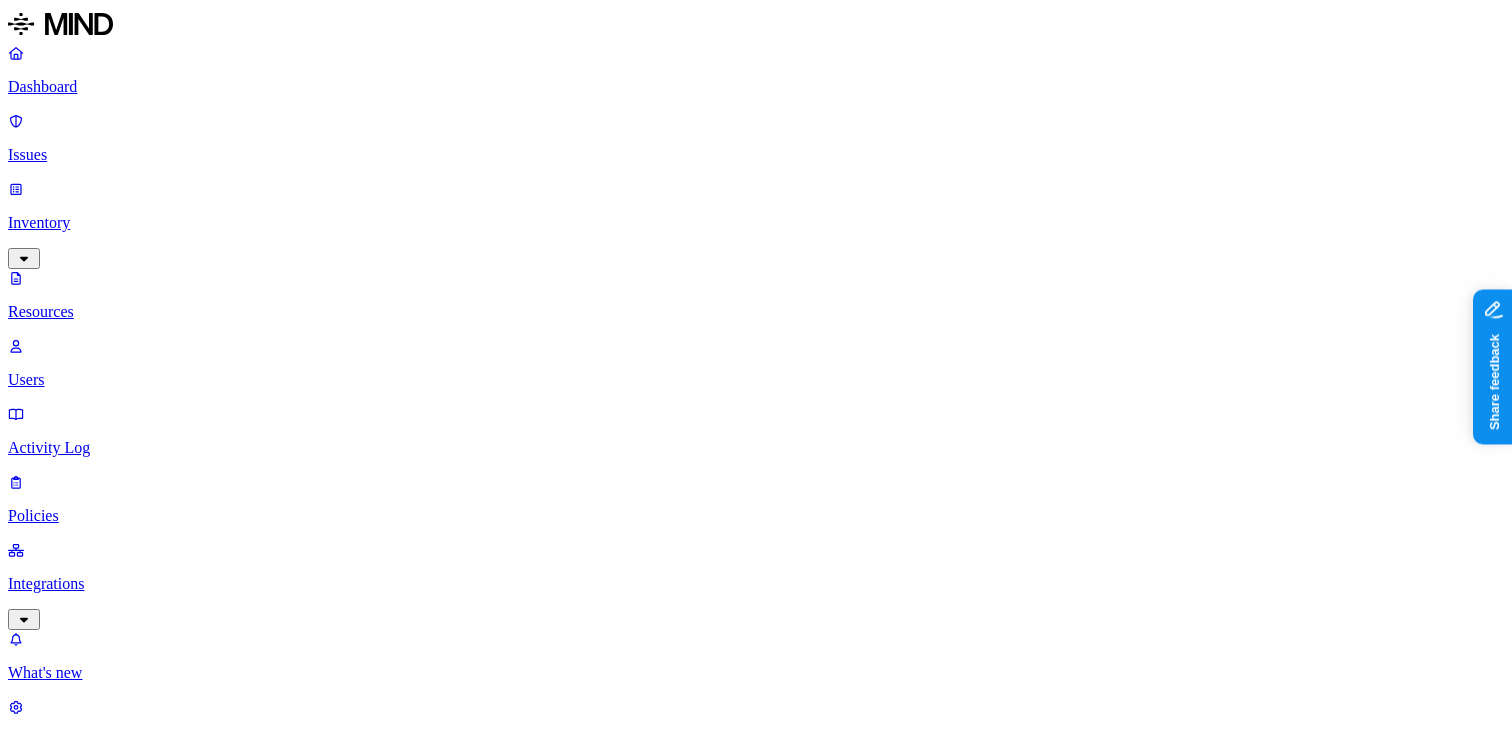 click on "Data types :  Credit card" at bounding box center (82, 1153) 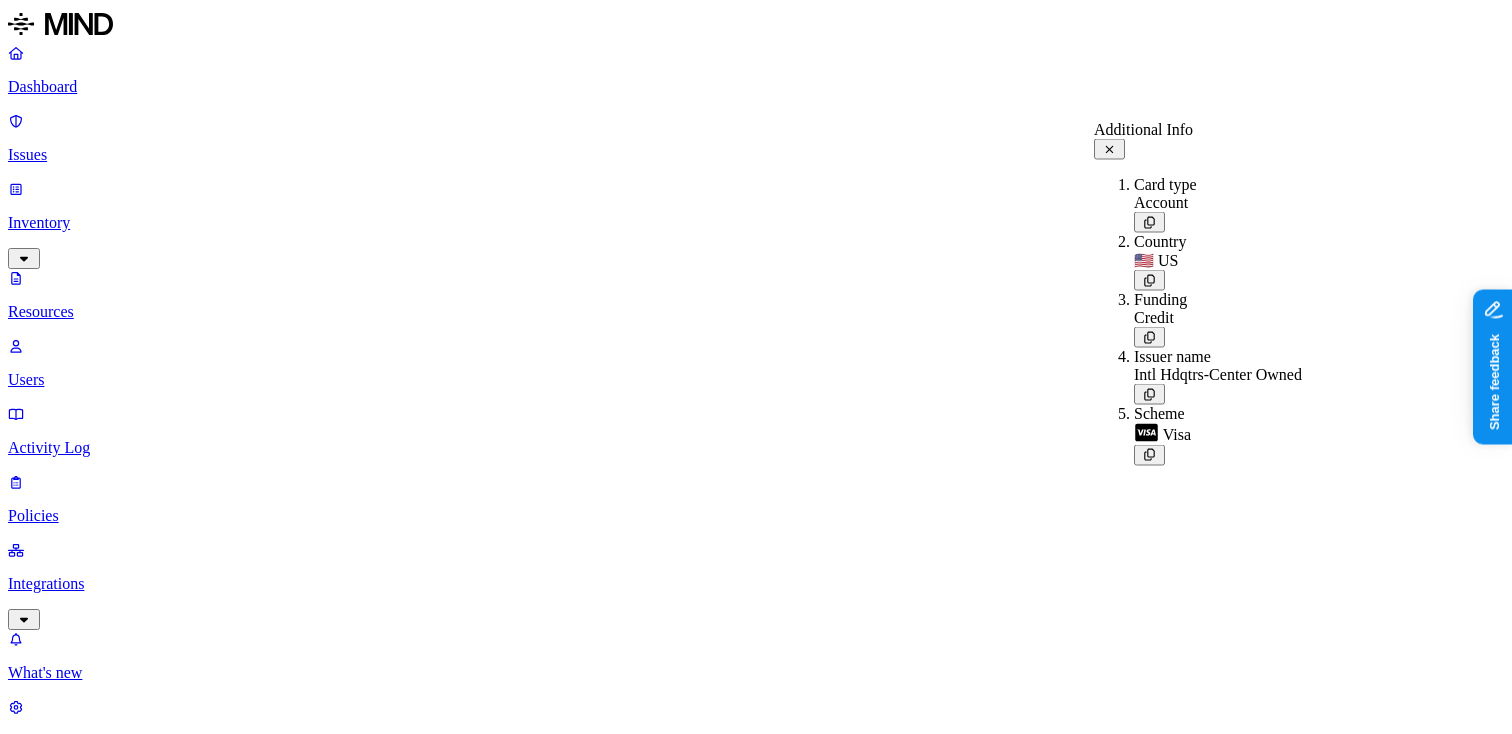 click at bounding box center [756, 4917] 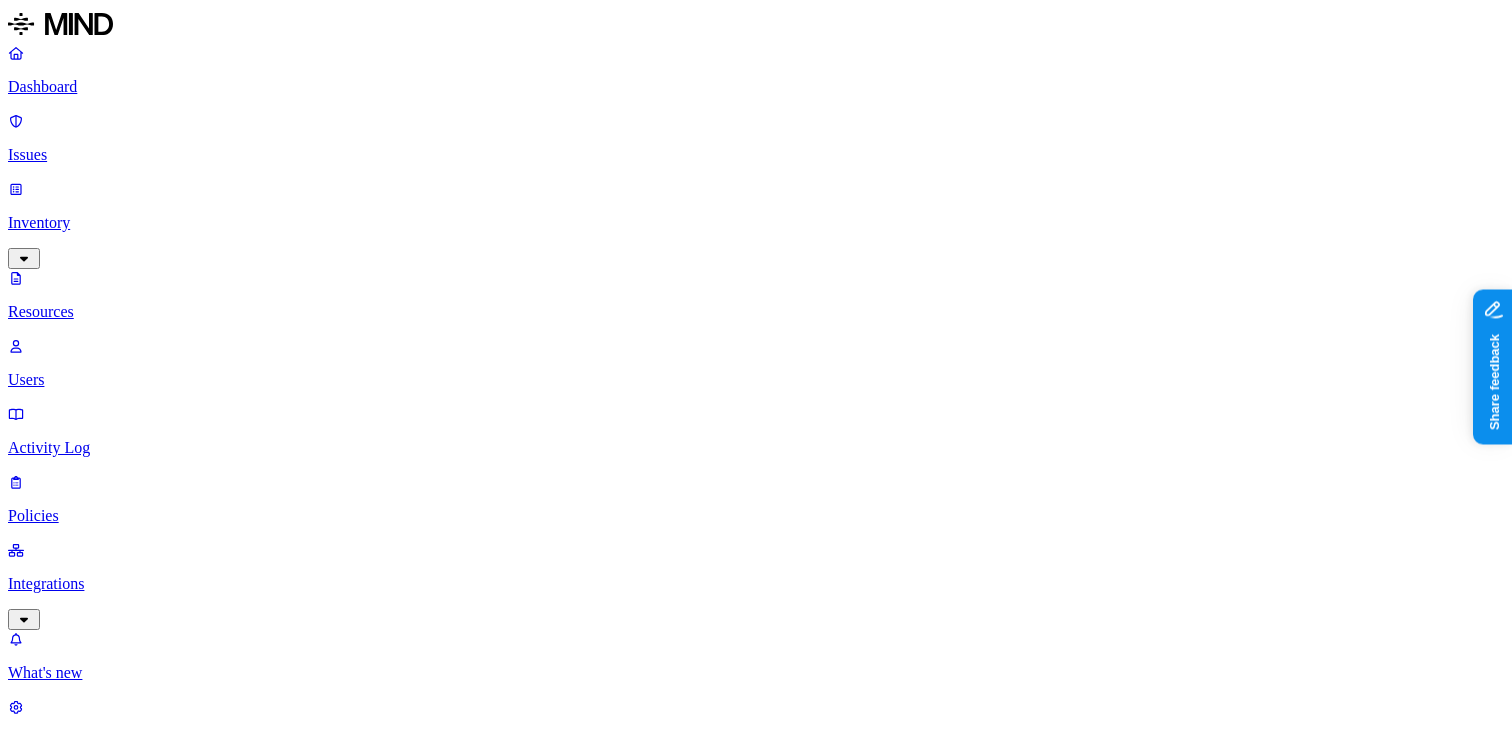 click on "Kind File type Classification Category Data types :  Credit card Labels Access Last access Drive name Encrypted 118 Resources Kind Resource Classification Category Access Last access time Full path sensetive.txt PCI 1 – – – hodbn important transaction.docx PII / PHI 1 PCI 1 – Public Internal 1 Jul 10, 2025, 01:39 PM hodbn@acme.tannin.io/Personal files Also a Synthetic CCN PCI 1 – Public Internal 2 Jul 10, 2025, 01:36 PM Mikkel Hansen/Microsoft Teams Chat Files Synthetic CCN PCI 1 – Public Internal 2 May 29, 2025, 03:44 PM Mikkel Hansen/Microsoft Teams Chat Files CCN.txt PCI 1 – Internal 1 Apr 23, 2025, 09:21 PM hodbn@acme.tannin.io/Data test Test Credit Card number 2024 - 66 PCI 1 – Internal 1 Mar 25, 2025, 10:48 PM Hod Bin Noon/MH Data test Test Credit Card number 2024 - 55 PCI 1 – Internal 1 Mar 25, 2025, 10:48 PM Hod Bin Noon/MH Data test Test Credit Card number 2024 - 52 PCI 1 – Internal 1 Mar 25, 2025, 10:48 PM Hod Bin Noon/MH Data test Test Credit Card number 2024 - 54 PCI 1 – 1 1" at bounding box center [756, 2467] 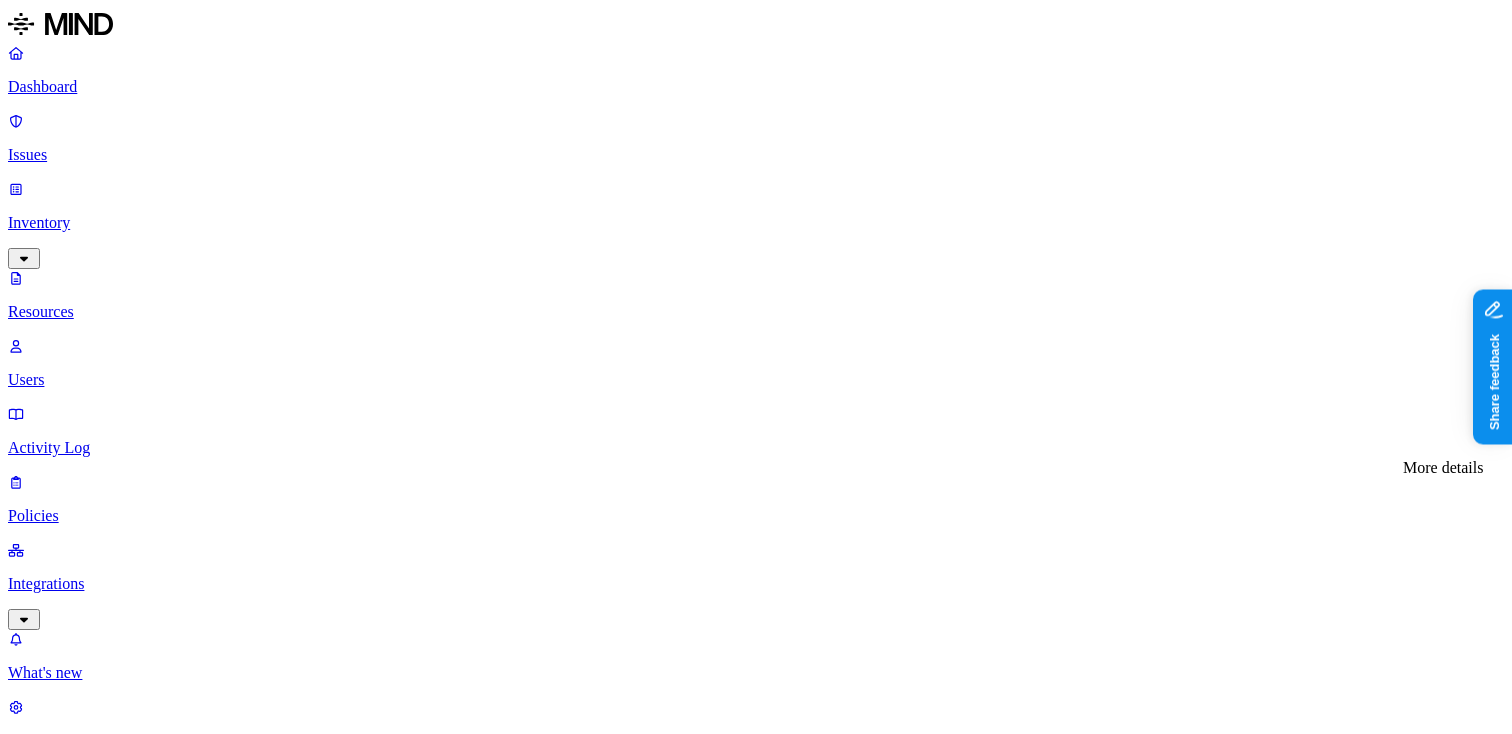 click 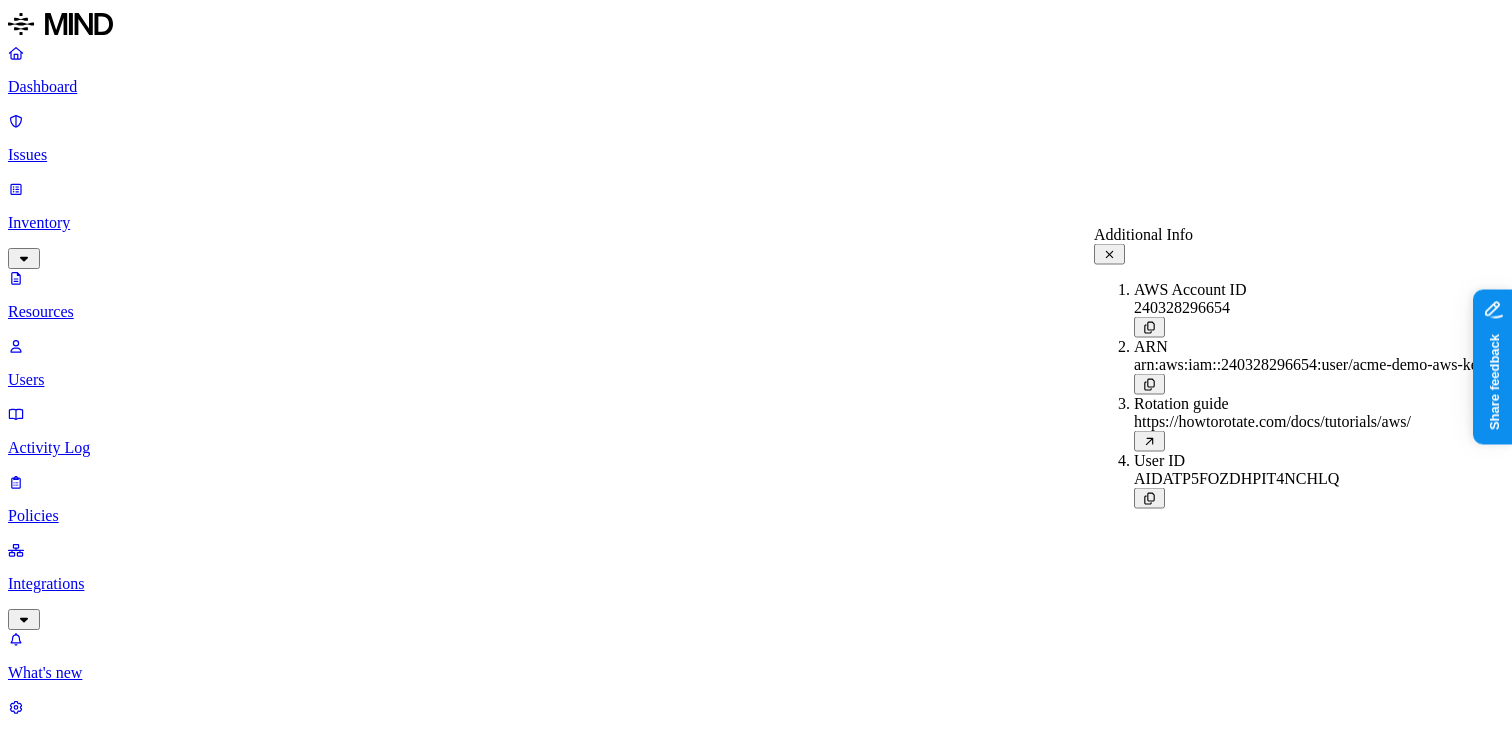 click at bounding box center (1310, 327) 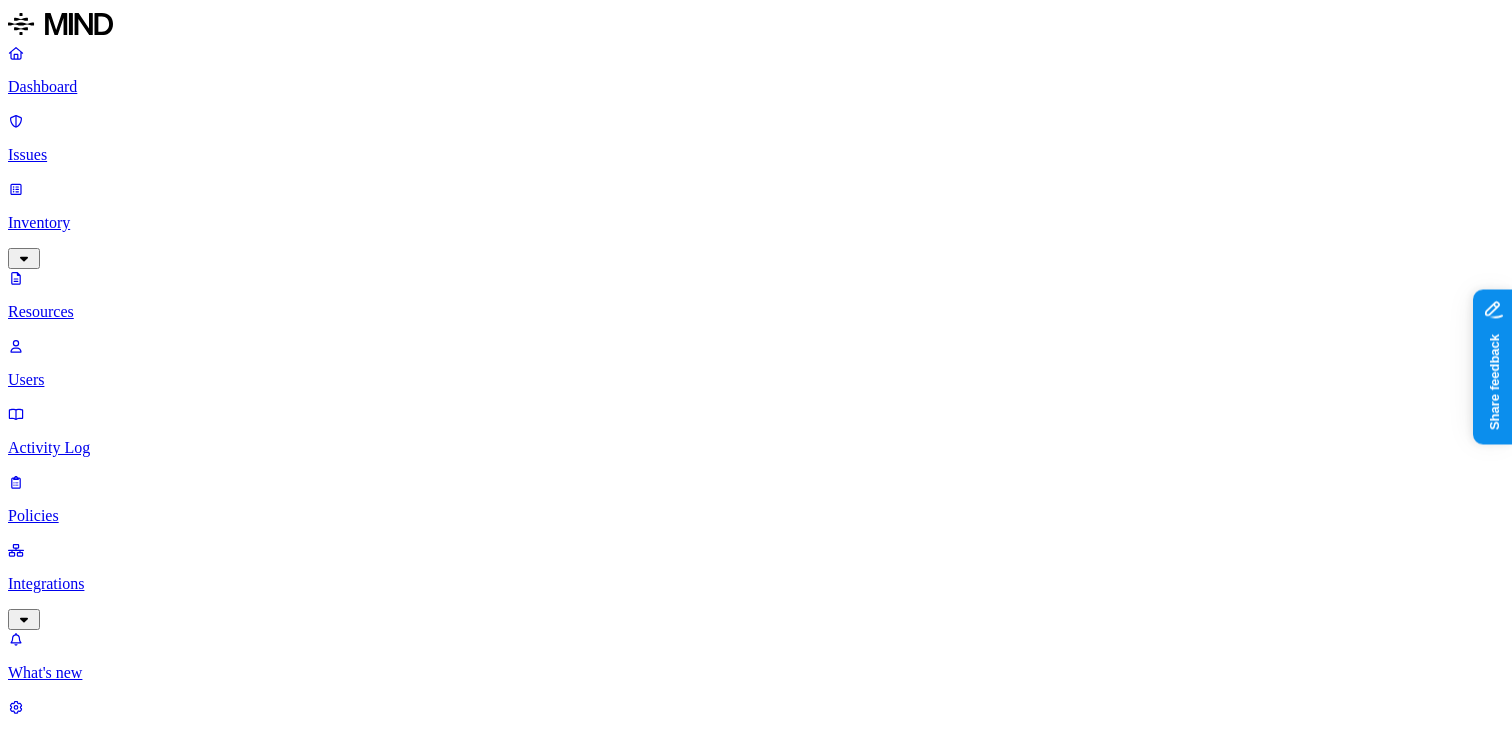 click on "Resources" at bounding box center [756, 1004] 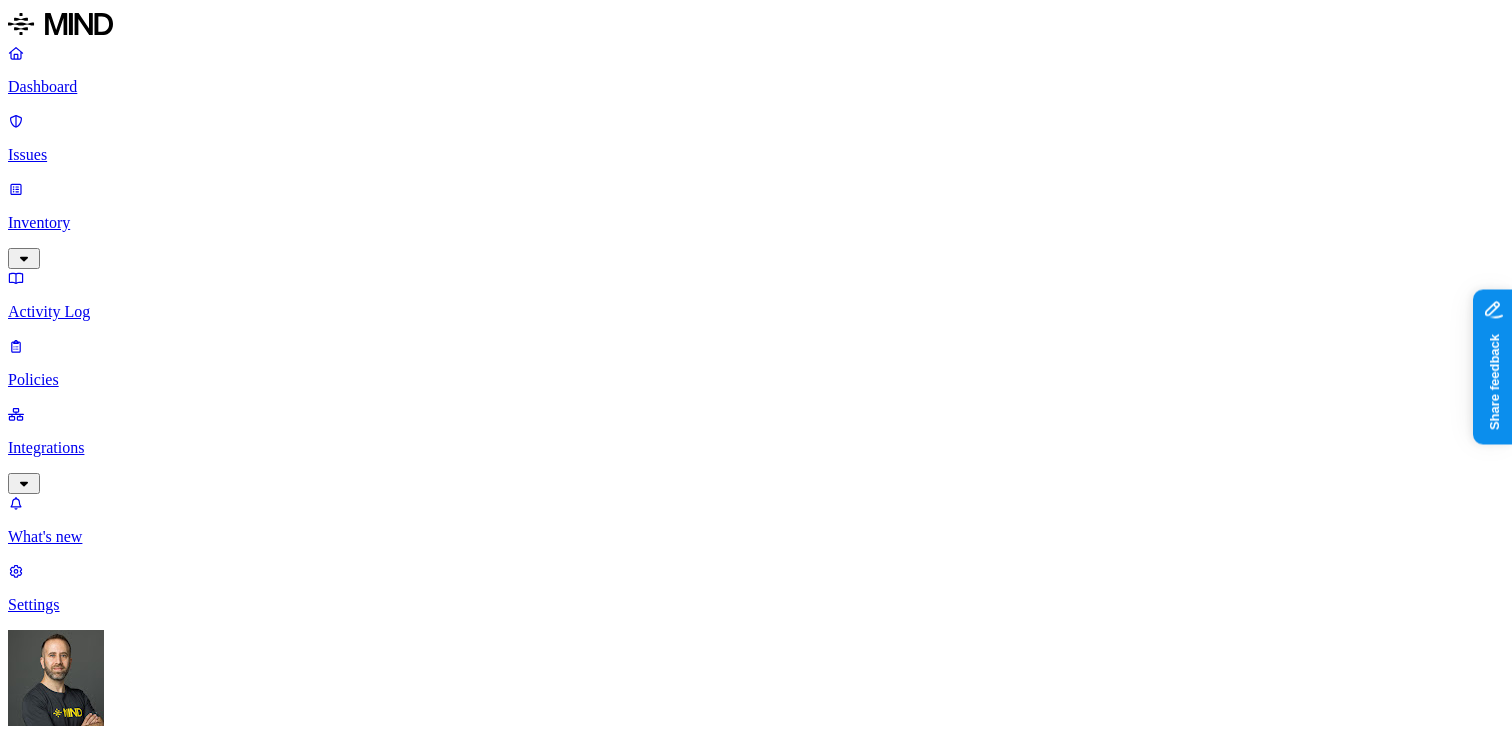 scroll, scrollTop: 0, scrollLeft: 0, axis: both 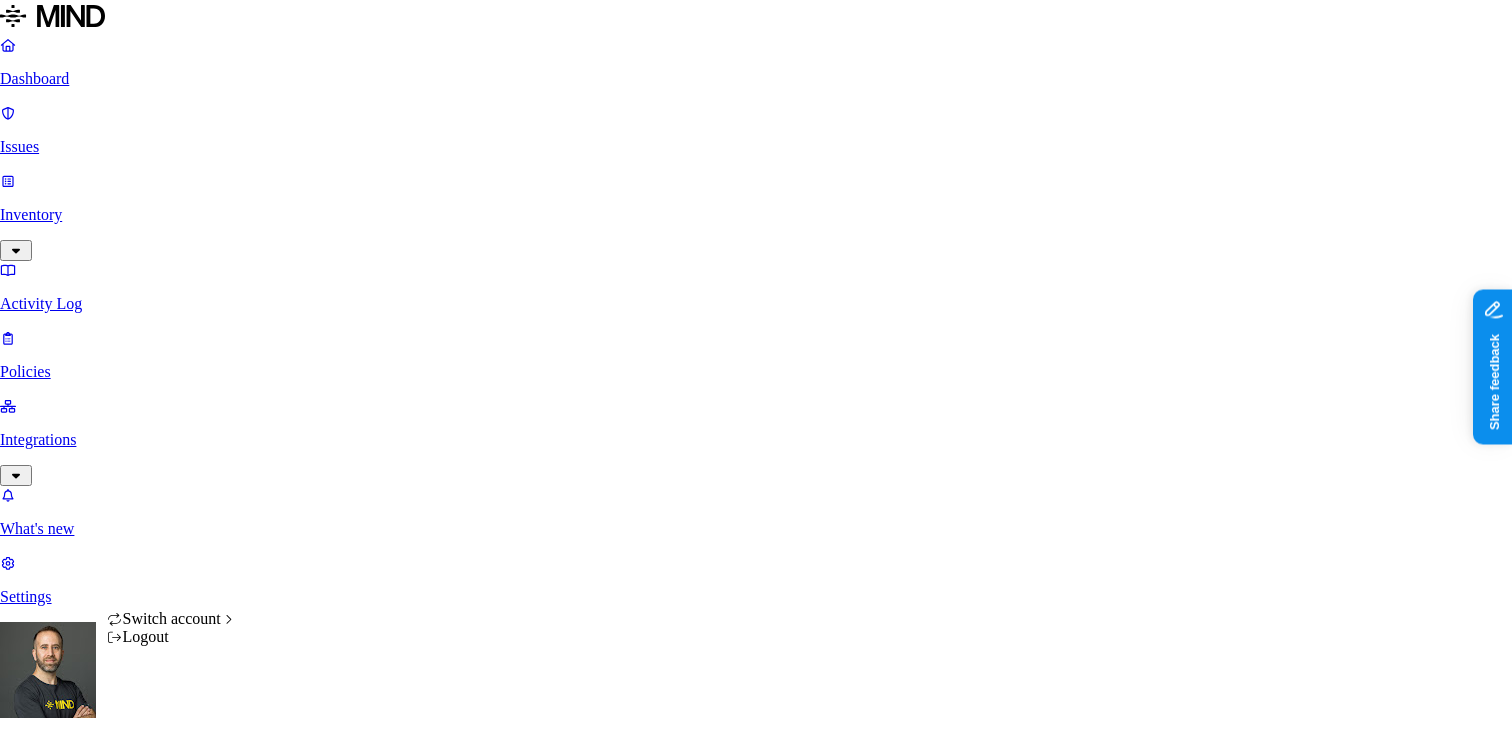 click on "Dashboard Issues Inventory Activity Log Policies Integrations What's new 1 Settings Tom Mayblum ACME Dashboard 11 Discovery Detection Prevention Timeframe: Last 30 days   |   Last update: 01:01 PM Active issues High Medium Low 1.63K Issues by risk category 1.63K Exposure Open issues trend Opened vs resolved issues Open Resolved Top issues Policy # issues Risk category Mind test file resource 1.55K Exposure Resource shared externally by risky user 4 Exposure CUI shared with external user 2 Exposure SSN shared with external user 1 Exposure SSN detected 38 Exposure Resource with SSN accessed 14 Exposure Secrets detected in resource 6 Exposure SSN detected in resource 5 Exposure Credit card detected in resource 5 Exposure Resource shared with external user 4 Exposure PII data shared with external user 2 Exposure Top resources with issues Resource Sensitive records # issues important transaction.docx Credit card 1 SSN 1 6 EPA-R04-OAR-2023-0220-0168_content.pdf Email address 8 Person Name 4 Address 1 CUI" at bounding box center [756, 2279] 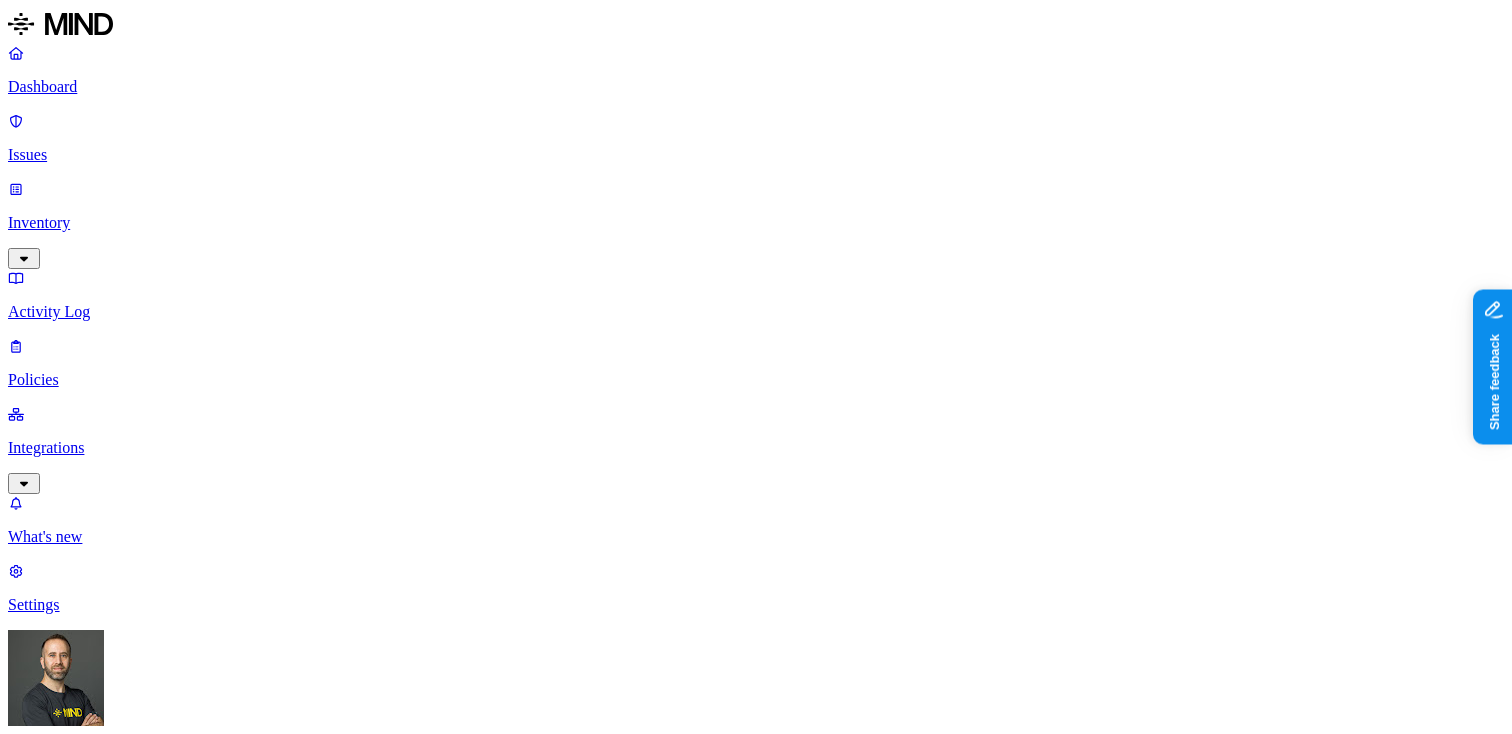 click on "Policies" at bounding box center [756, 380] 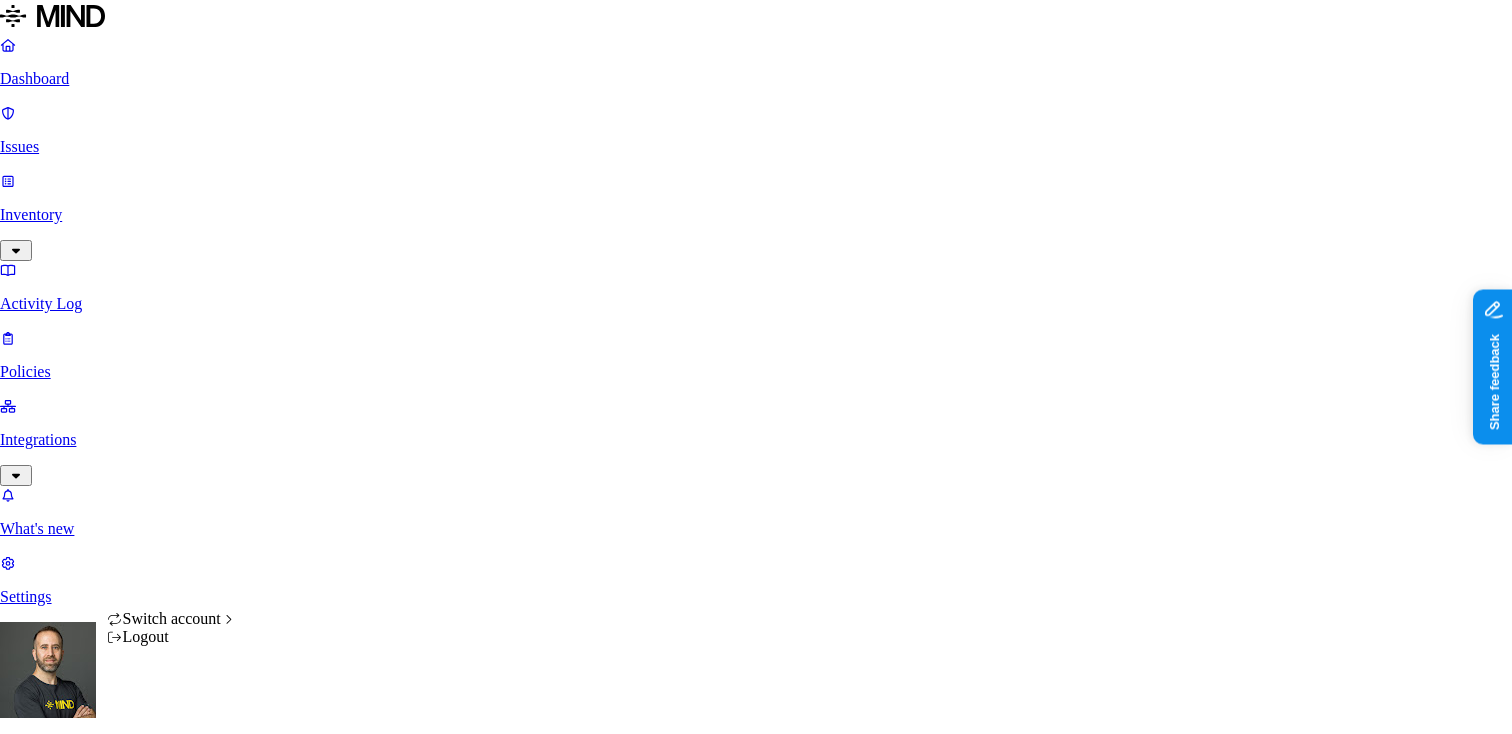 click on "Dashboard Issues Inventory Activity Log Policies Integrations What's new 1 Settings Tom Mayblum ACME Policies Create Policy Environment :  Cloud Severity Risk category :  Exposure 20 Rules Active Name Environment Active issues Risk category Mind test file resource Cloud 1547 Exposure Credit card number shared with external user Cloud 11 Exposure Resource shared externally by risky user Cloud 6 Exposure SSN shared with external user Cloud 5 Exposure CUI shared with external user Cloud 2 Exposure Credit card detected in resource Cloud 174 Exposure Secrets detected in resource Cloud 162 Exposure Resource with SSN accessed Cloud 80 Exposure SSN detected Cloud 38 Exposure SSN detected in resource Cloud 37 Exposure PCI exposed to external users in Office 365 Cloud 0 Exposure Resource shared with external user Cloud 84 Exposure PII data shared with external user Cloud 27 Exposure SolidWorks file detected Cloud 16 Exposure Medical lab file detected Cloud 3 Exposure Secret shared with external user Cloud 12" at bounding box center (756, 1079) 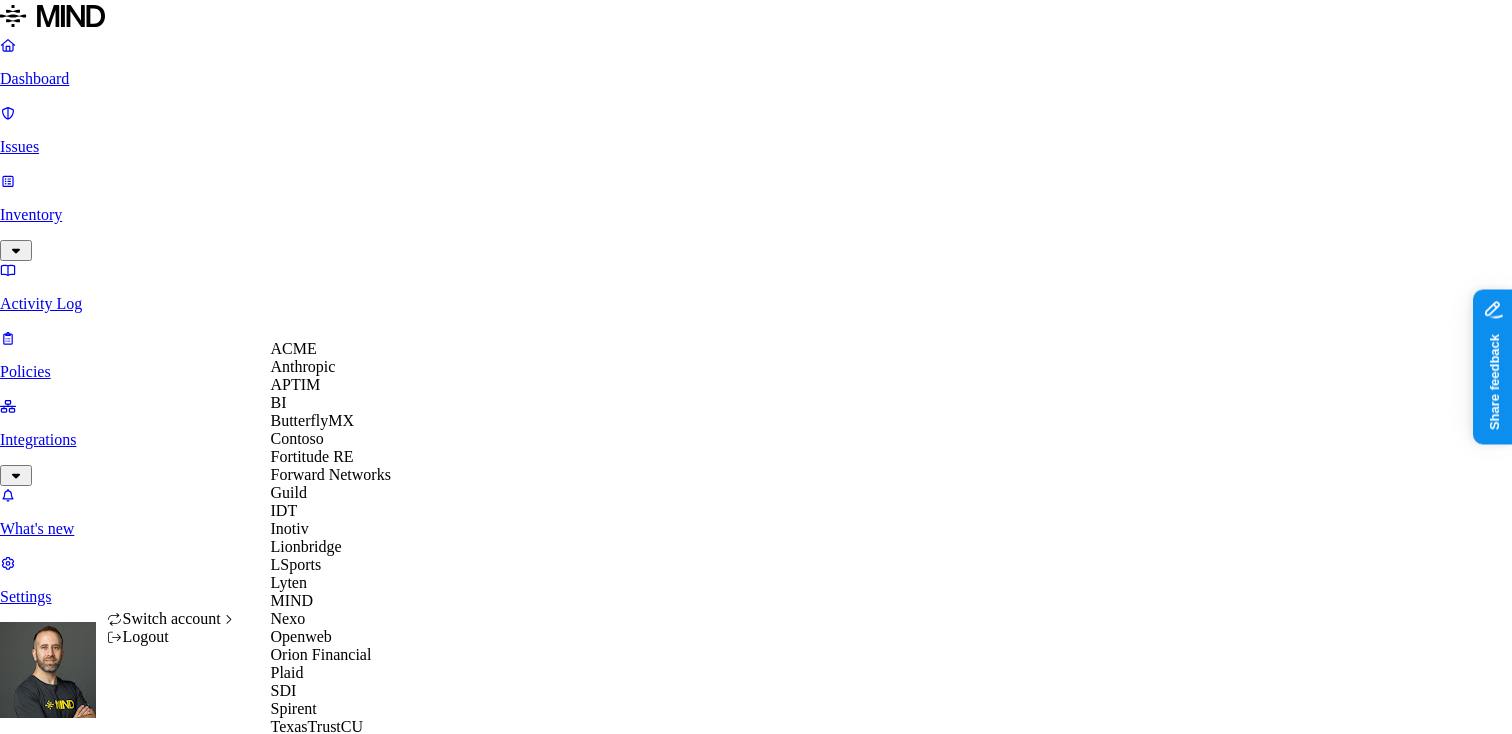 scroll, scrollTop: 537, scrollLeft: 0, axis: vertical 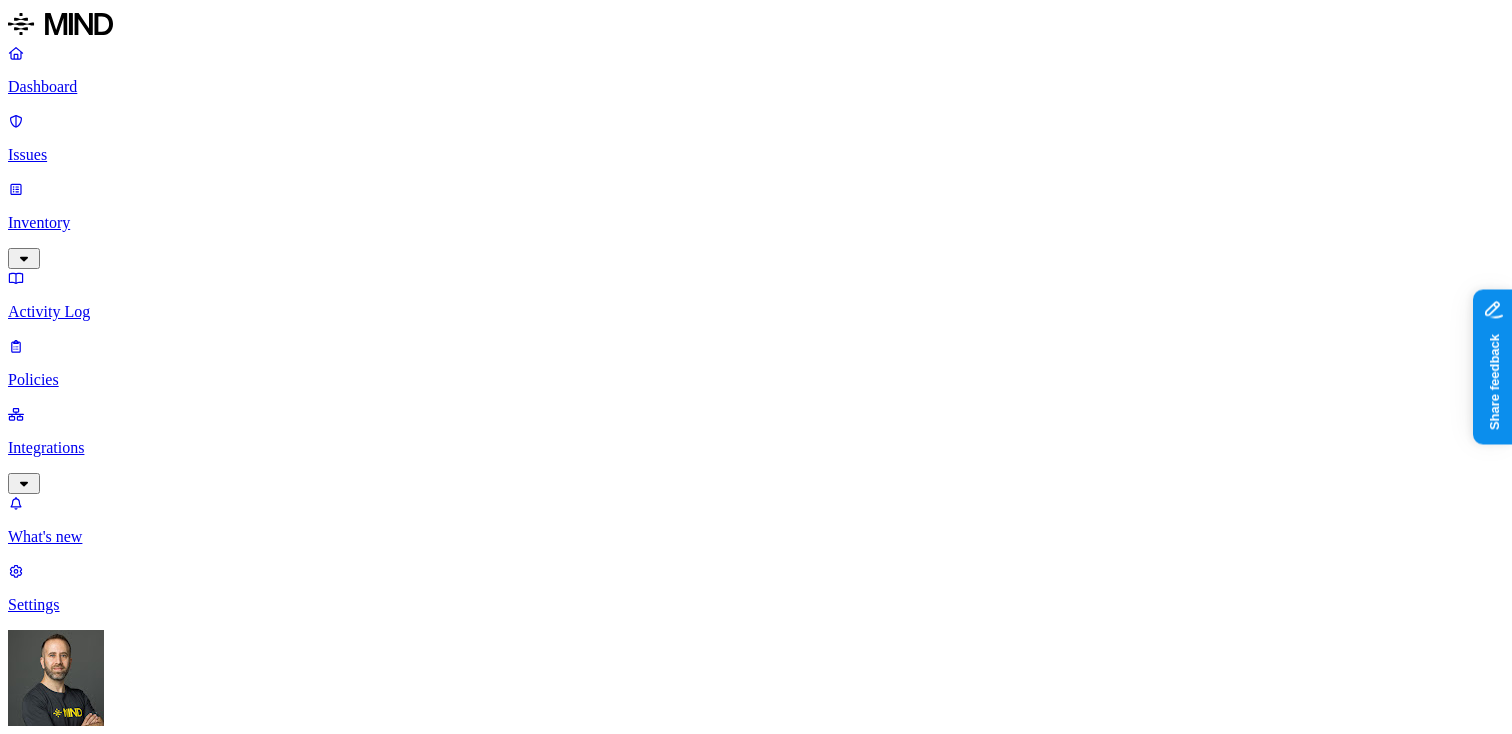 click on "Cloud" at bounding box center (711, 1096) 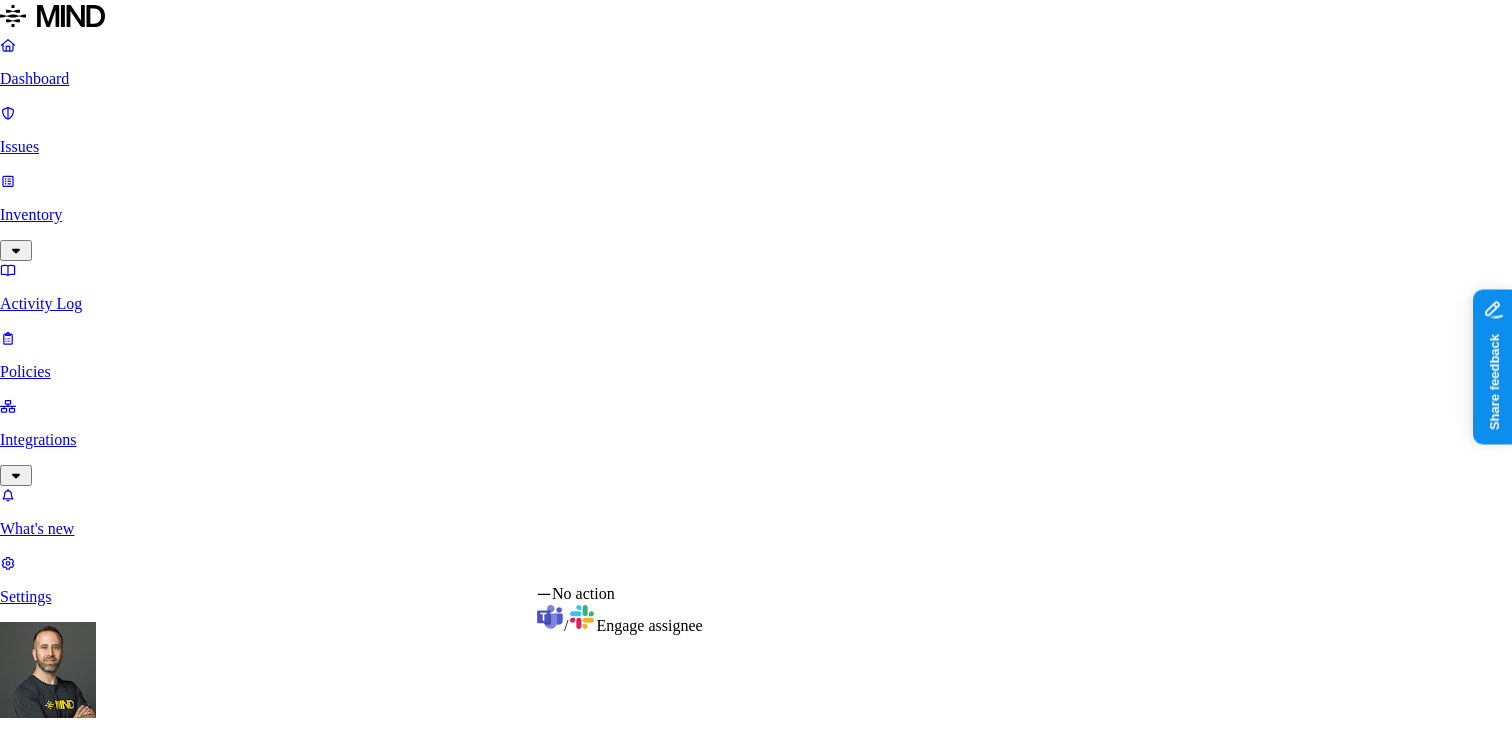 click on "Dashboard Issues Inventory Activity Log Policies Integrations What's new 1 Settings Tom Mayblum ThoughtSpot Secret shared with external user Cloud Exposure Details Policy name Secret shared with external user   Severity Critical Low Medium High Critical   Description (Optional) Detects the external sharing of secrets, like API keys. Access to secrets should be tightly managed, and secrets should only be shared externally when justified. Improper handling of secrets can lead to compromised of accounts and breach of the security of applicable systems Condition DATA WHERE Classification is Secret ACCESS WHERE External access is Any external user OR Public access is Anyone with link LOCATION Any Notifications Method Security Team None For Security Alerts Security Team Notify on User responses, New issues New issues User responses Automate remediation When issue is detected No action  No action  /Engage assignee Cancel Save
No action  / Engage assignee" at bounding box center [756, 1063] 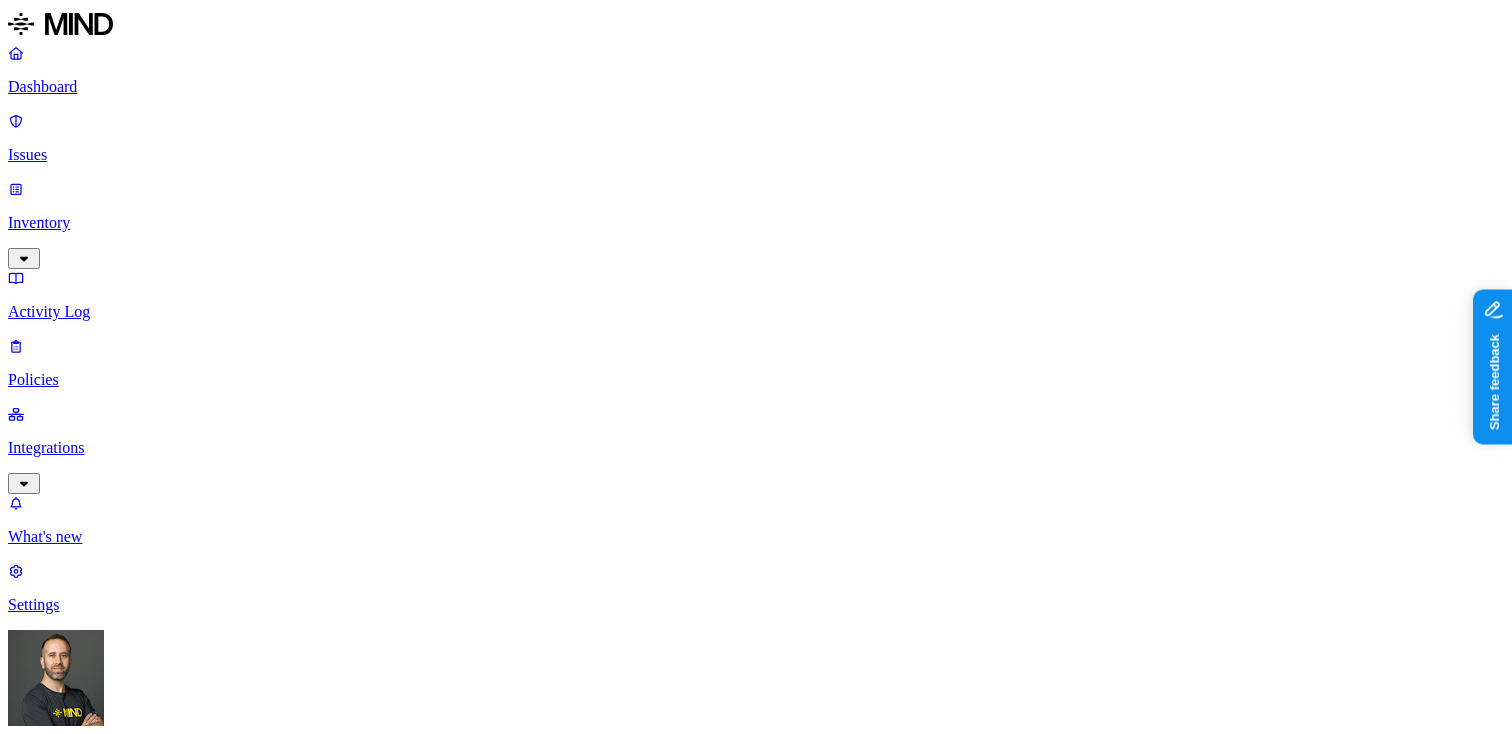 click on "Cancel" at bounding box center (37, 2107) 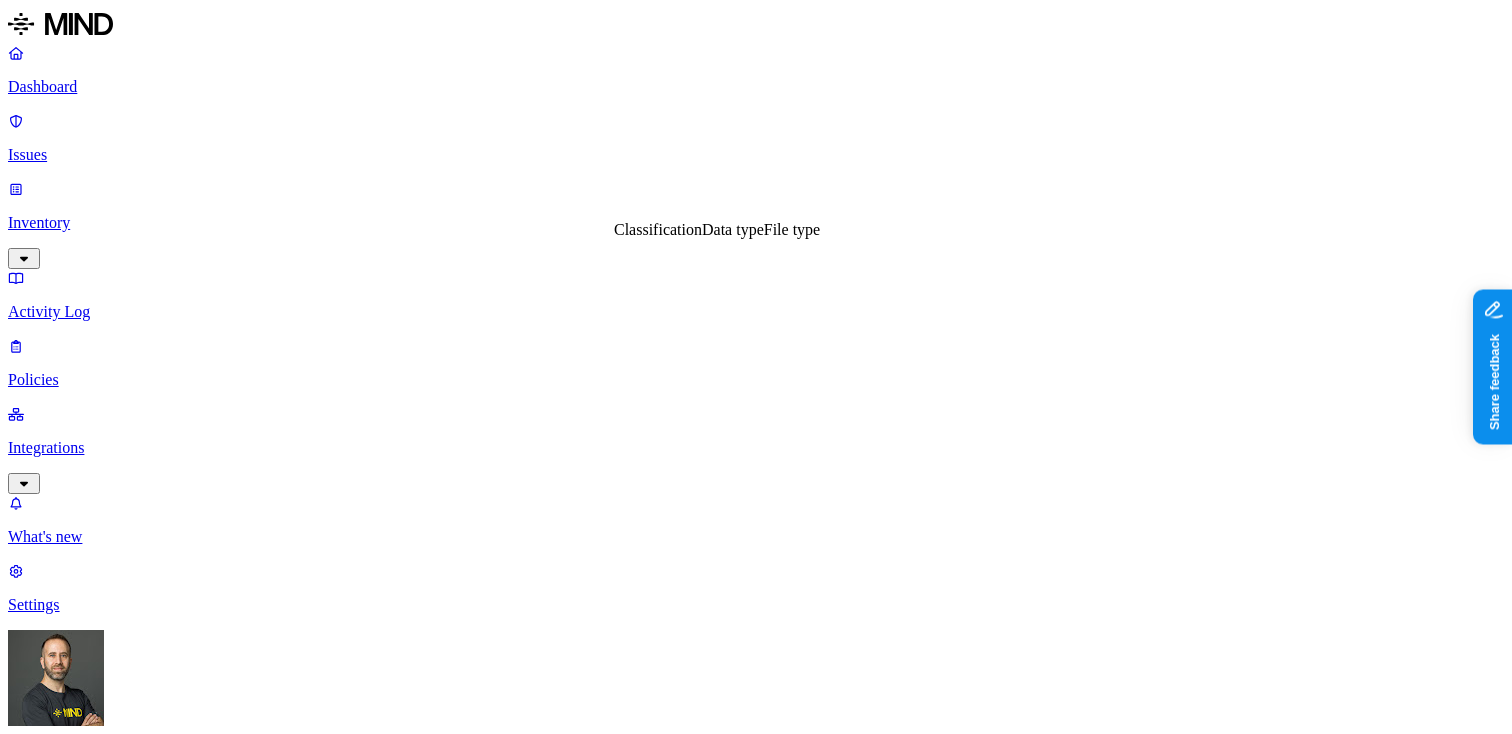 click on "Classification" at bounding box center [658, 229] 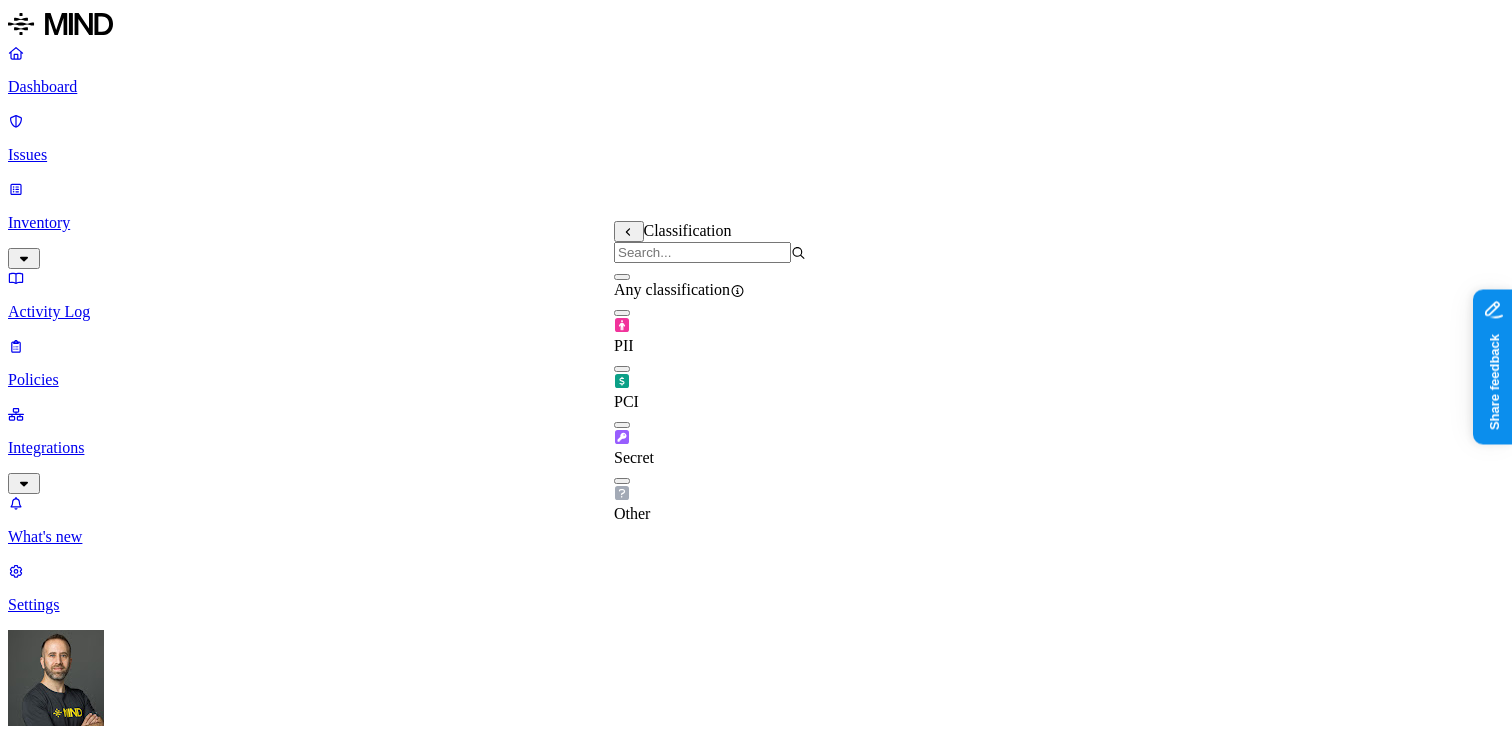 click at bounding box center [622, 313] 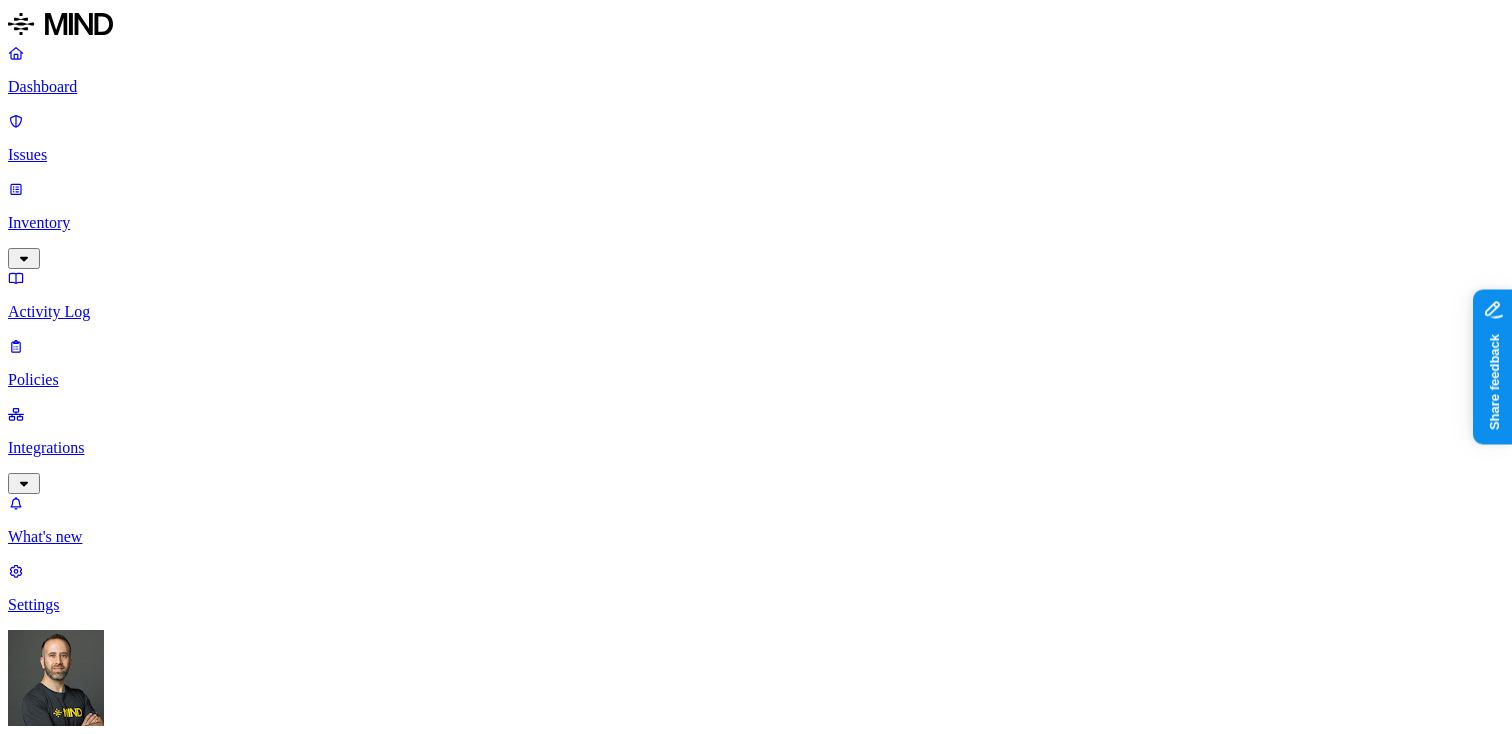 click on "DATA WHERE Classification is PII ACCESS Any LOCATION Any" at bounding box center (756, 1571) 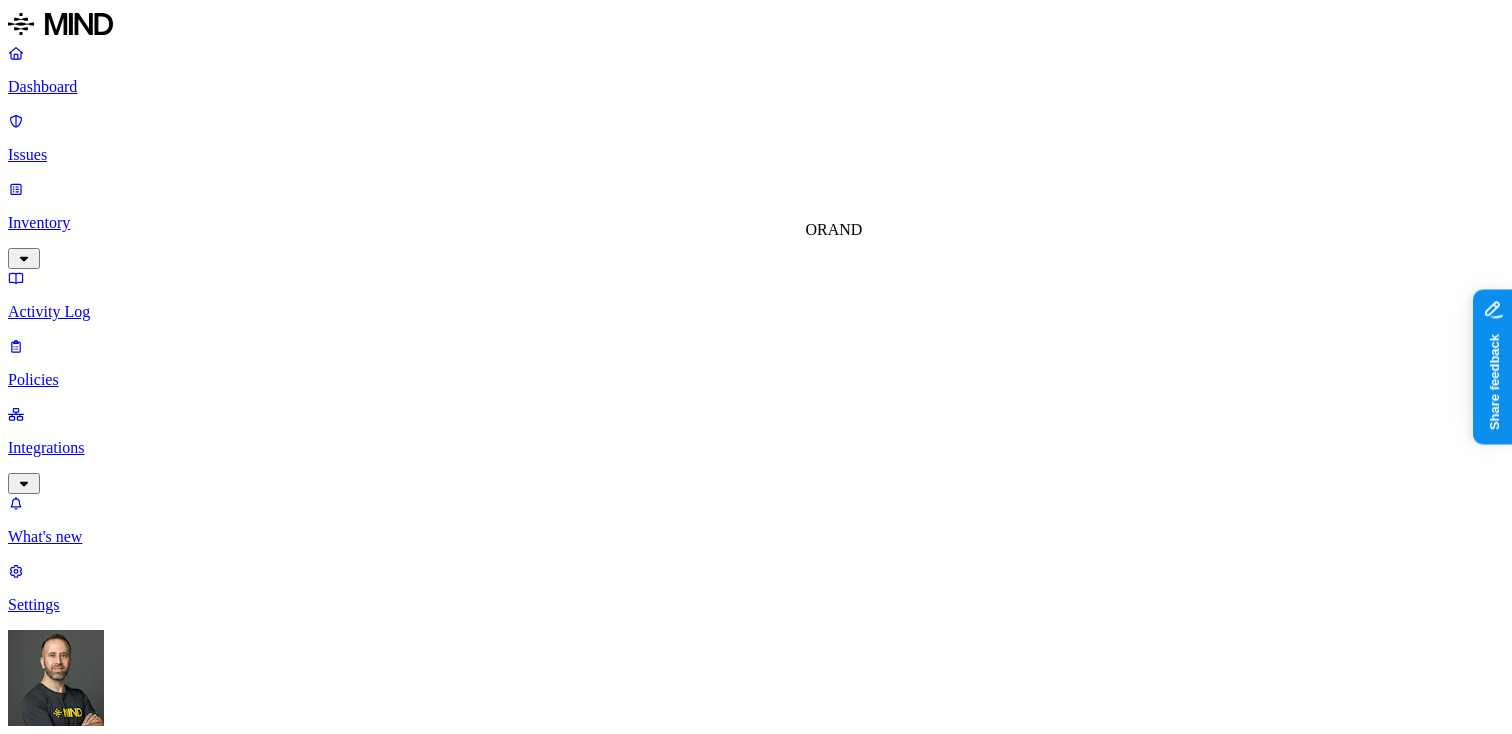 click on "OR" at bounding box center [817, 229] 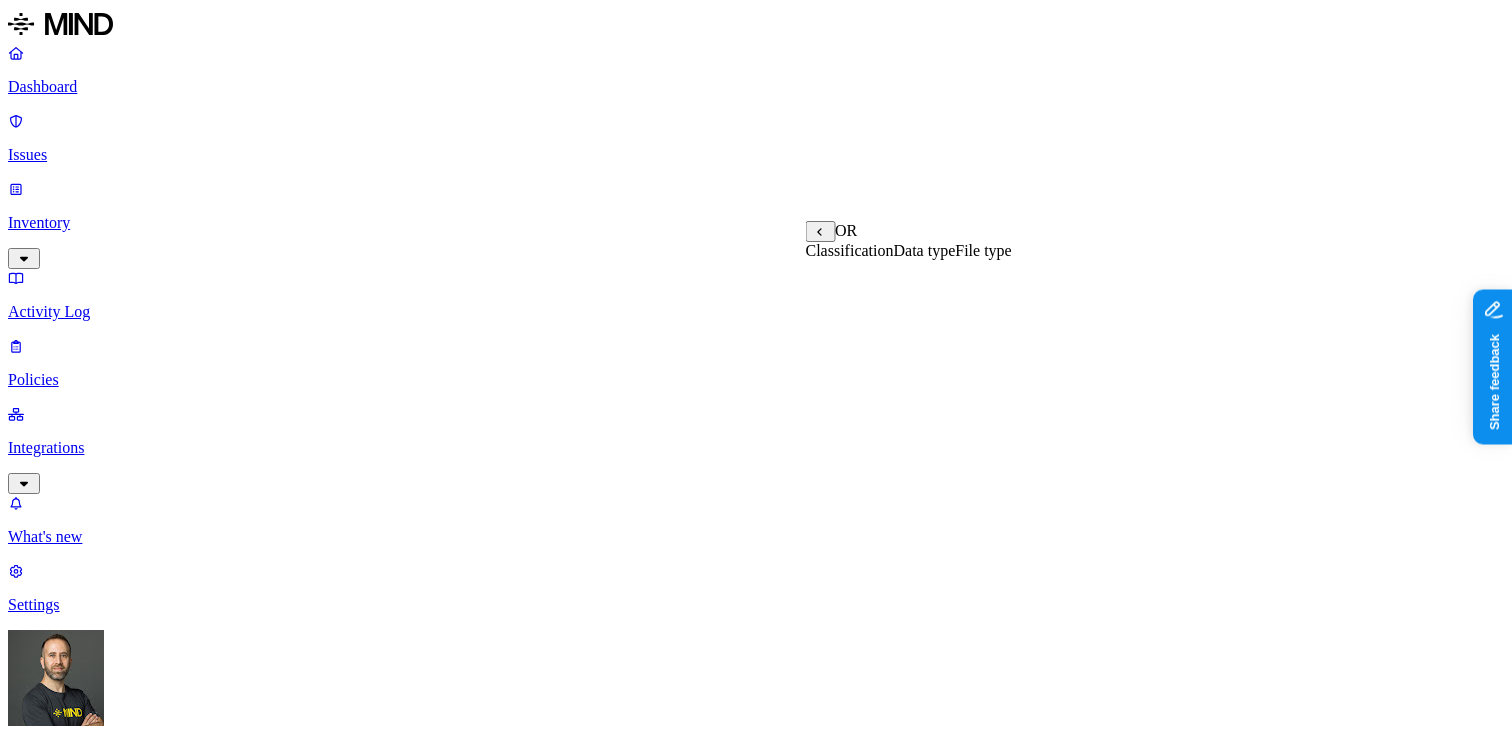 click on "Data type" at bounding box center [924, 250] 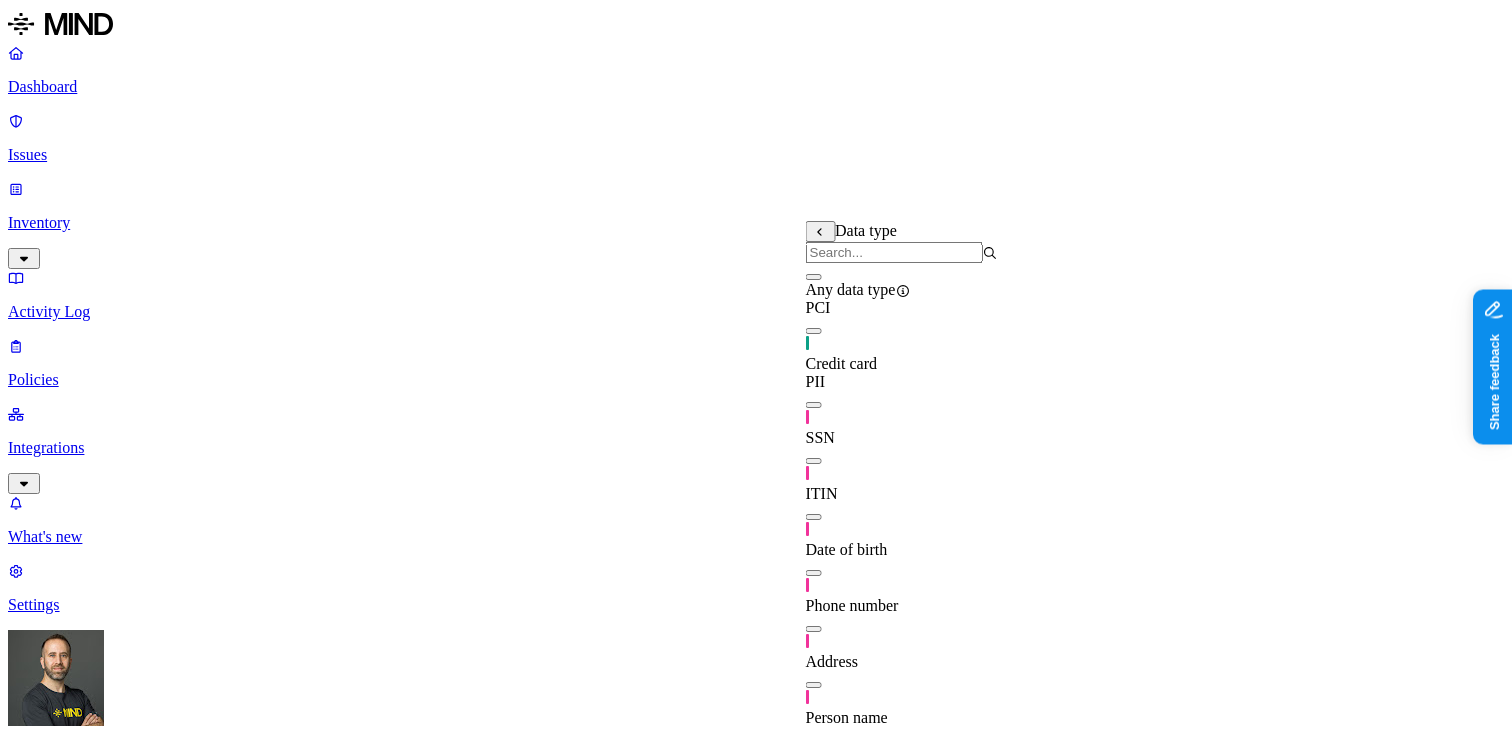 scroll, scrollTop: 503, scrollLeft: 0, axis: vertical 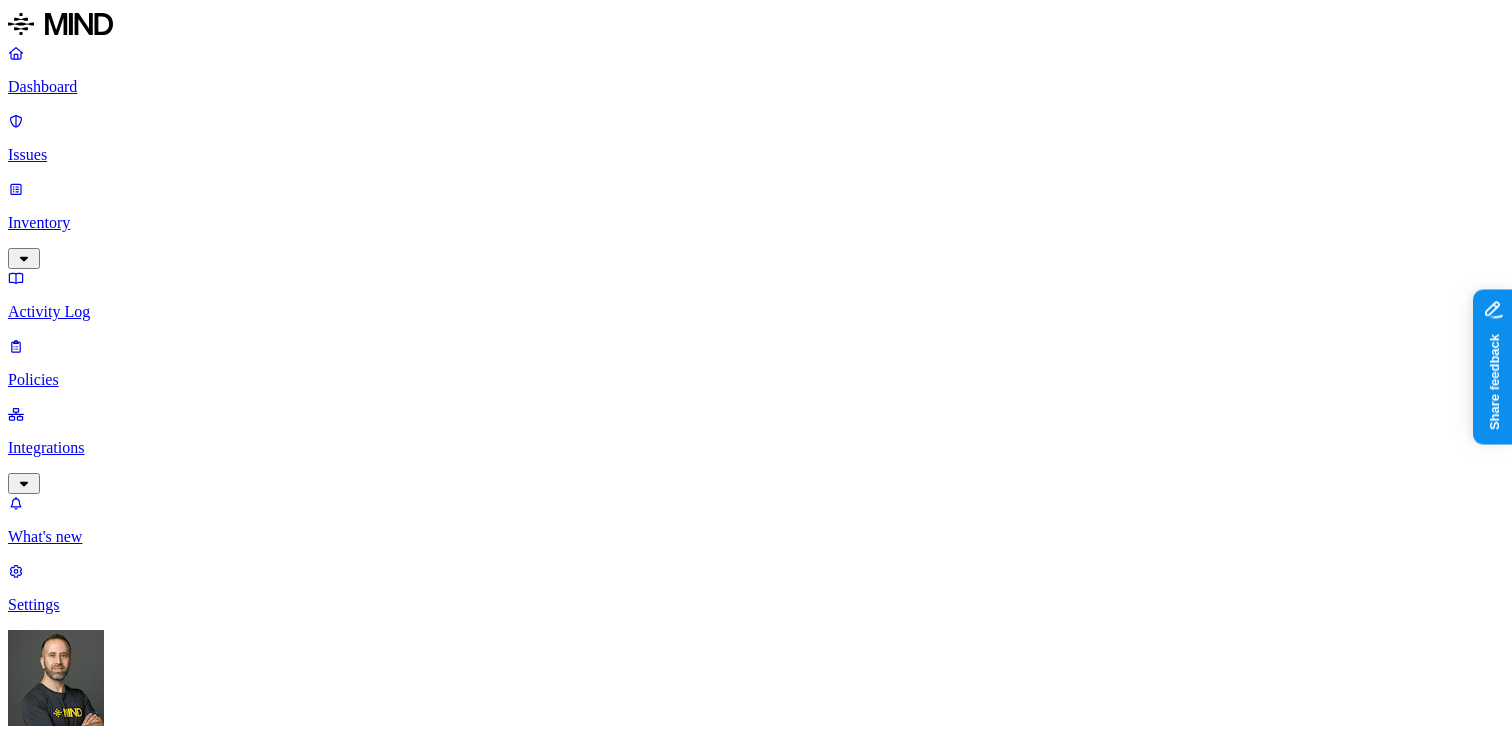 click on "is" at bounding box center [756, 1577] 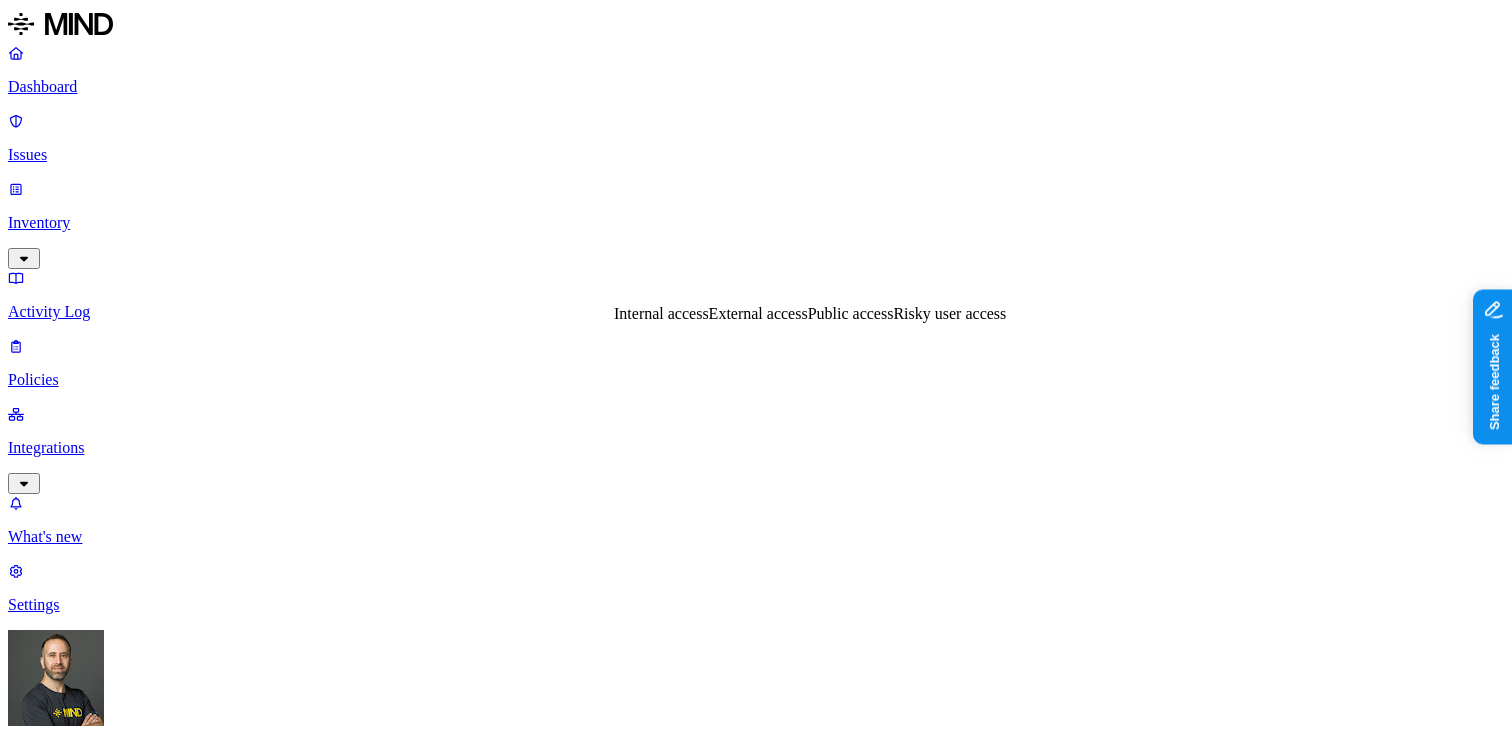 click on "Public access" at bounding box center [851, 313] 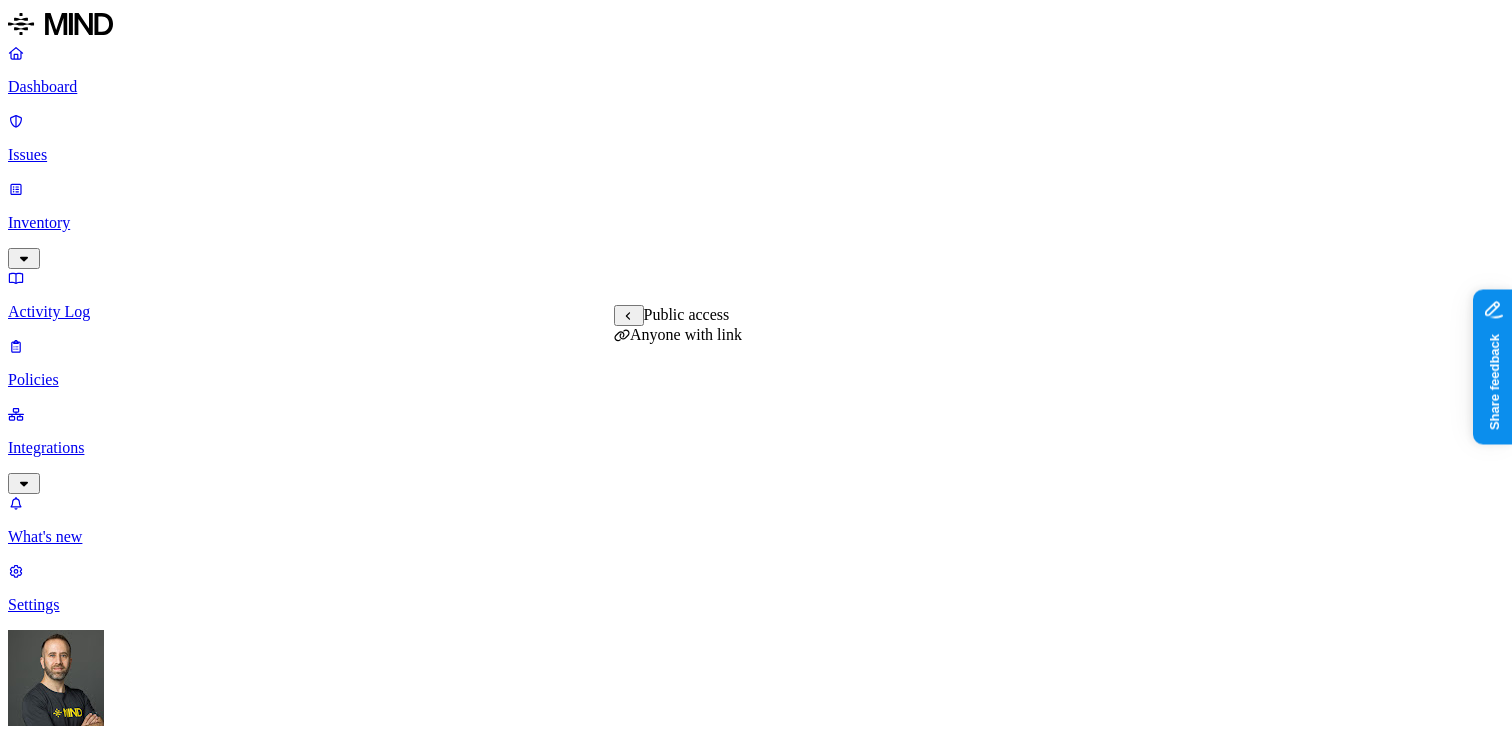 click on "Anyone with link" at bounding box center [678, 334] 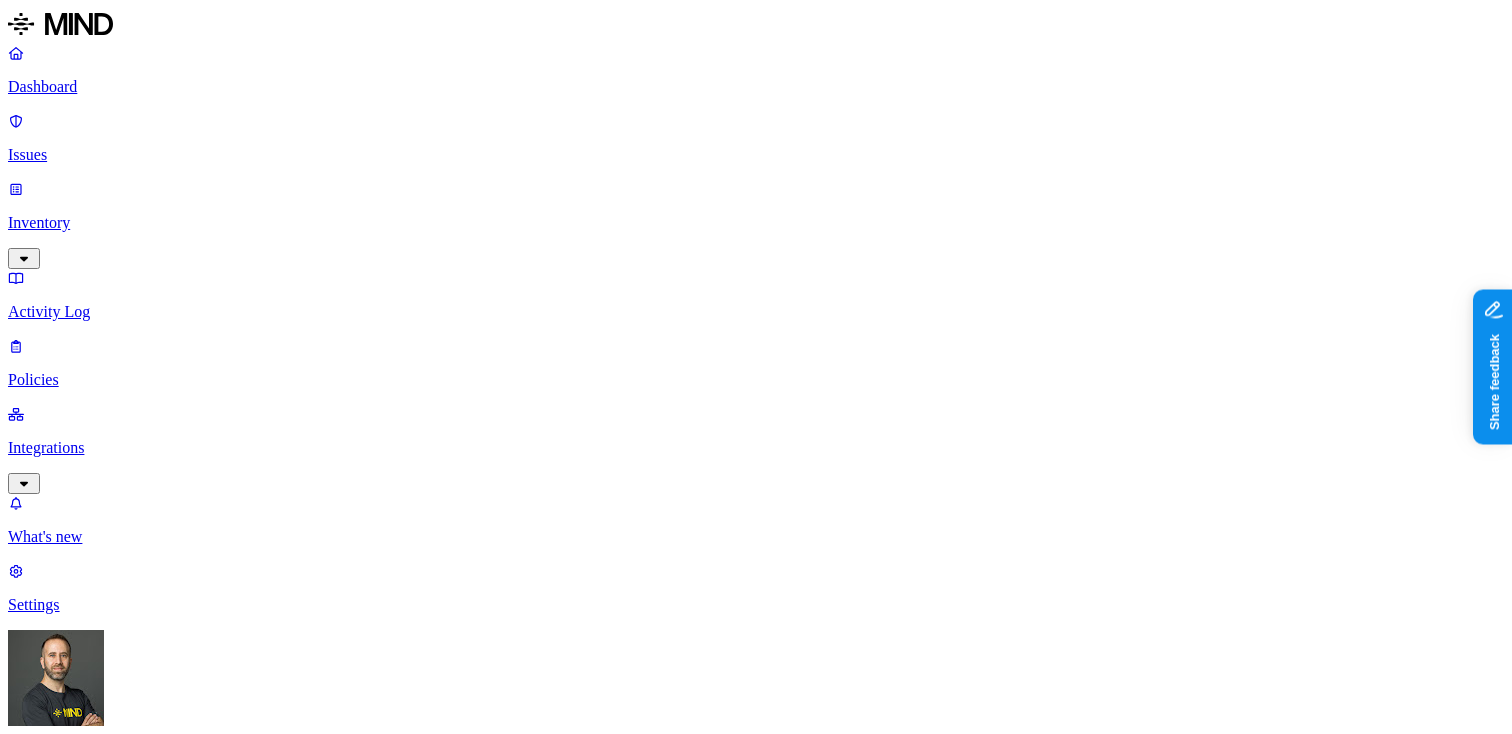 click at bounding box center [31, 1812] 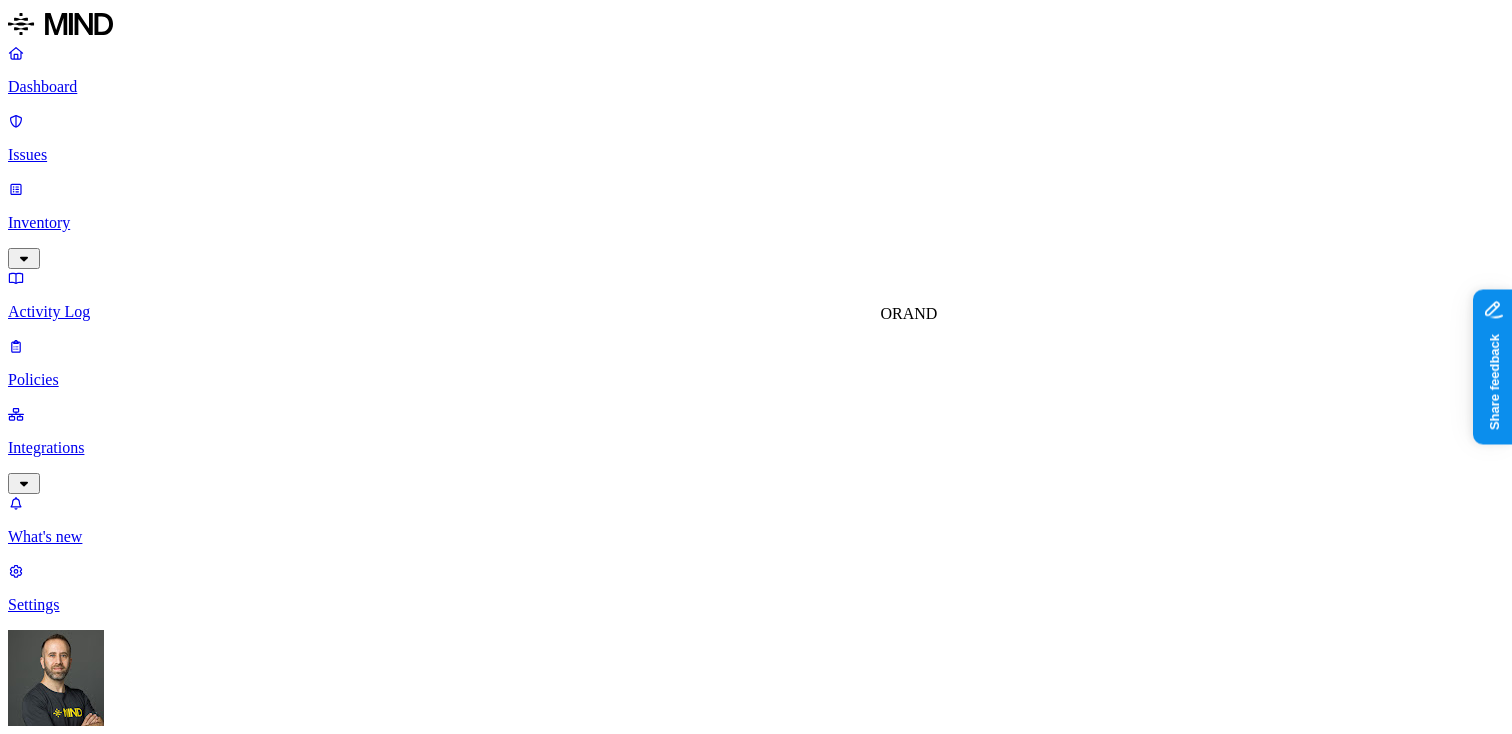 click on "OR" at bounding box center (892, 313) 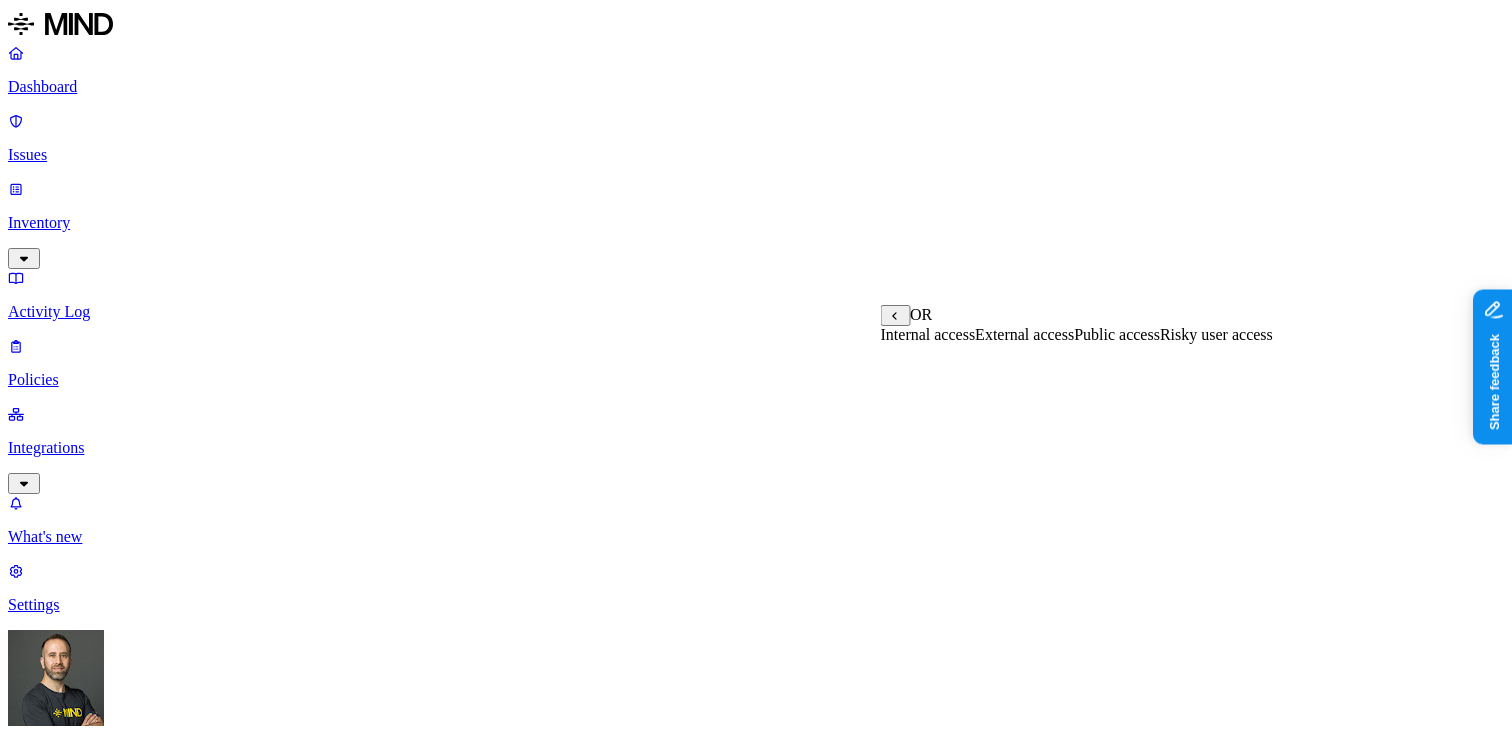 click on "External access" at bounding box center [1024, 334] 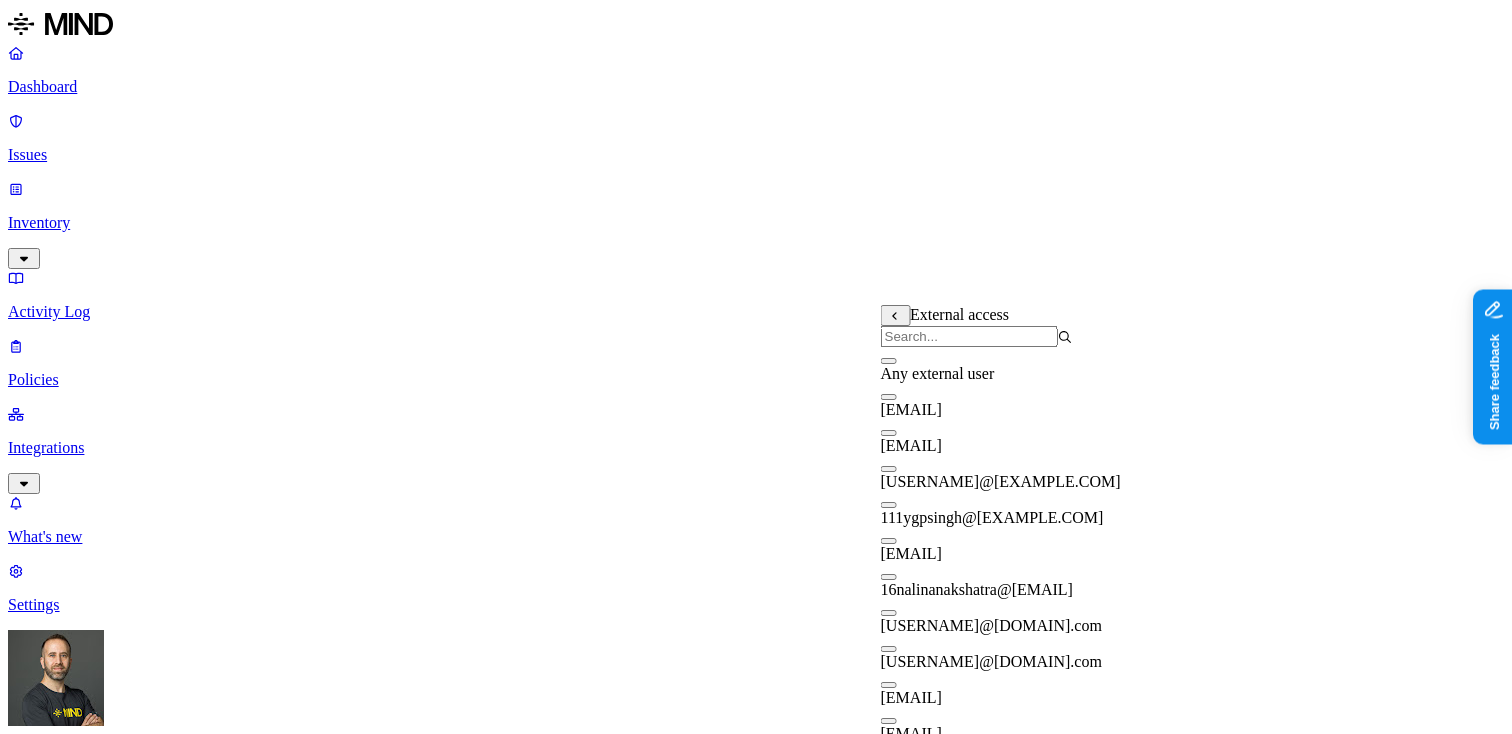 click at bounding box center [889, 361] 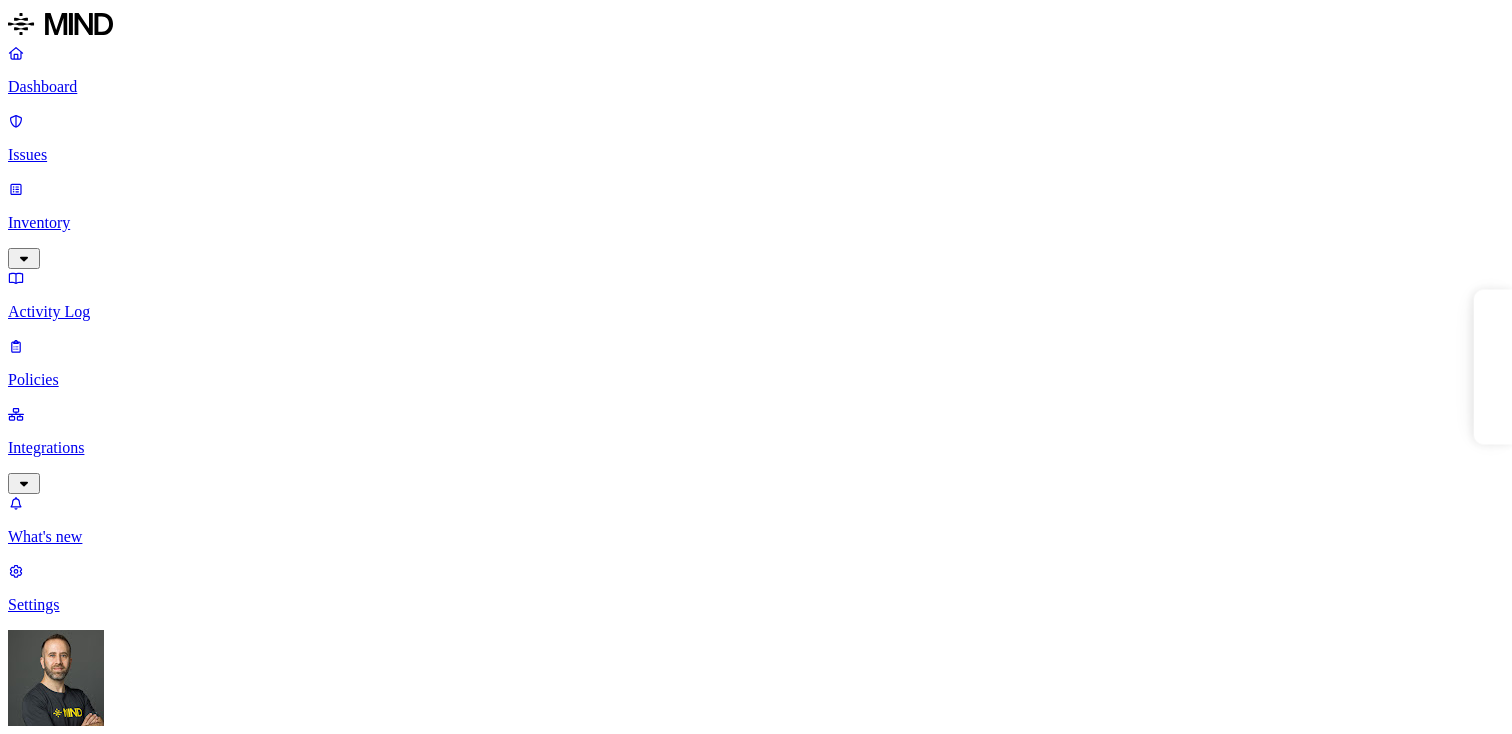 scroll, scrollTop: 0, scrollLeft: 0, axis: both 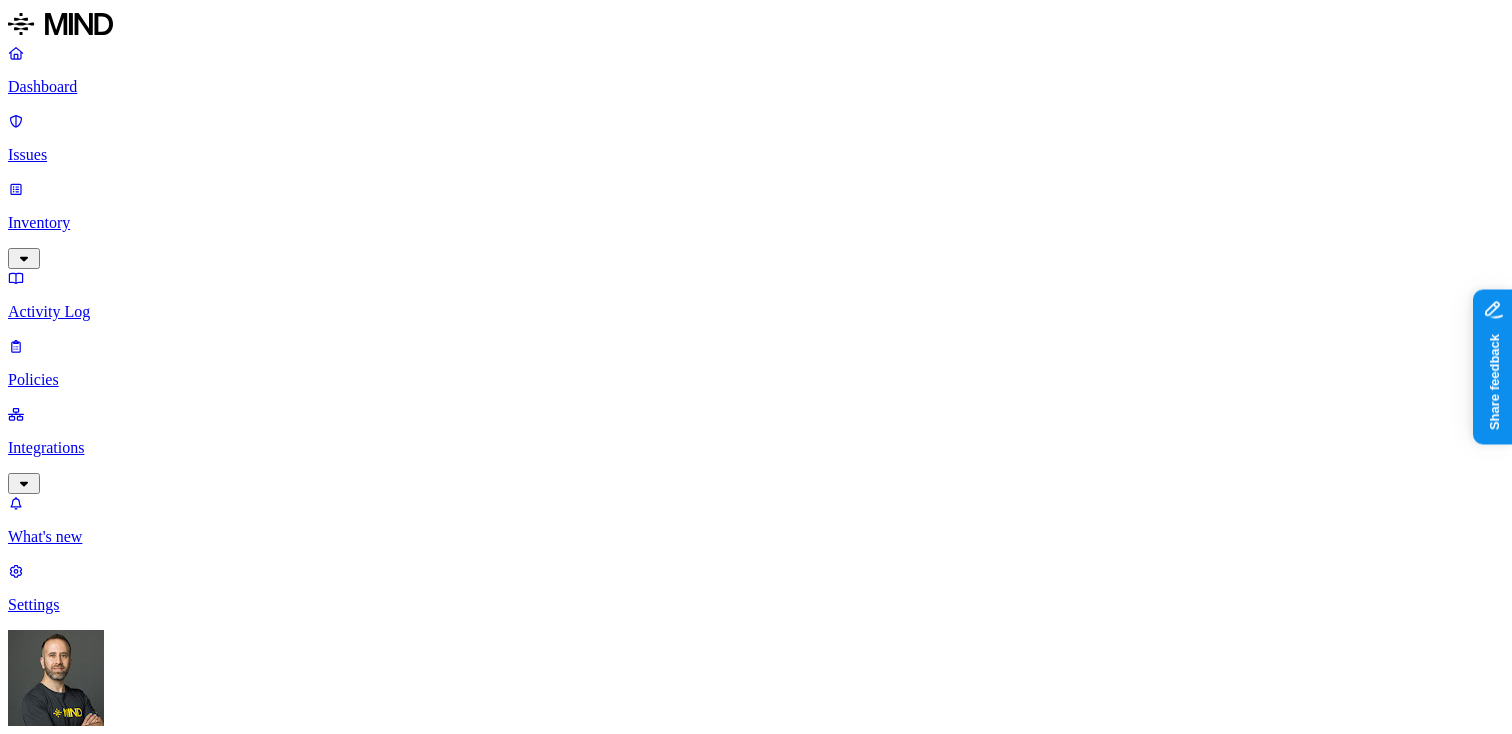 click on "Environment" at bounding box center [61, 954] 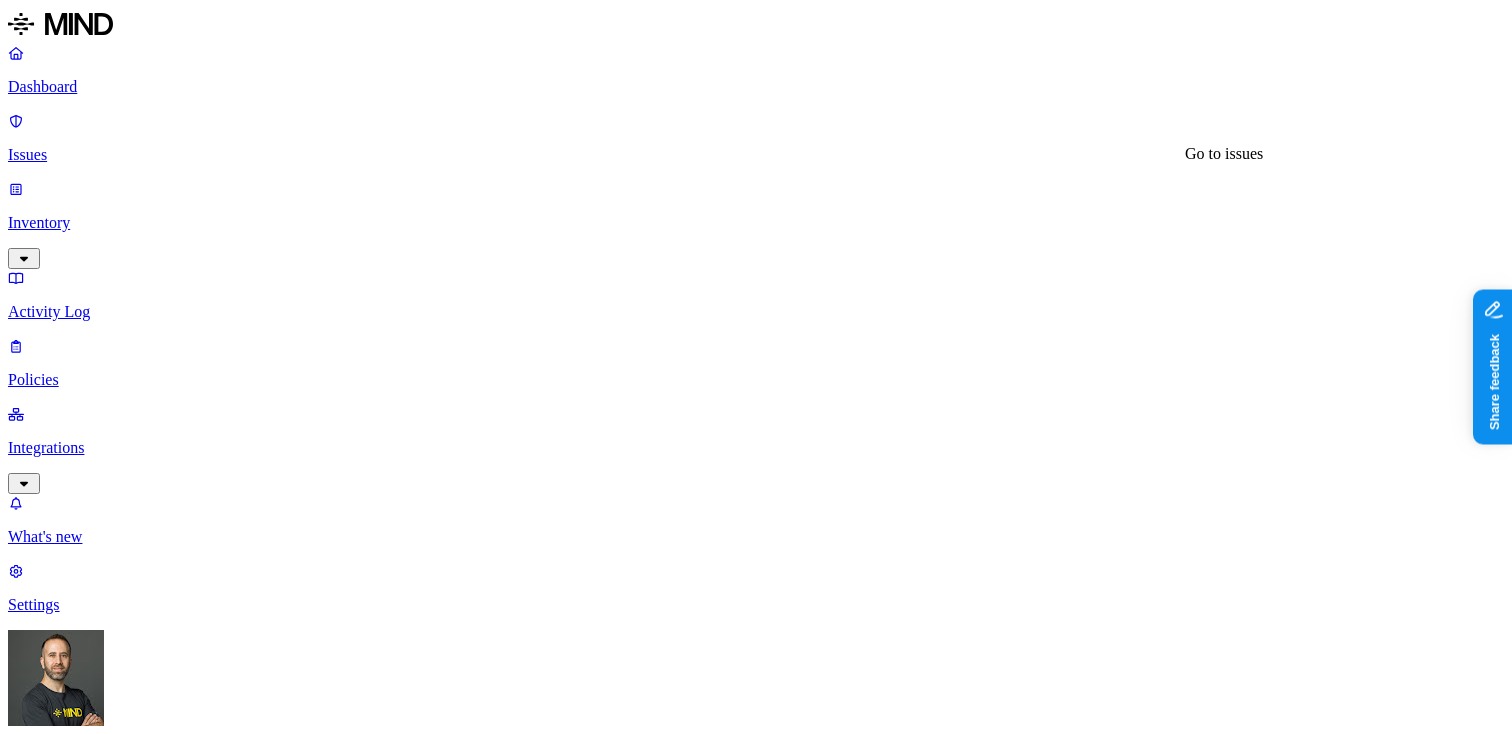 type on "sec" 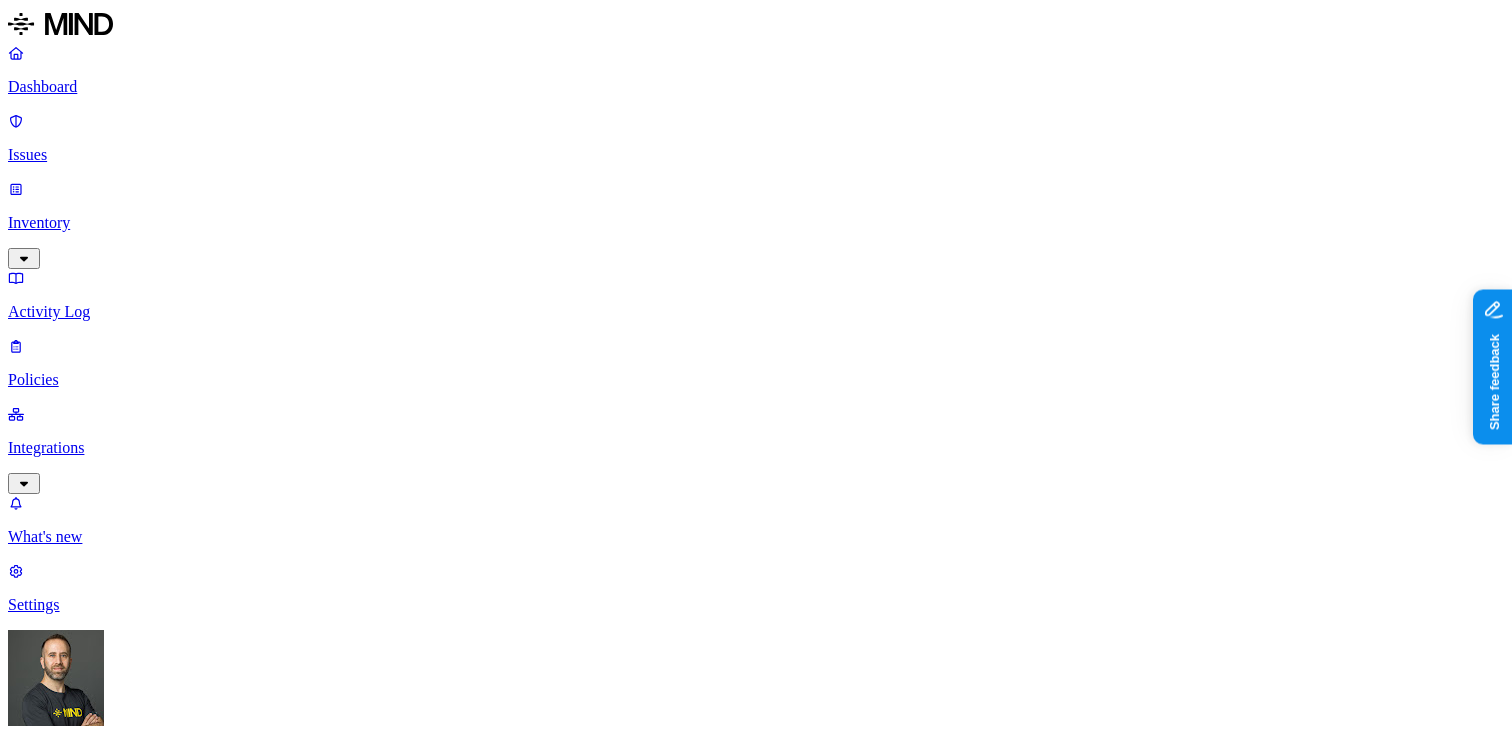 scroll, scrollTop: 0, scrollLeft: 0, axis: both 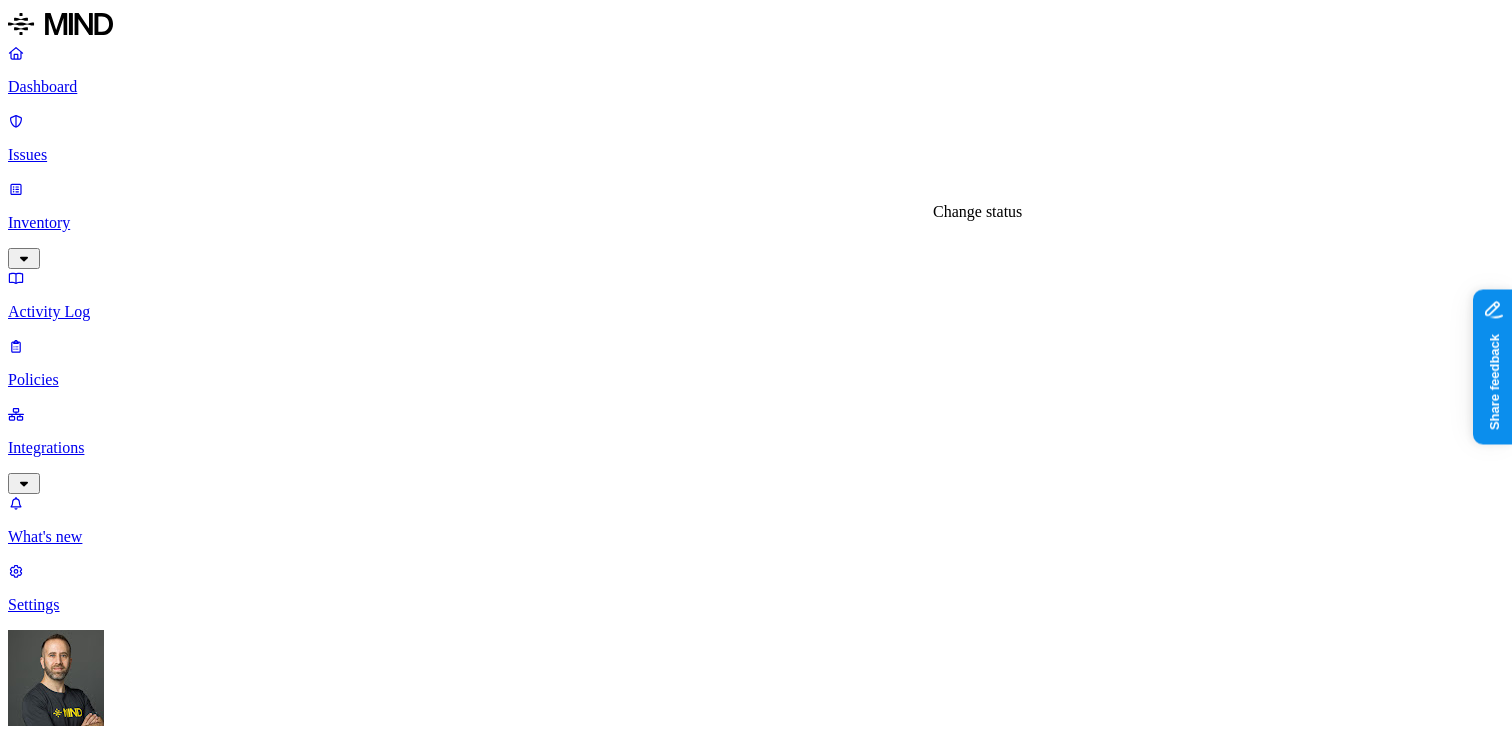 click on "Open" at bounding box center [44, 3340] 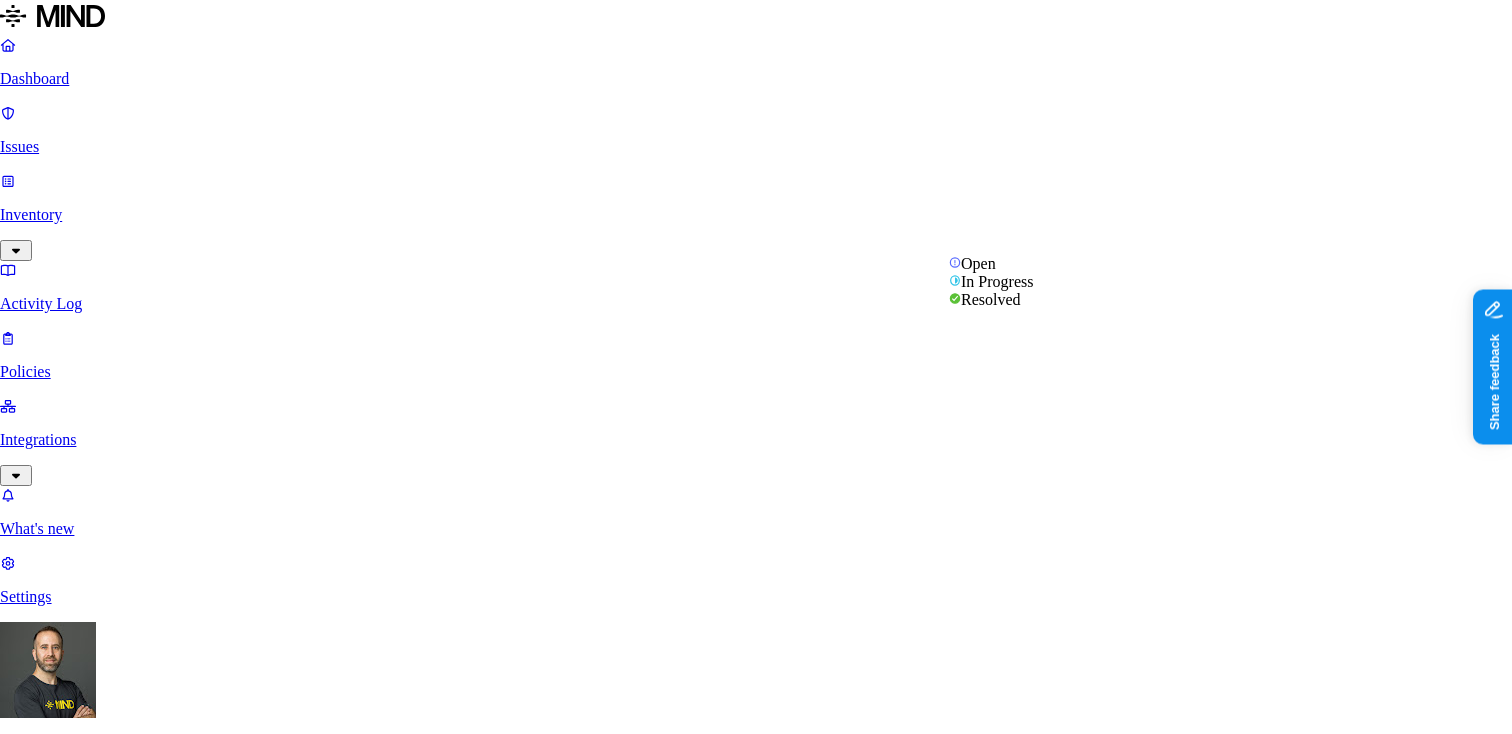 click on "Critical" at bounding box center [756, 3258] 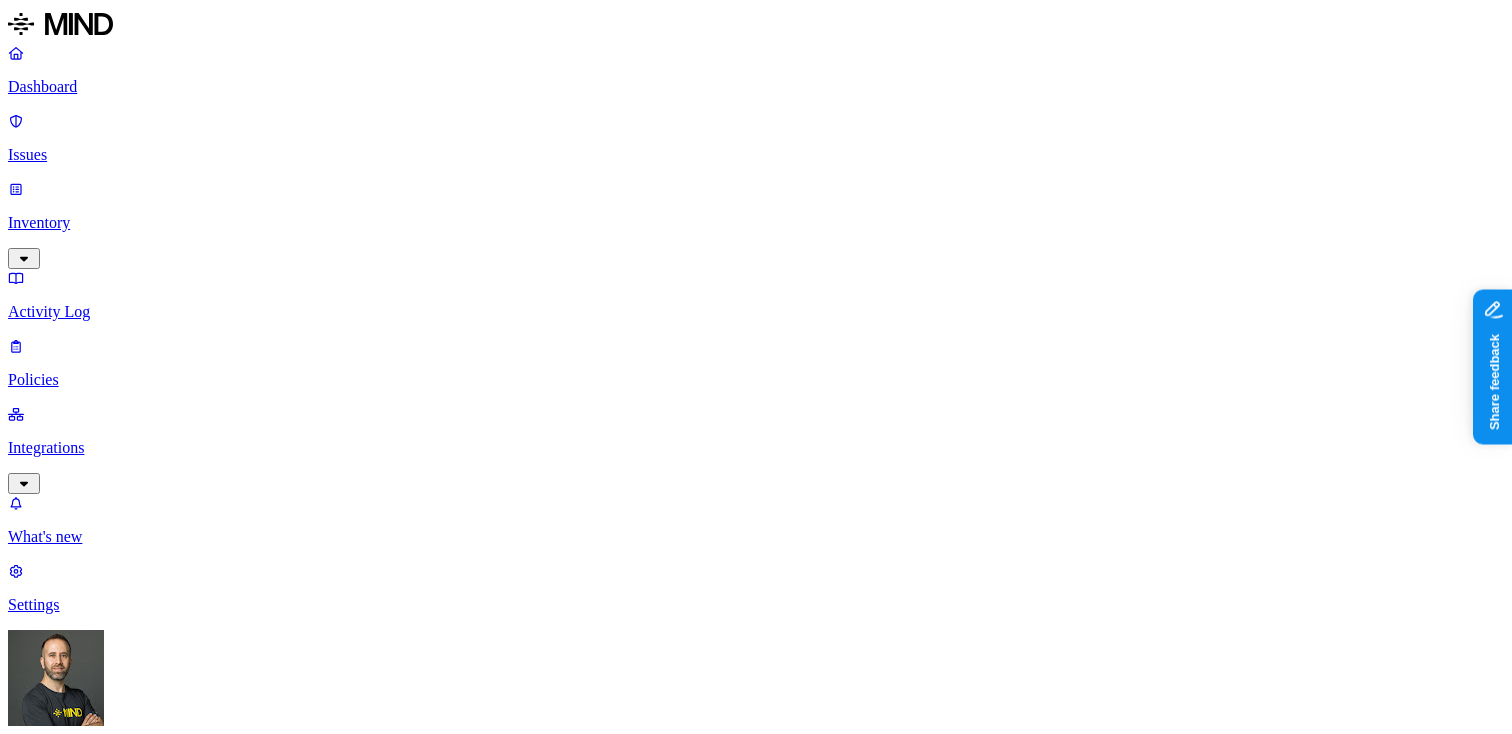 click on "Open" at bounding box center [44, 3340] 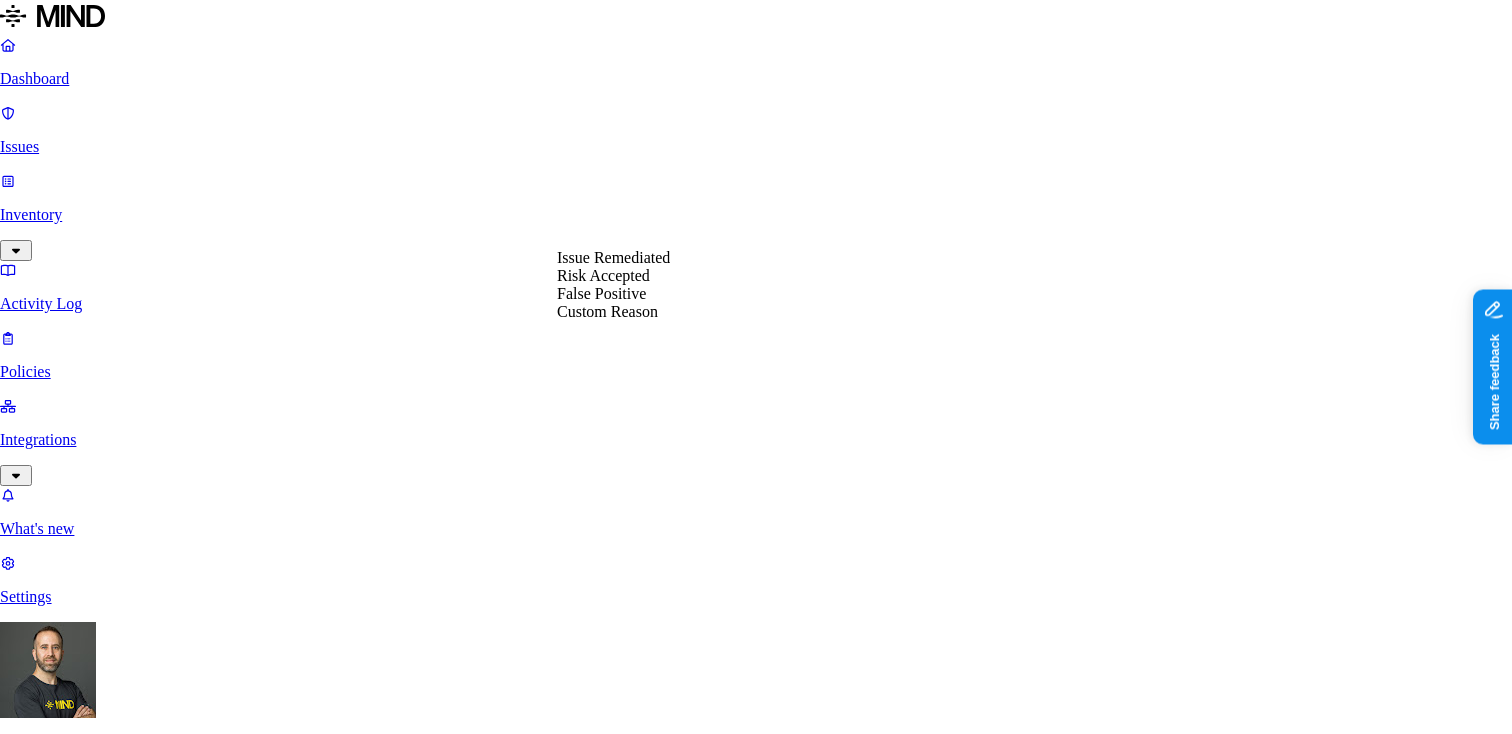 click on "Select reason" at bounding box center [57, 5034] 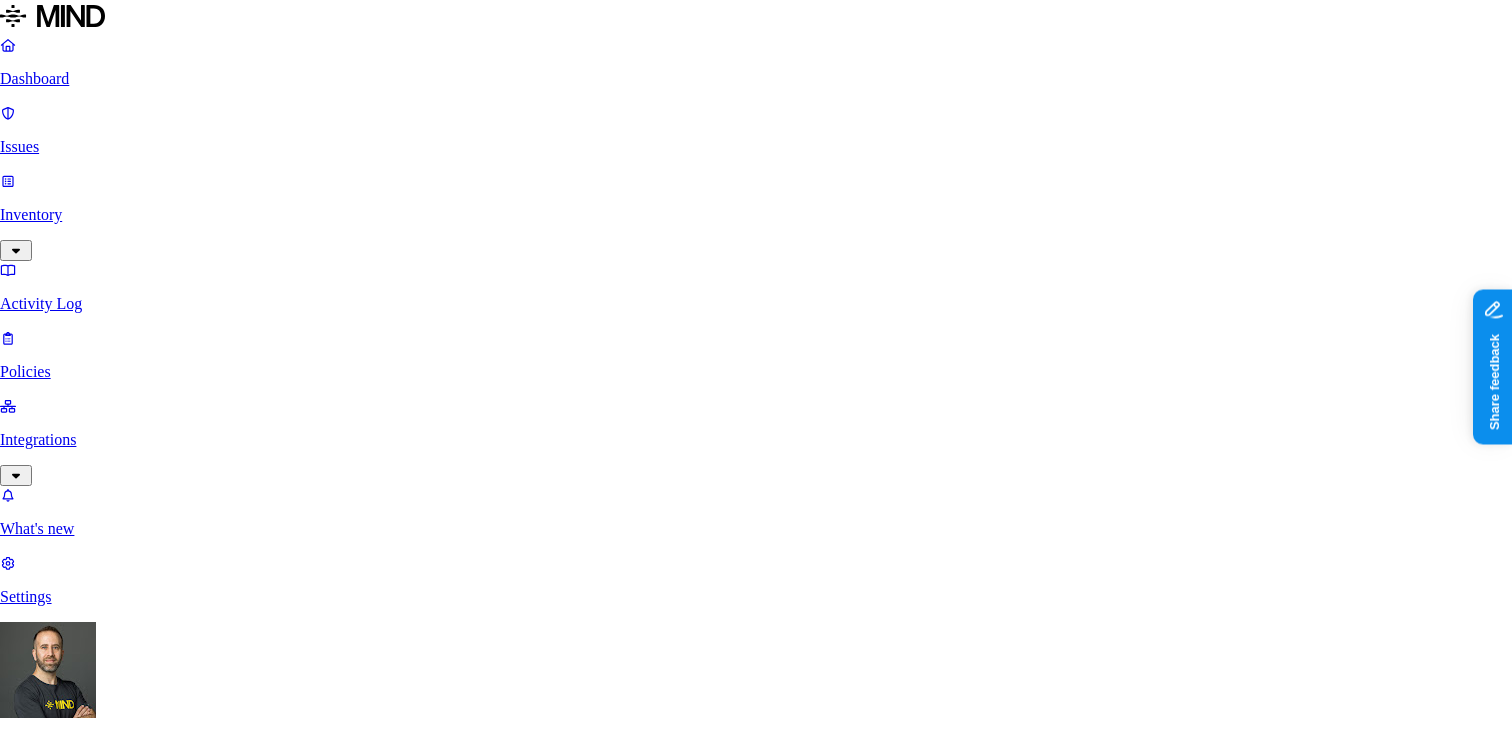 click on "Please share your reason for changing status to resolved Reason (Optional) Select reason Issue Remediated Risk Accepted False Positive Custom Reason" at bounding box center [756, 5016] 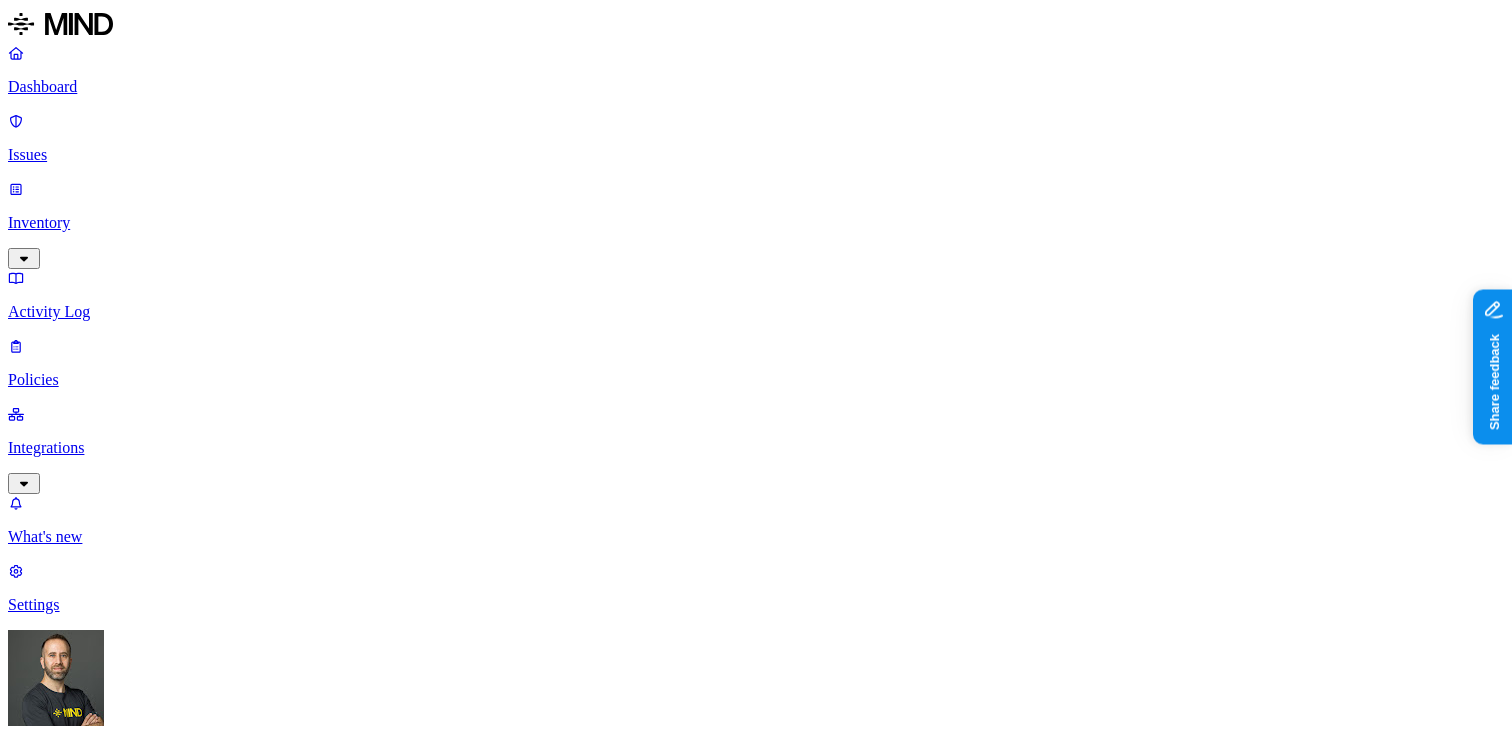 click on "AWS credentials" at bounding box center [489, 2091] 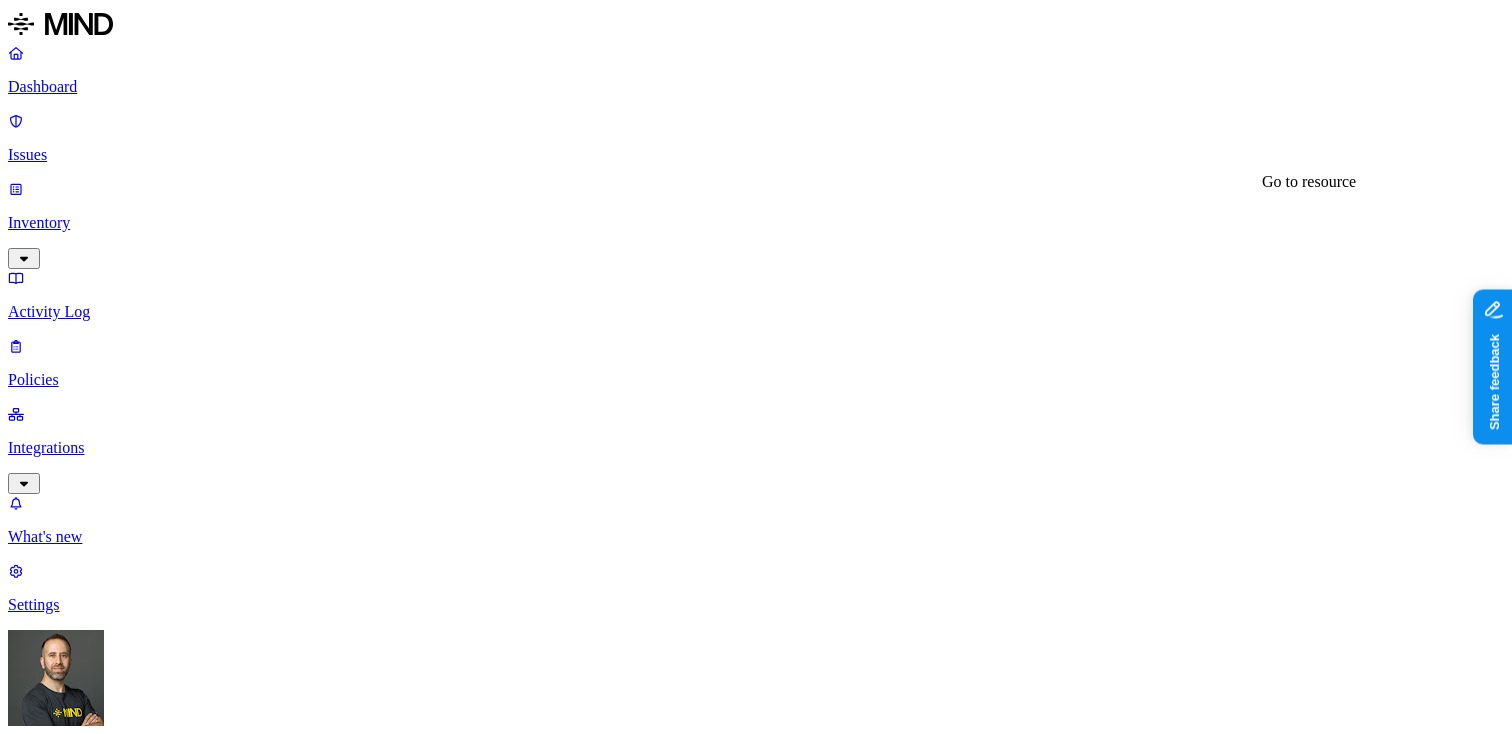 click on "Acme AWS" at bounding box center (756, 3808) 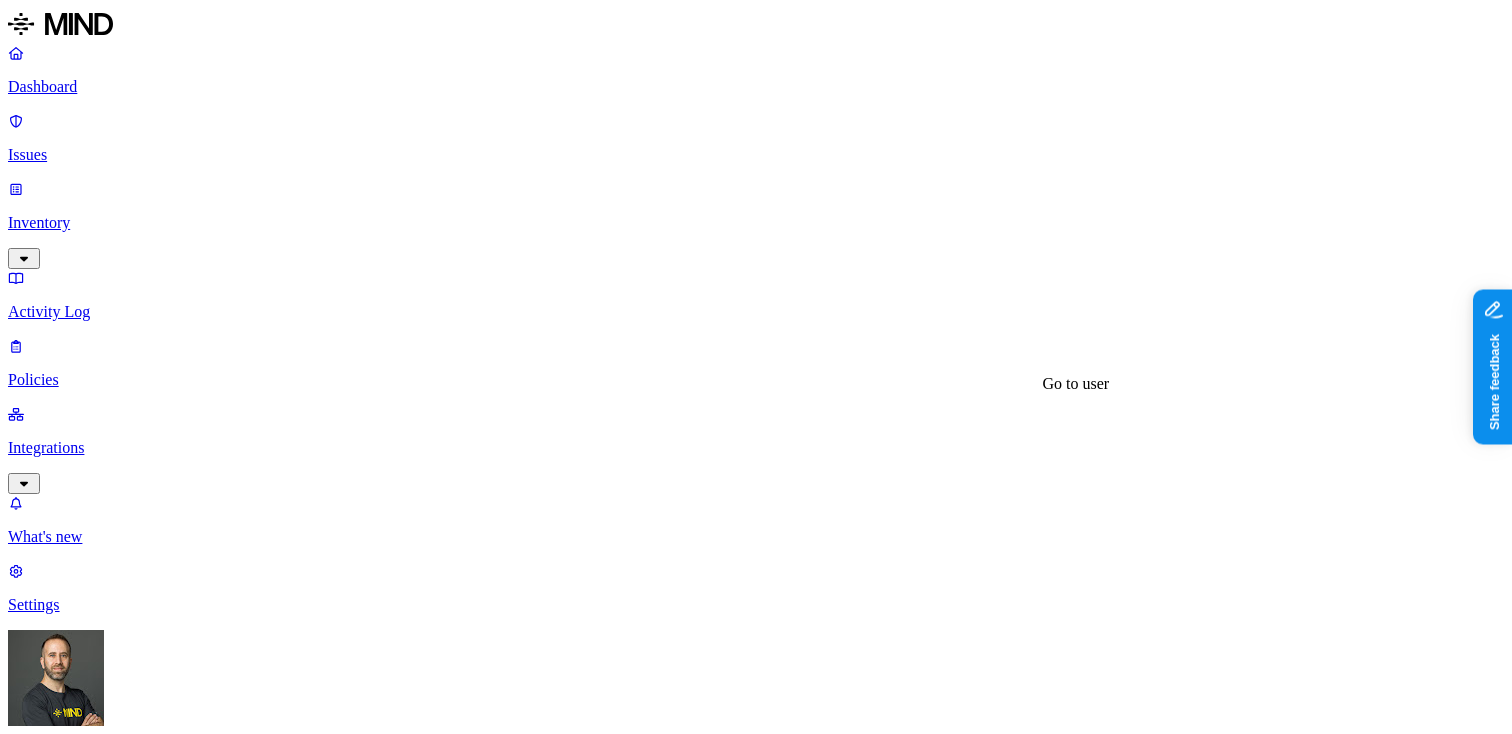 scroll, scrollTop: 0, scrollLeft: 0, axis: both 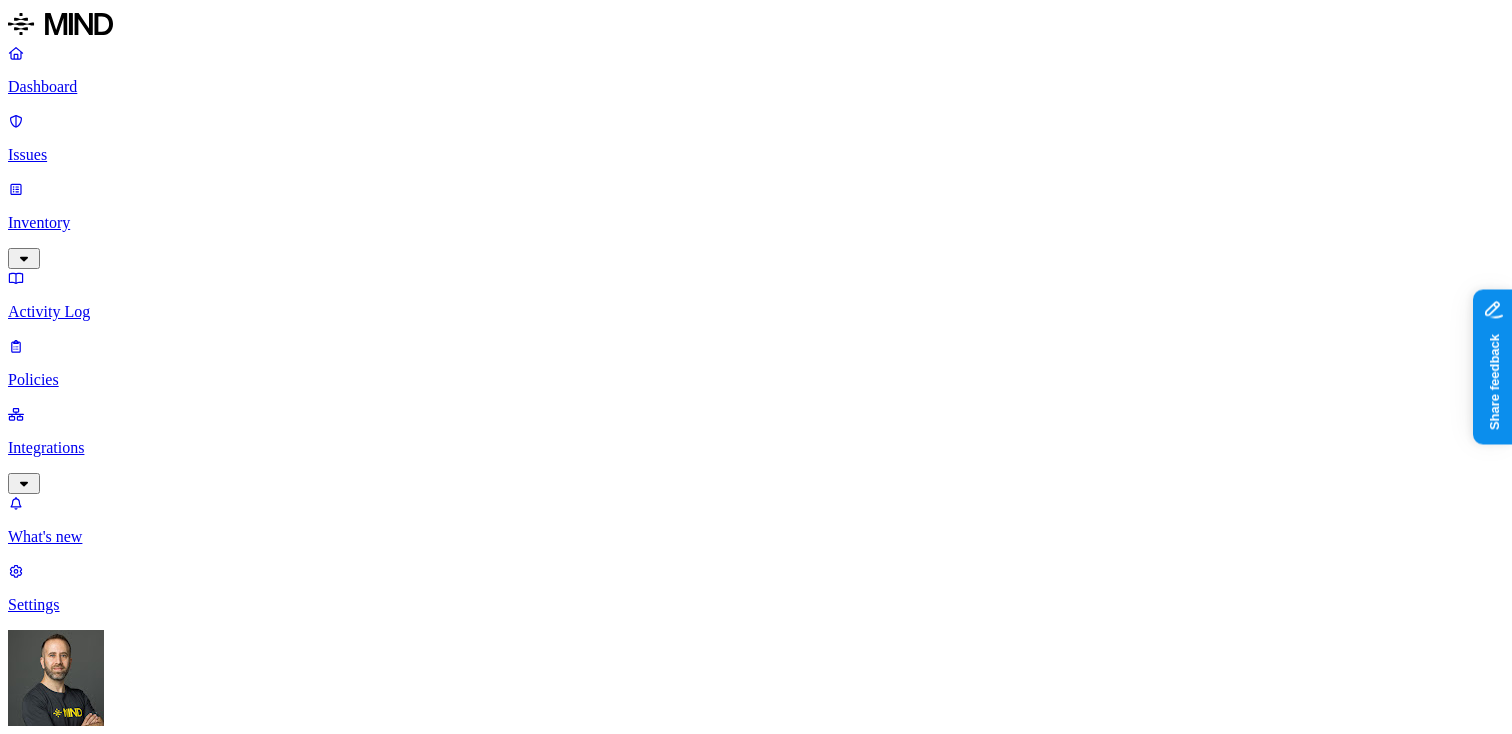 click 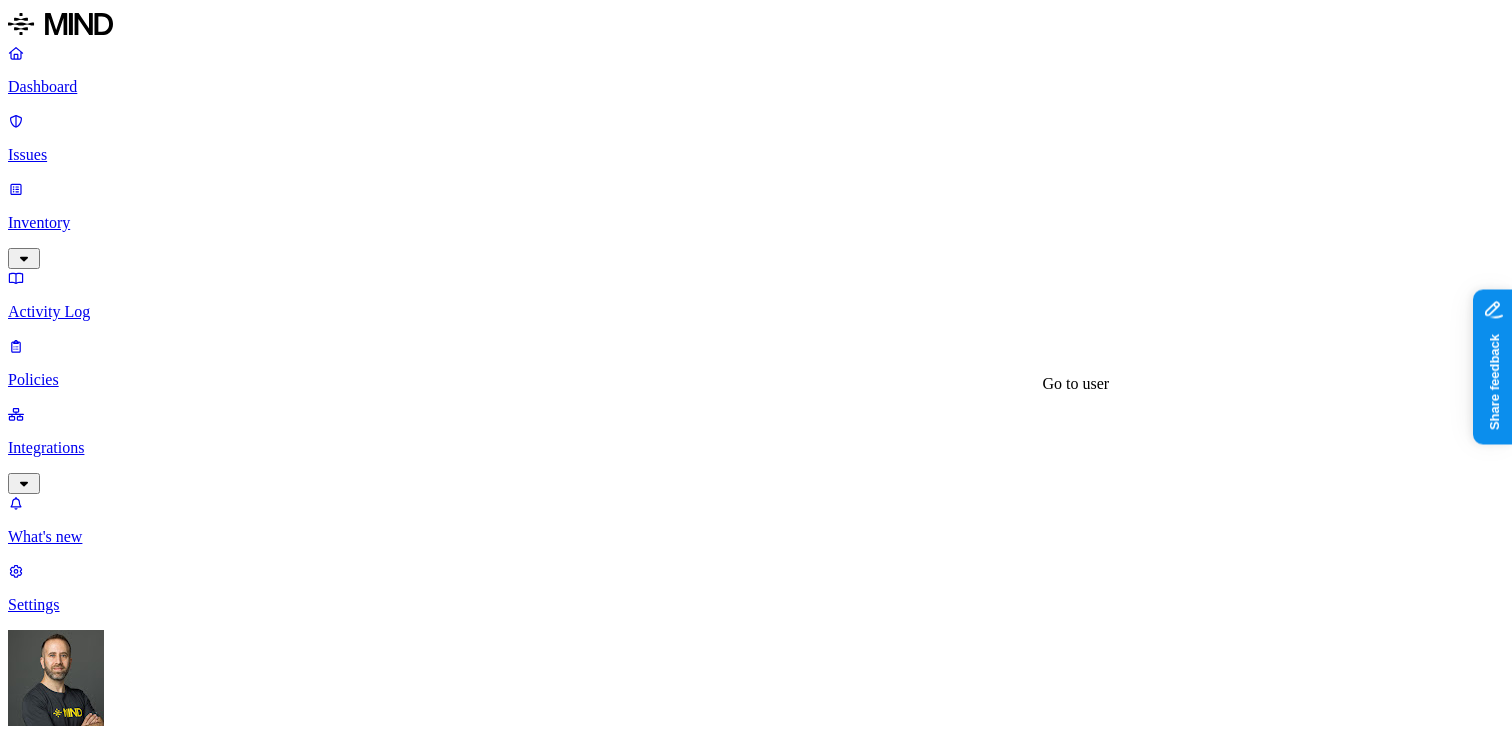 click at bounding box center [24, 4152] 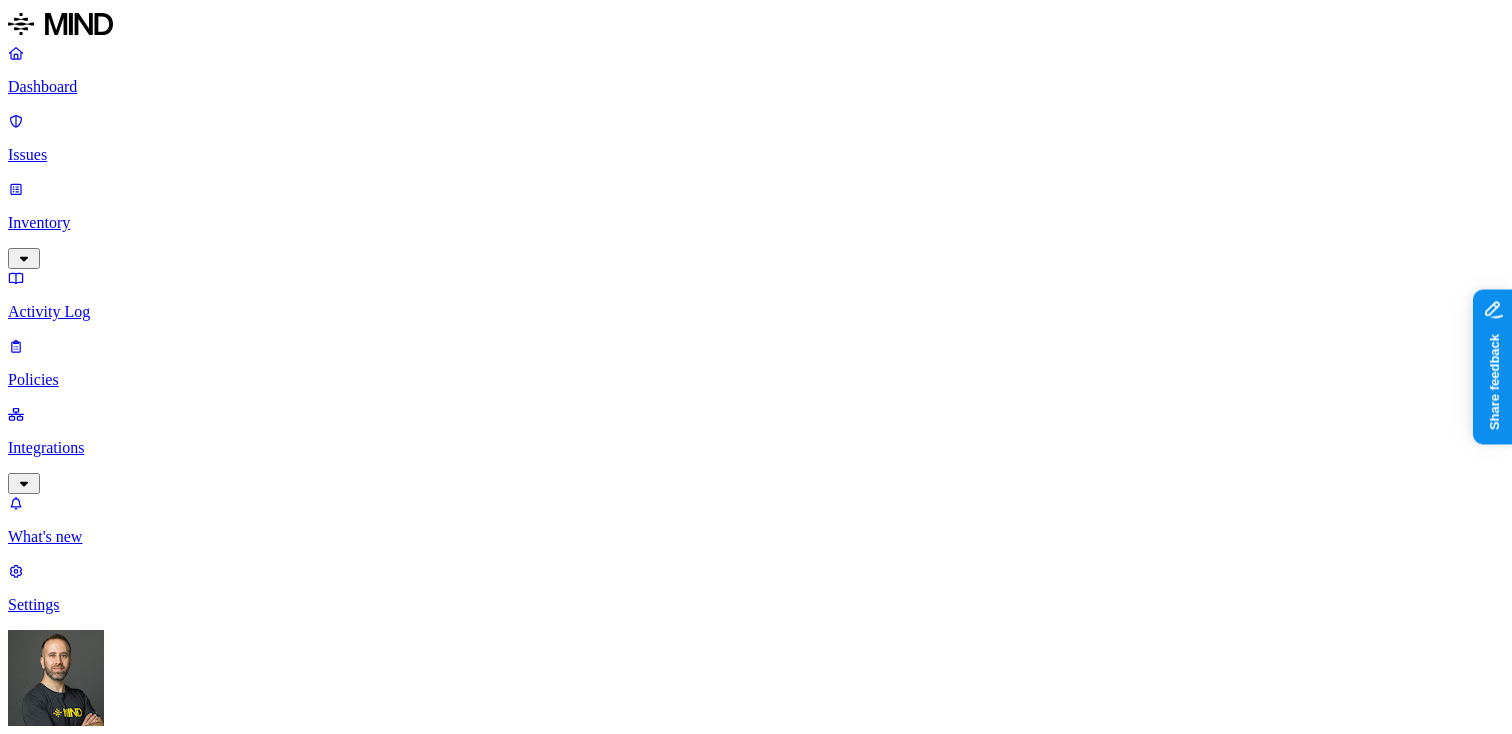 click 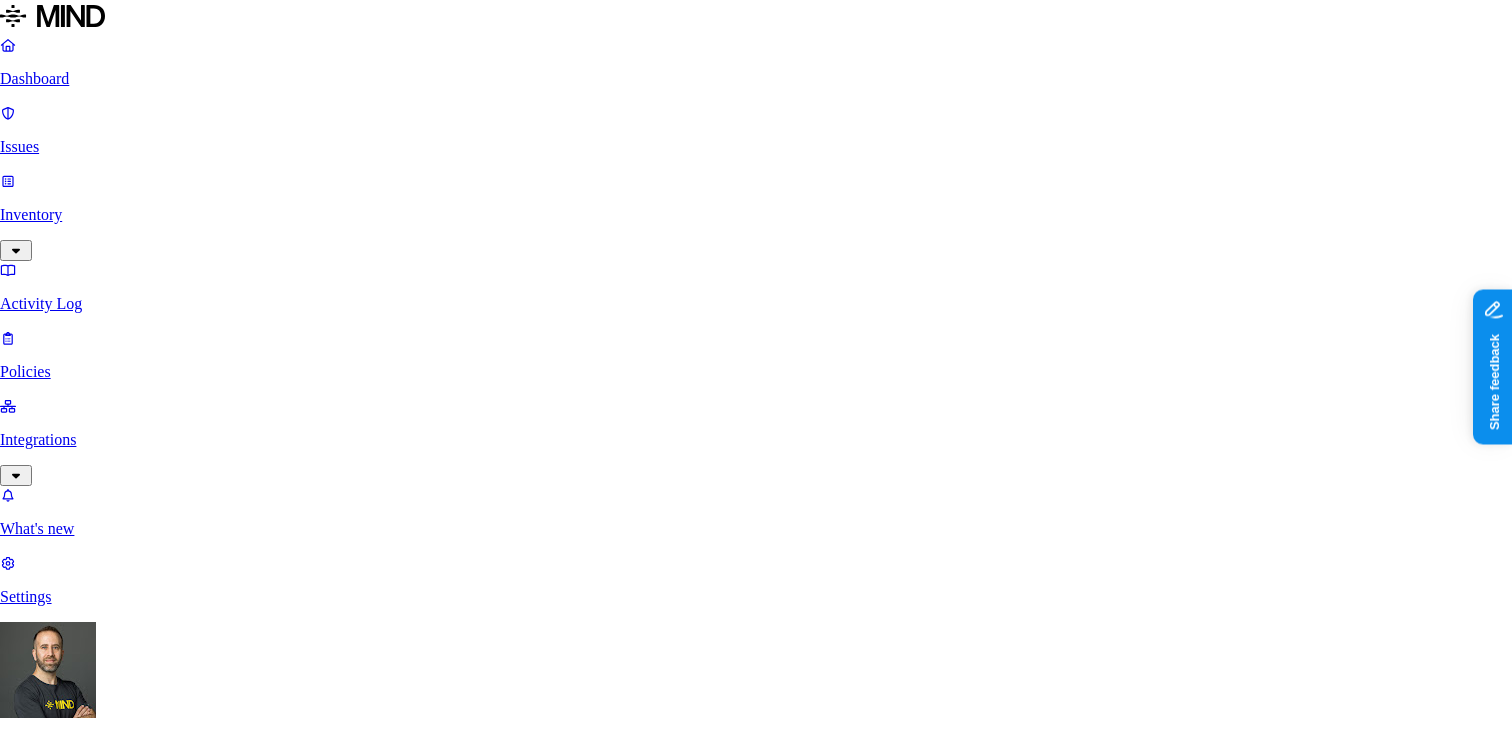 click on "Label Key" at bounding box center (45, 5281) 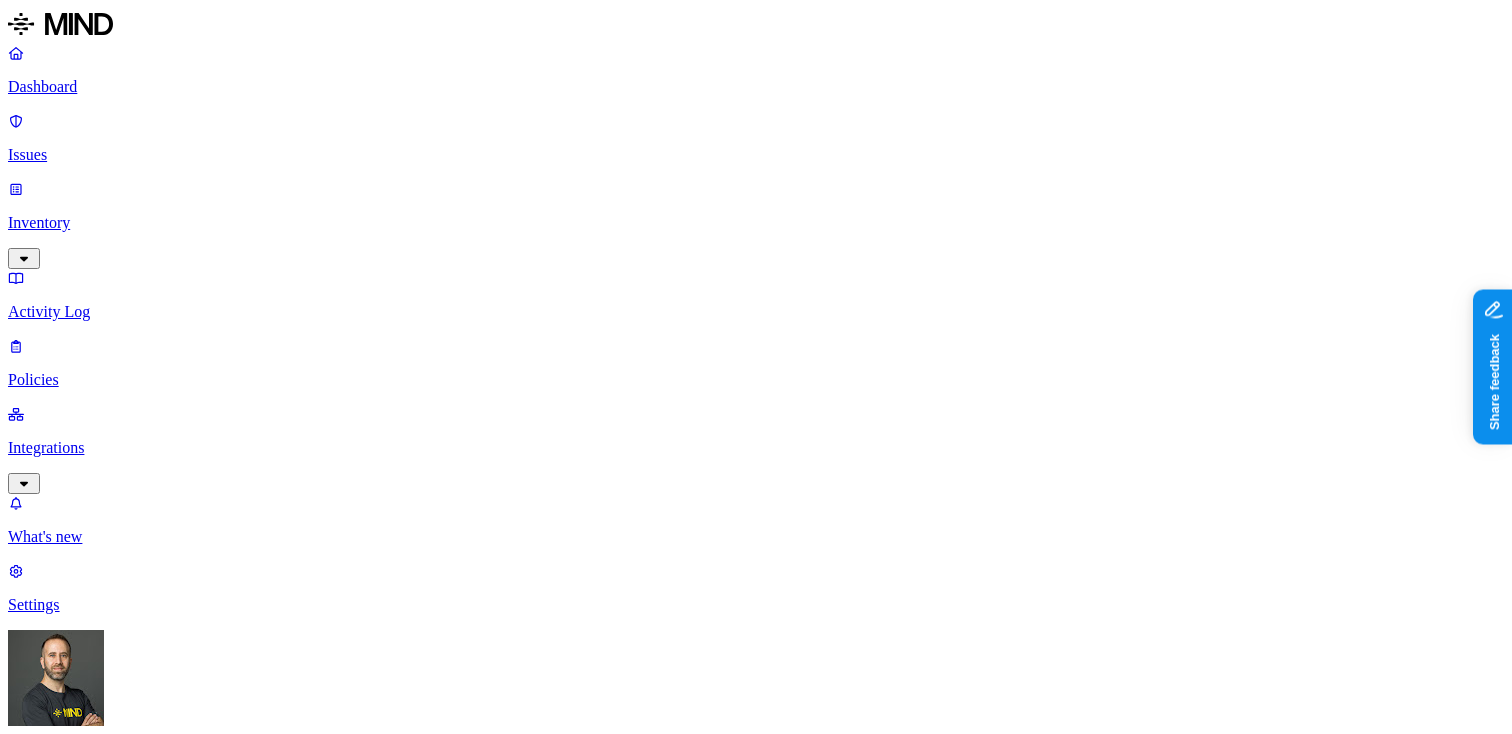 scroll, scrollTop: 674, scrollLeft: 0, axis: vertical 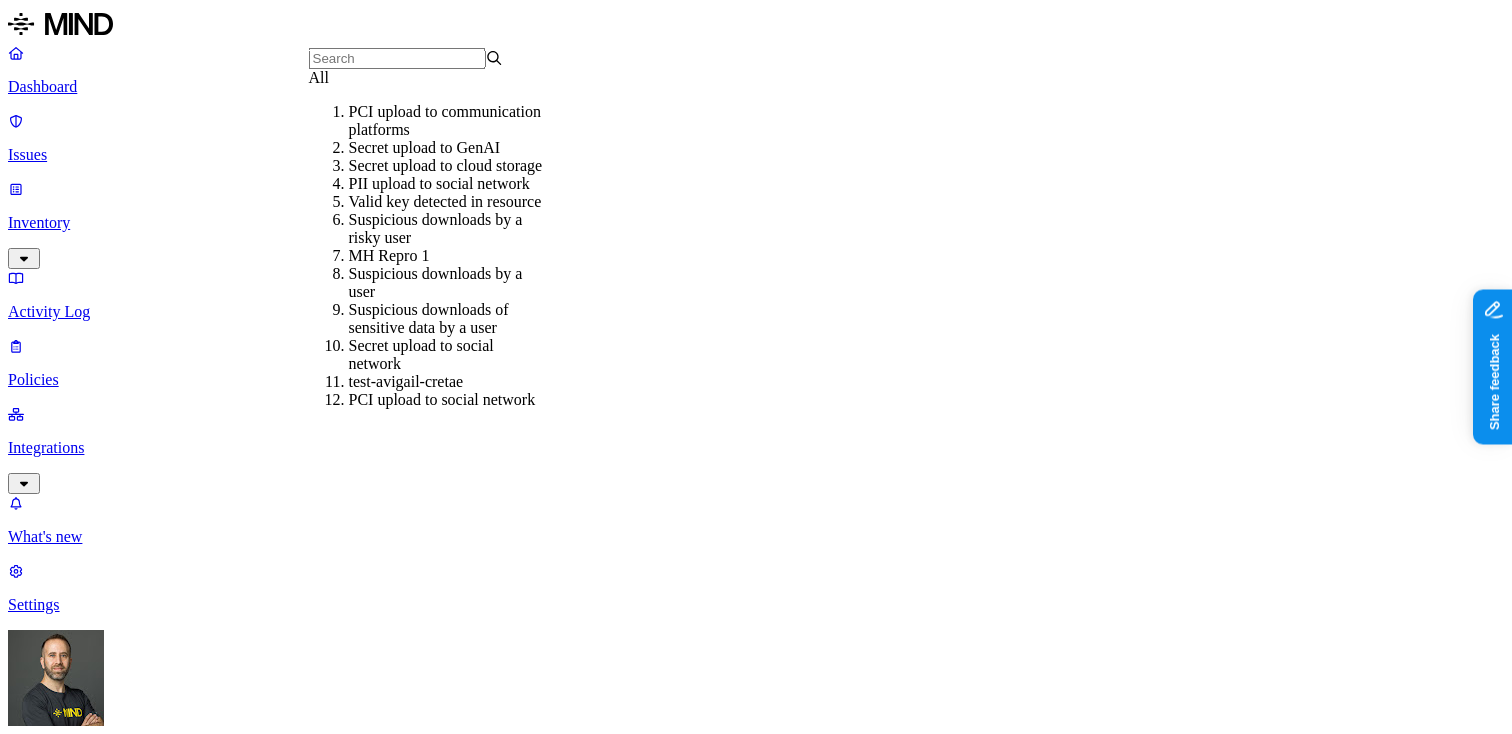 click on "All" at bounding box center (406, 78) 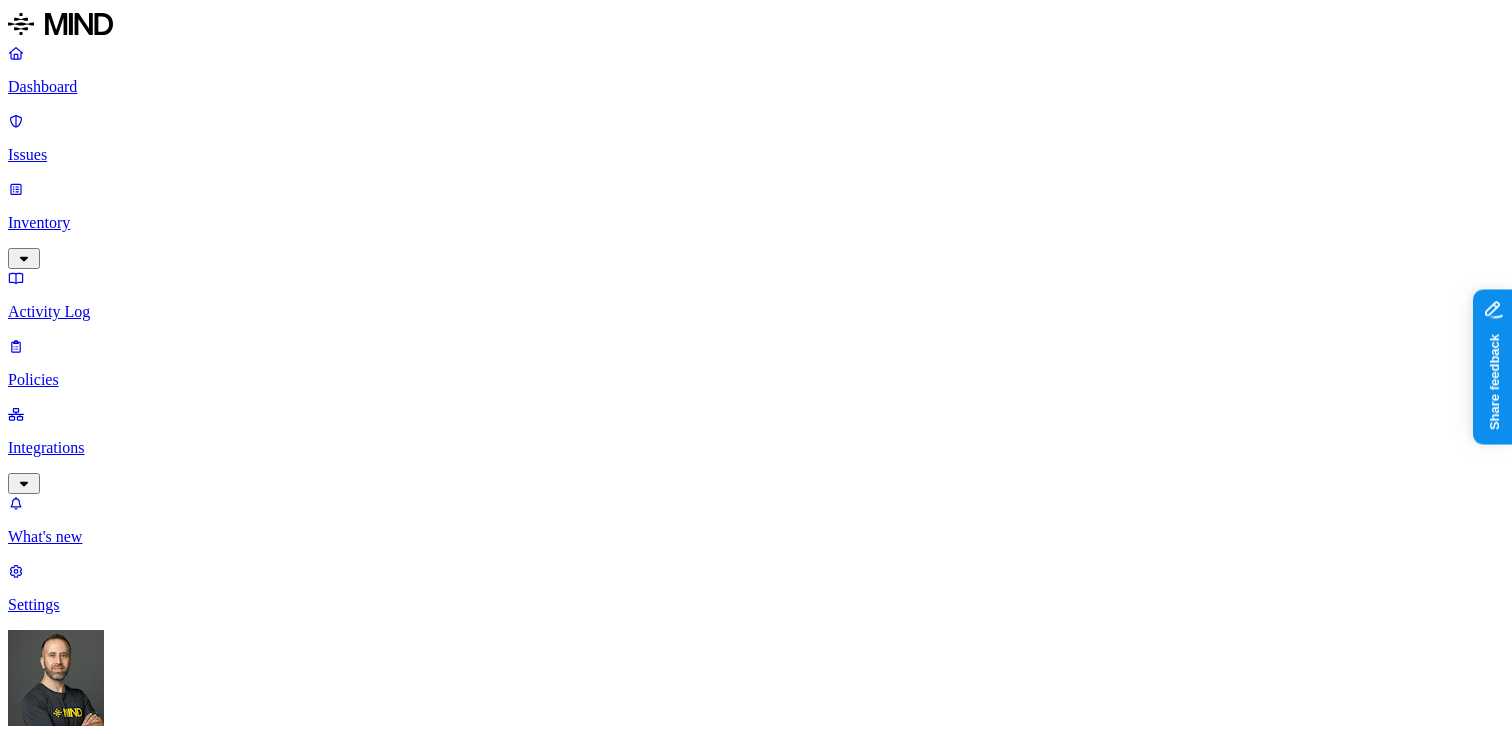 click on "Status" at bounding box center (35, 1011) 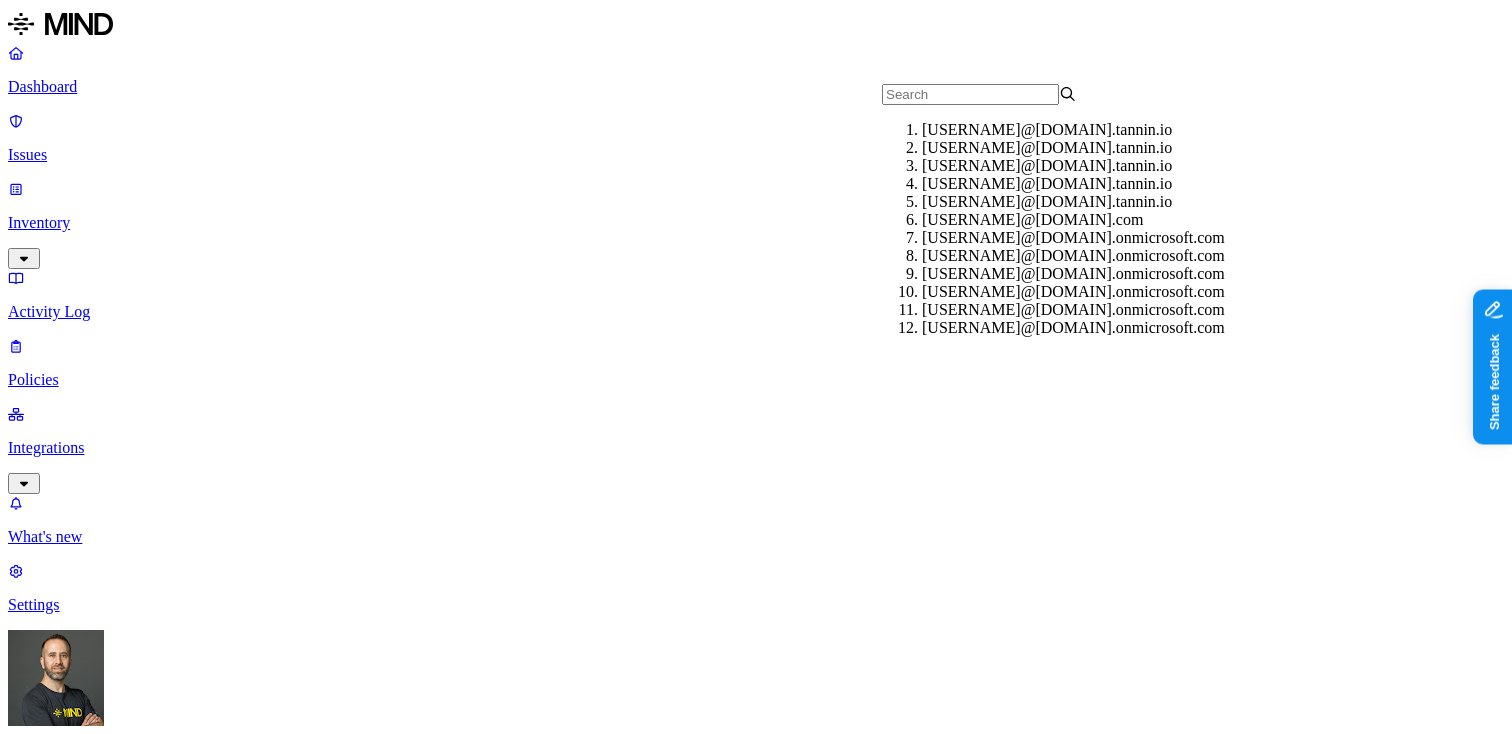 click at bounding box center [970, 94] 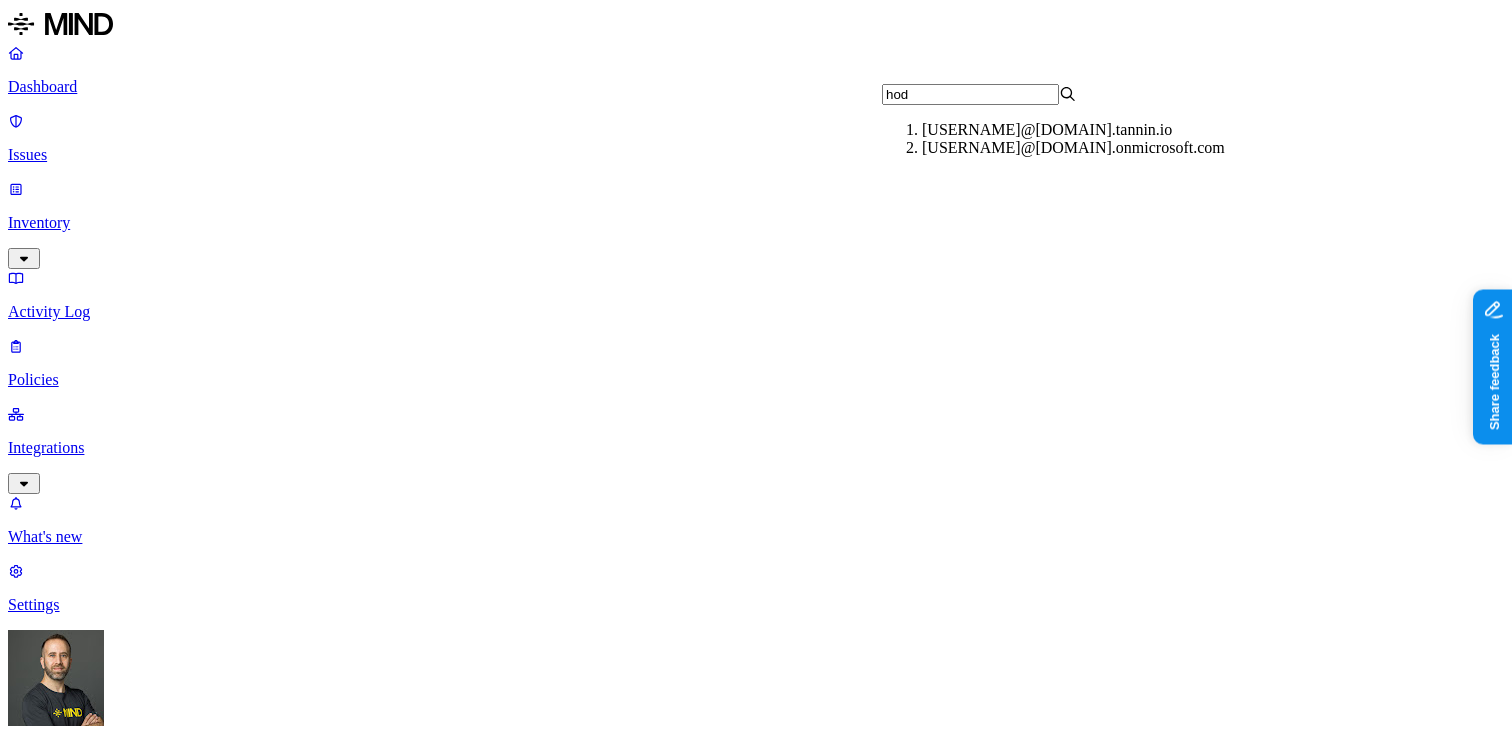 type on "hod" 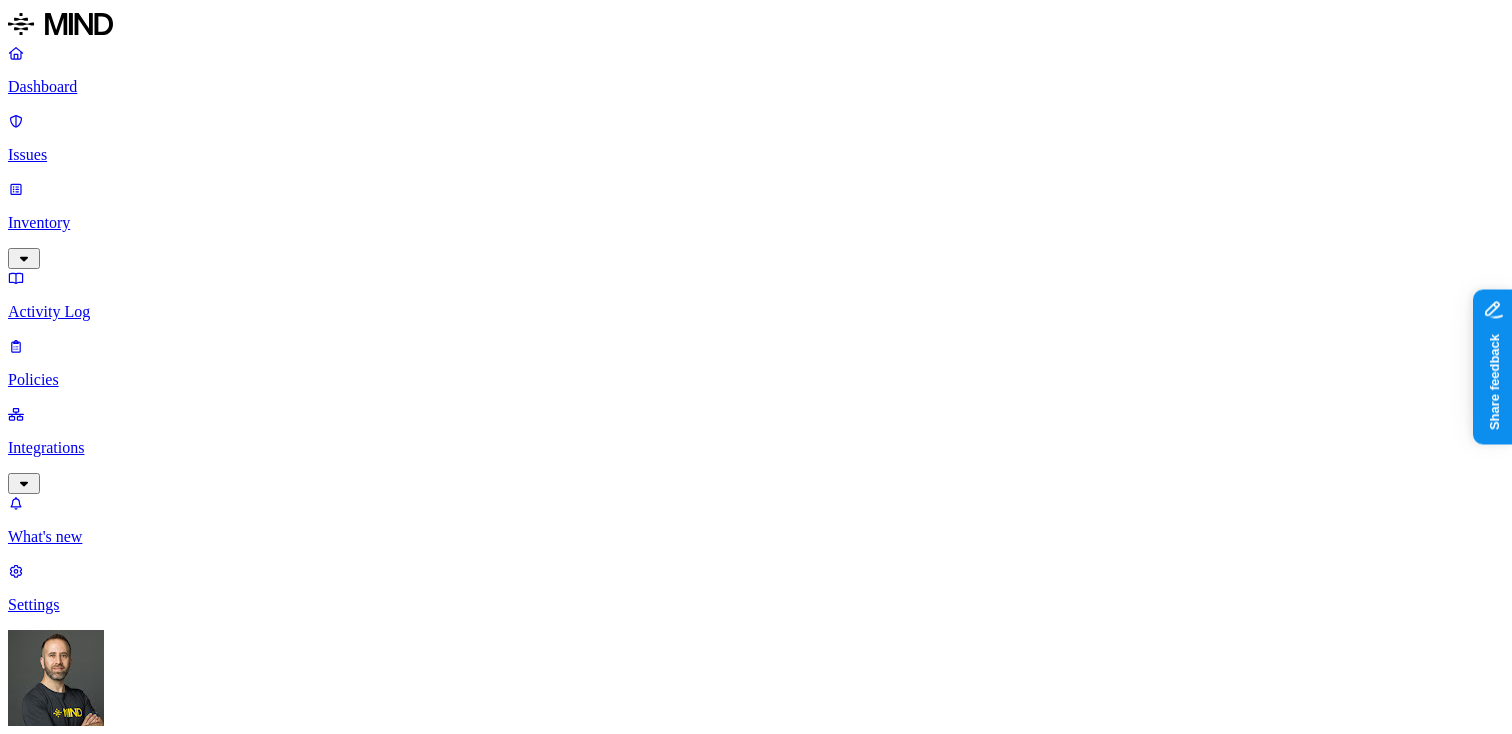 click on "Status :  Open Discovered Severity Action taken Environment Risk category Assignee: hodbn@k14d.onmicrosoft.com ‌" at bounding box center [756, 1114] 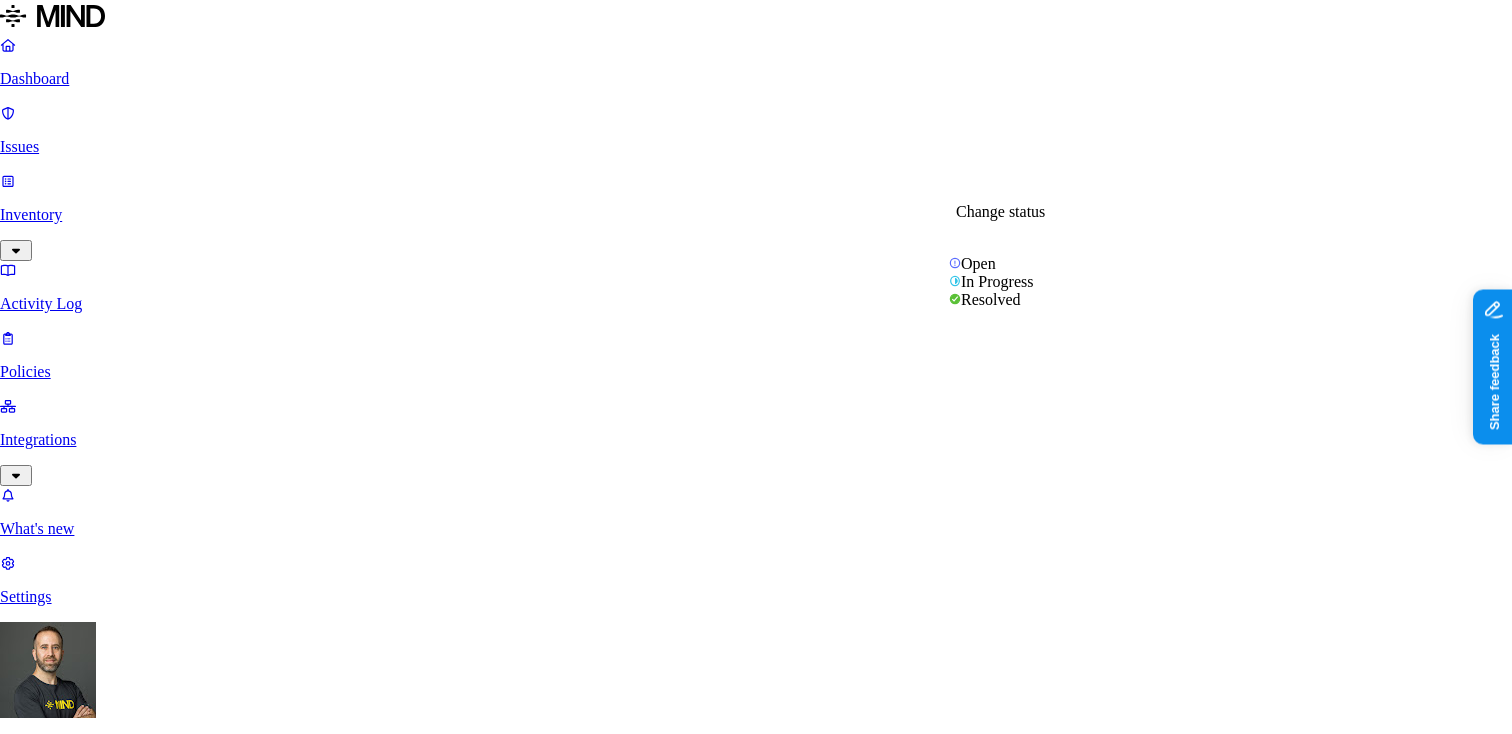 click on "In Progress" at bounding box center (54, 3294) 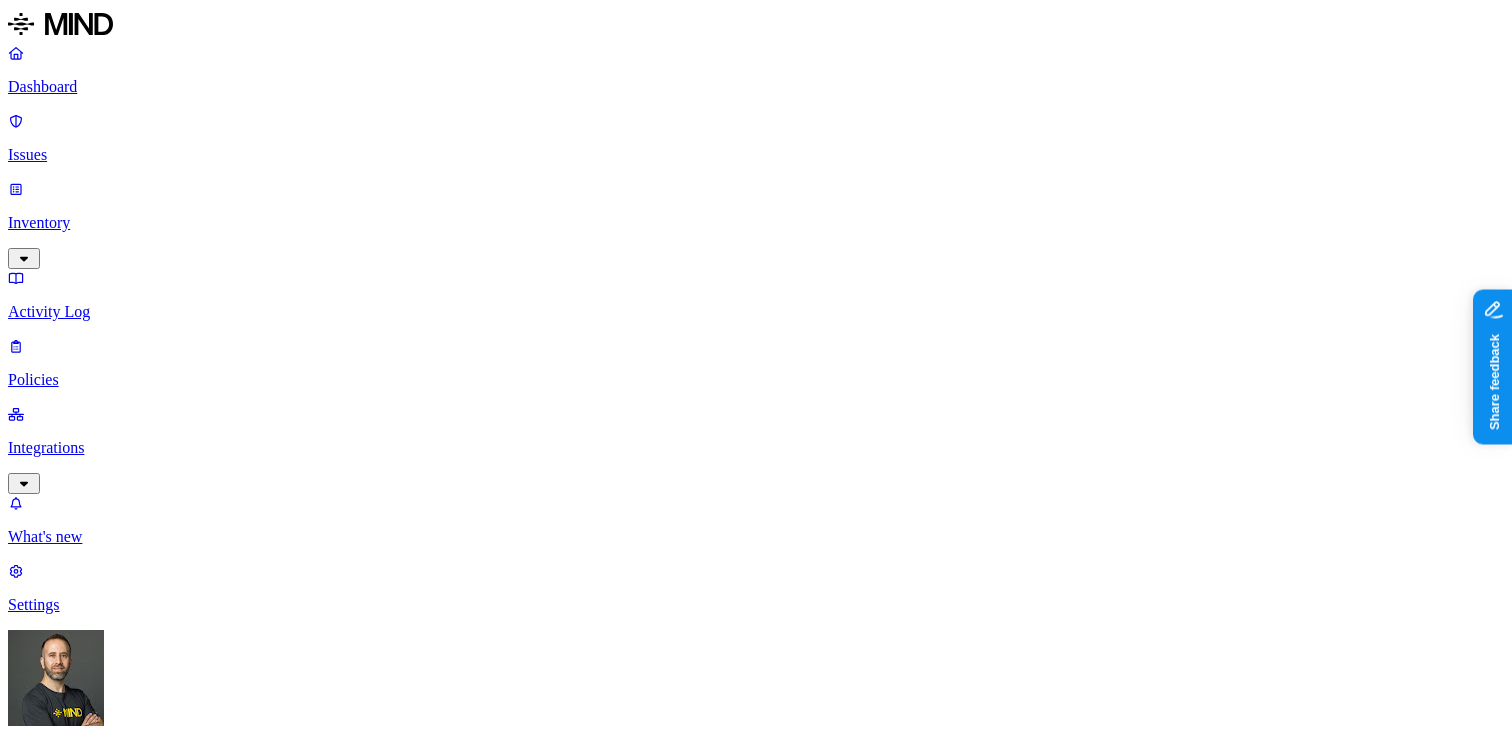 click on "Severity High Risks Exposure Status In Progress Action taken Monitored Environment Cloud Discovered Apr 10, 2025, 04:34 PM Description Detects the external sharing of resources containing credit card numbers. Improper handling of data subject to payment information (PCI) regulation may lead to non-compliance with applicable regulations" at bounding box center [756, 3328] 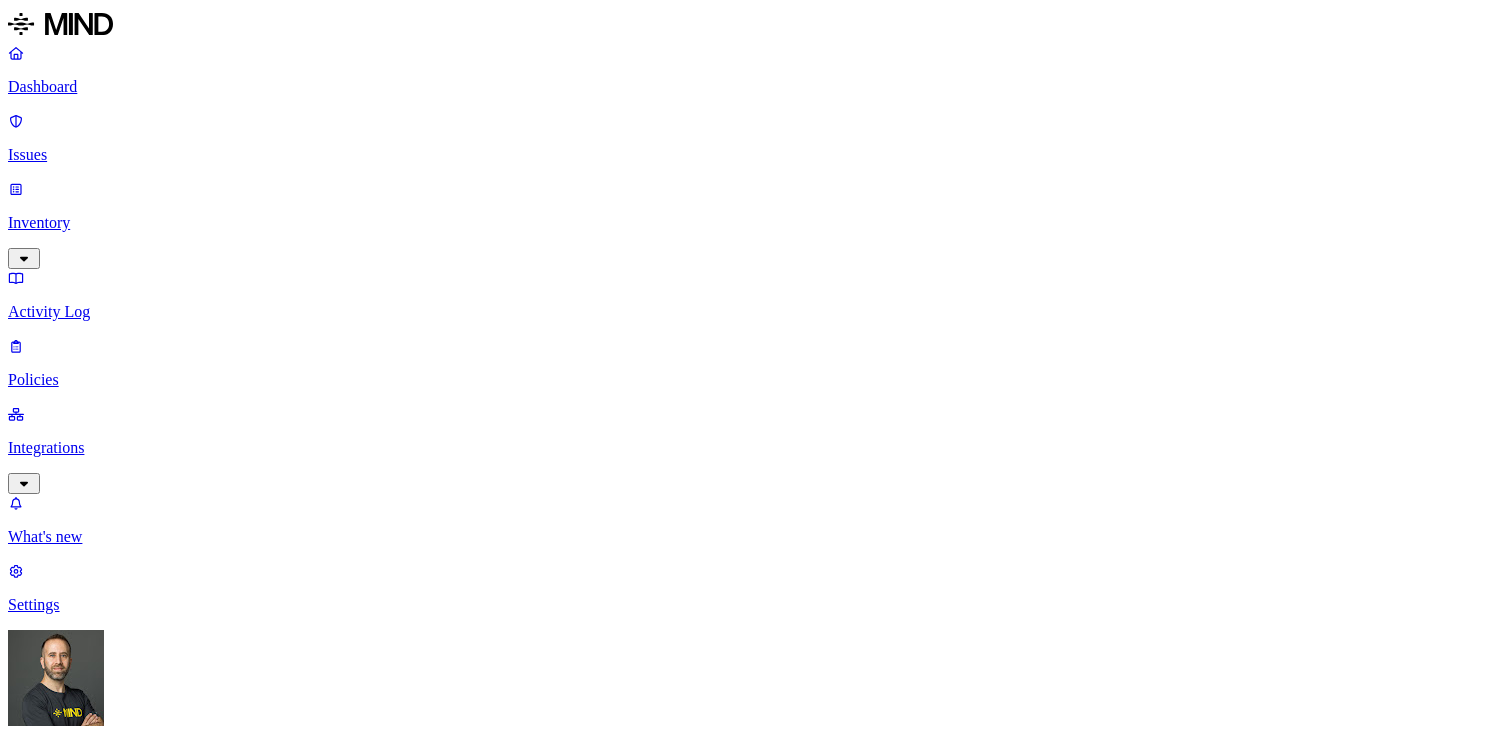 scroll, scrollTop: 0, scrollLeft: 0, axis: both 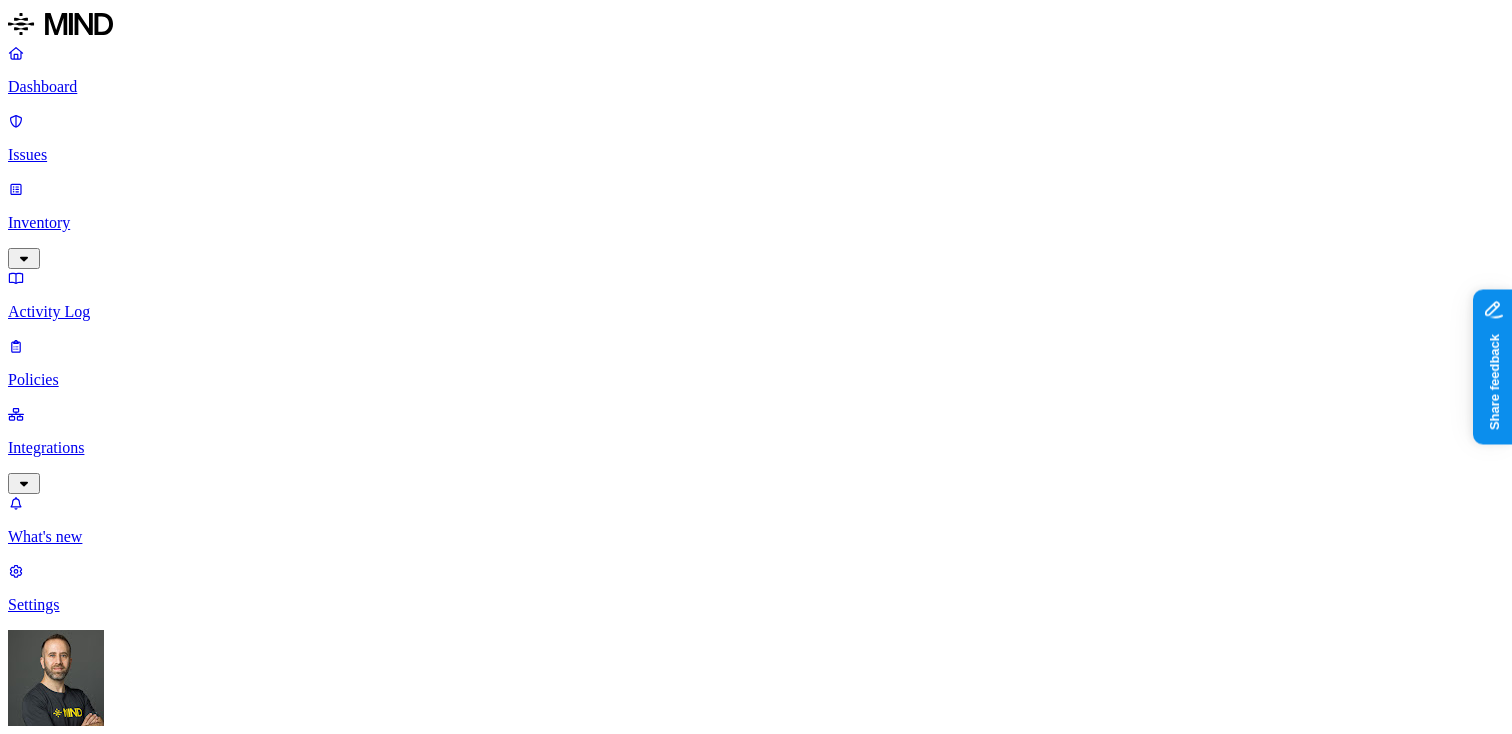 click on "File owner replied “it’s justified”" at bounding box center [114, 3916] 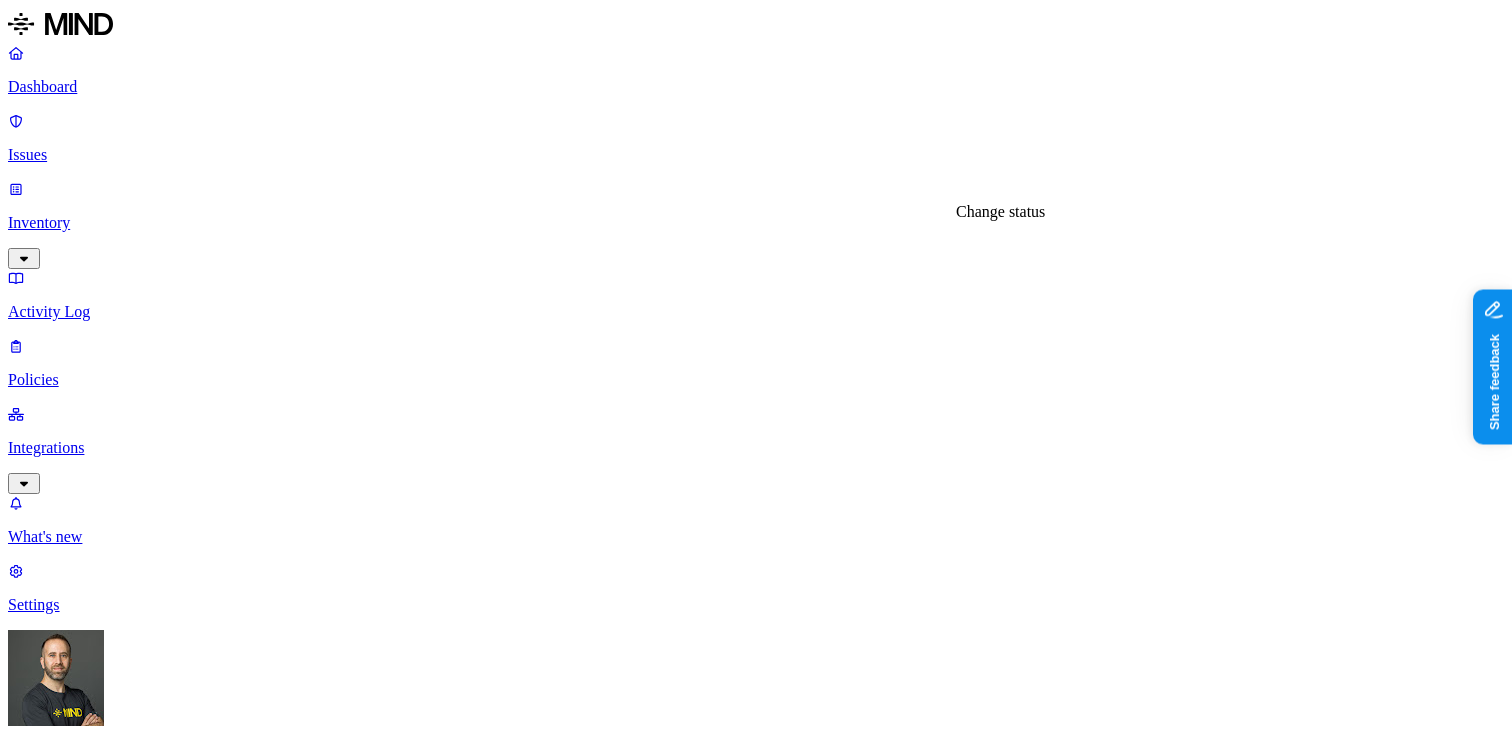click on "In Progress" at bounding box center [62, 3302] 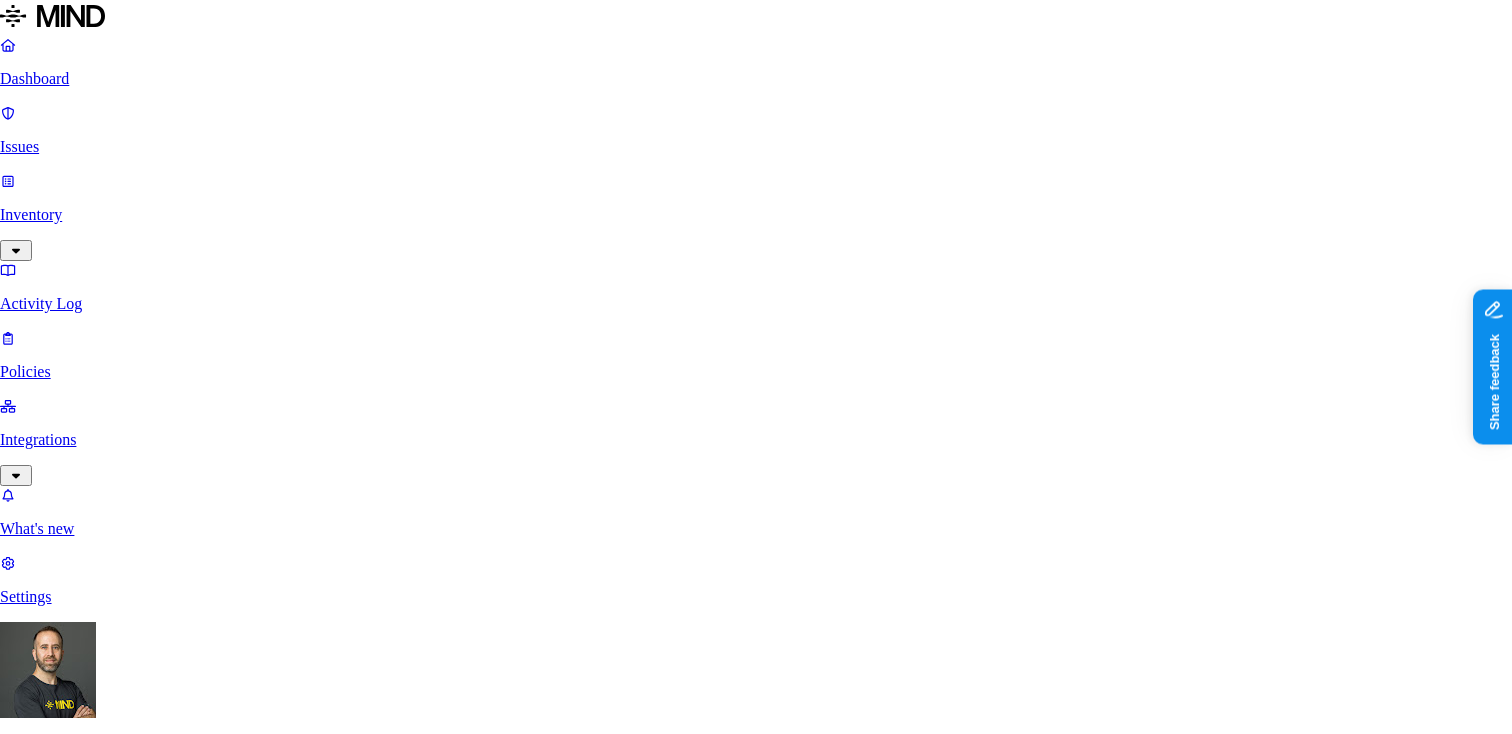 click on "Select reason" at bounding box center [57, 4442] 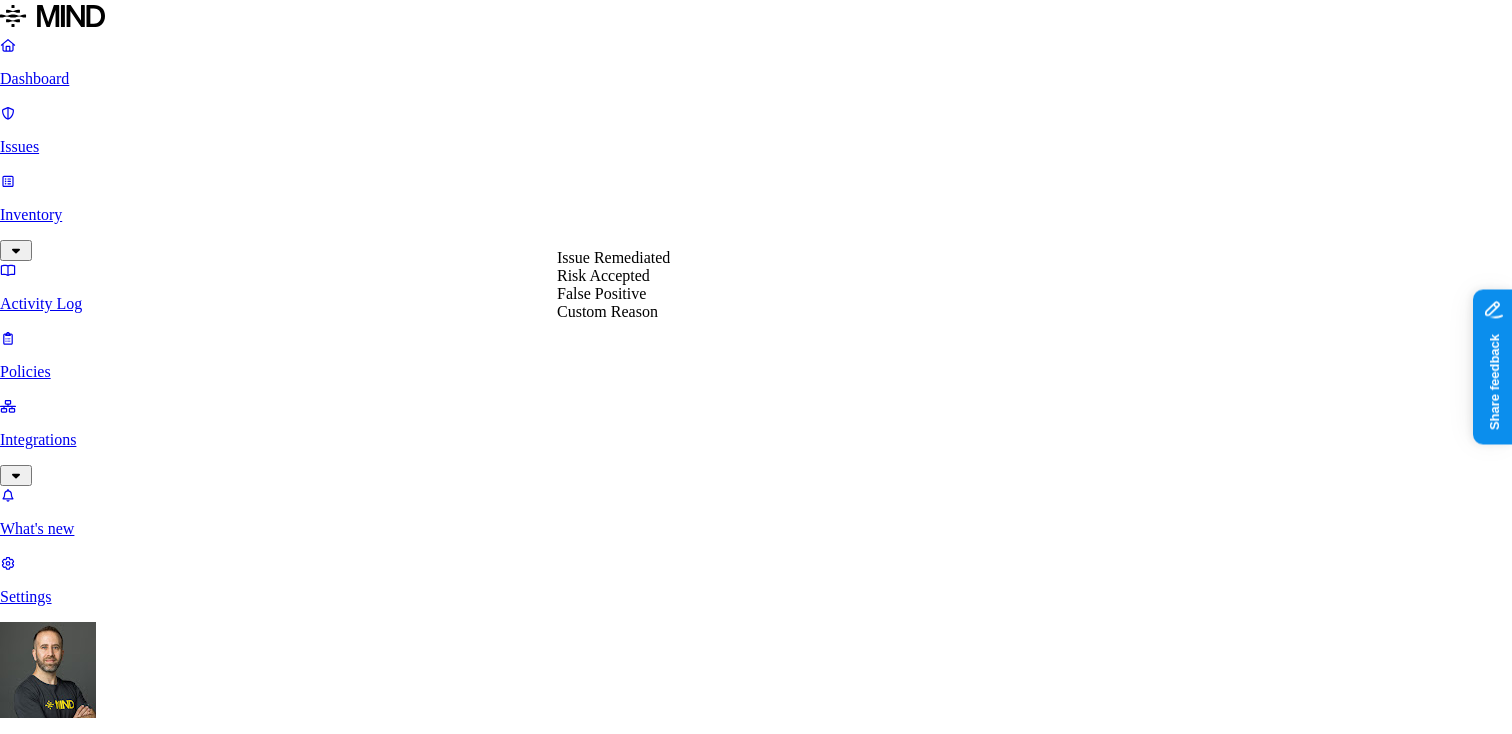 select on "Risk Accepted" 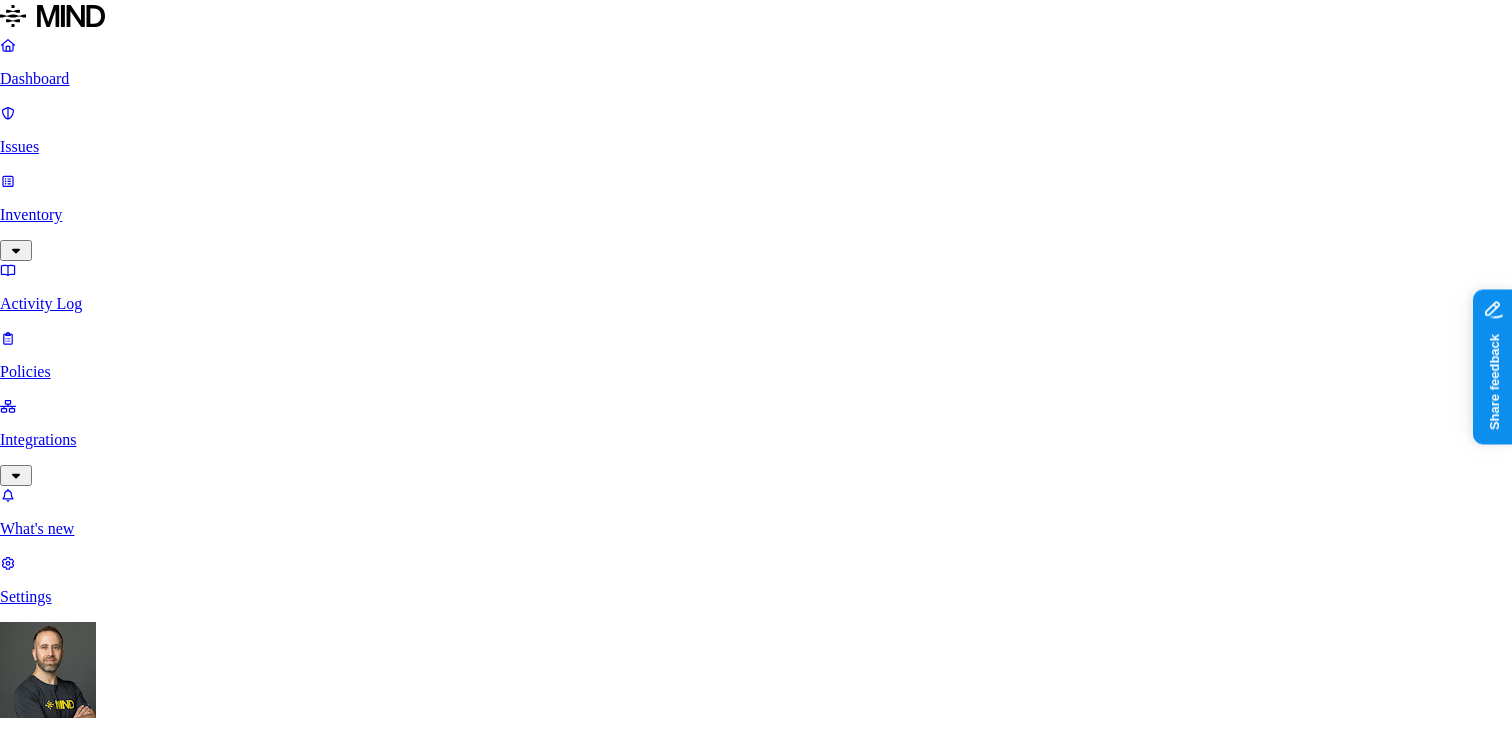 click on "Done" at bounding box center [82, 4463] 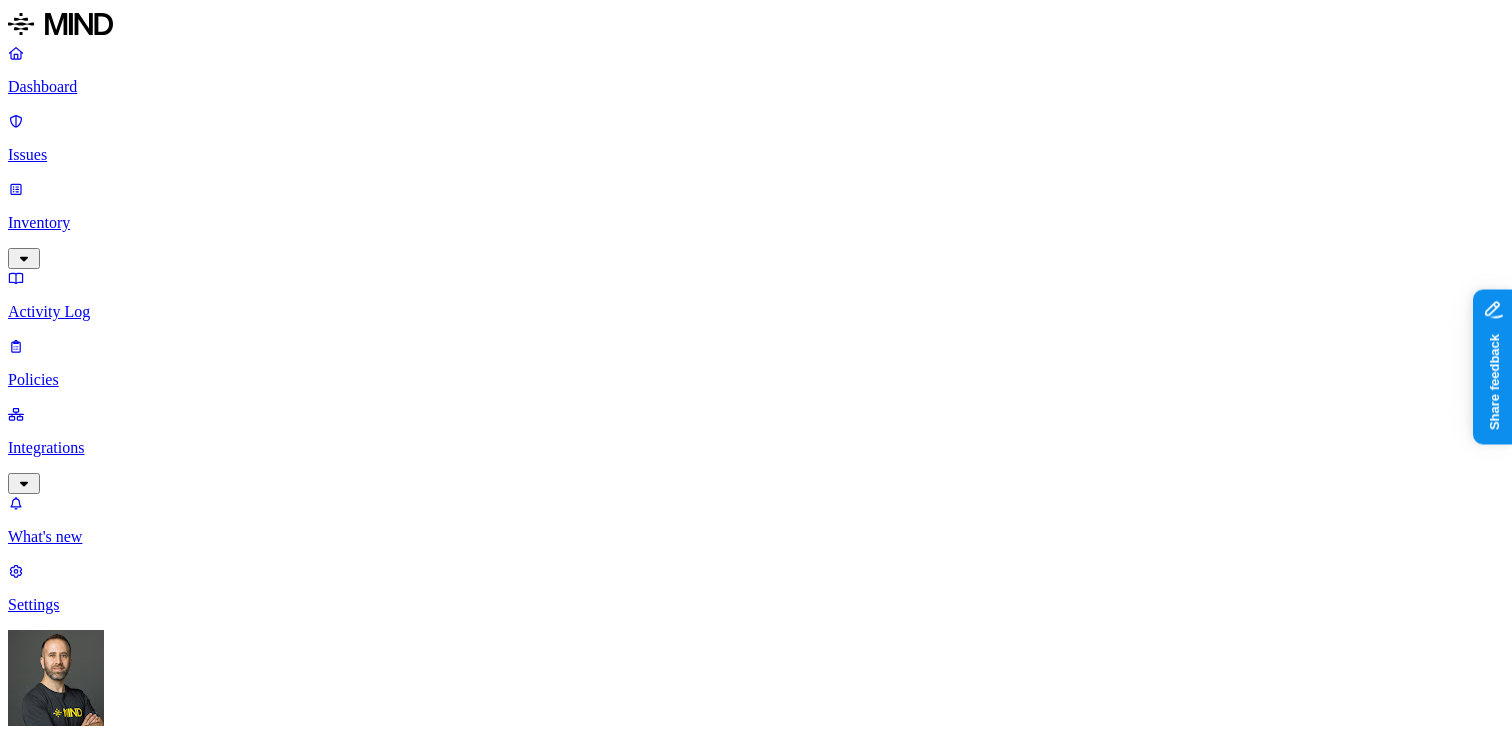 click on "Issues: All issues" at bounding box center [756, 924] 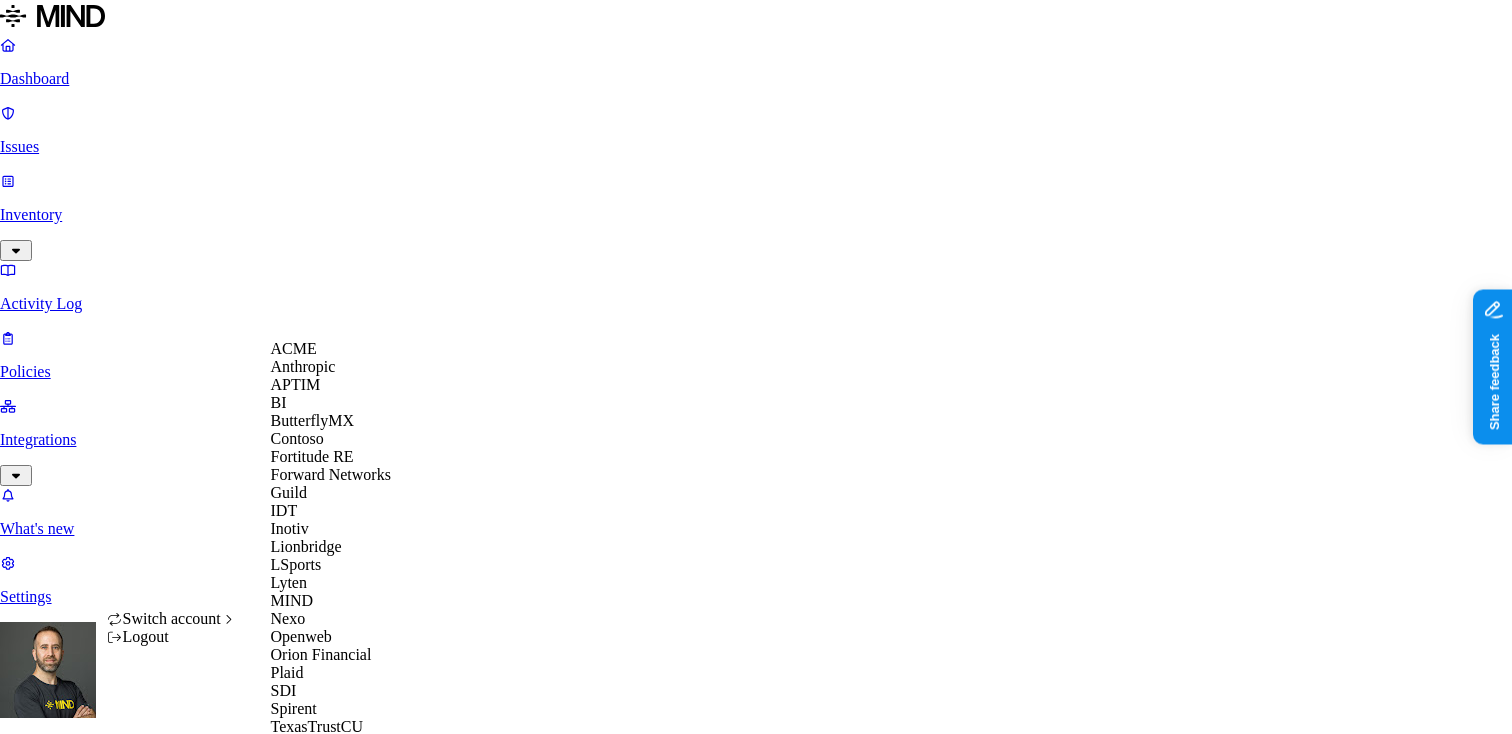 scroll, scrollTop: 596, scrollLeft: 0, axis: vertical 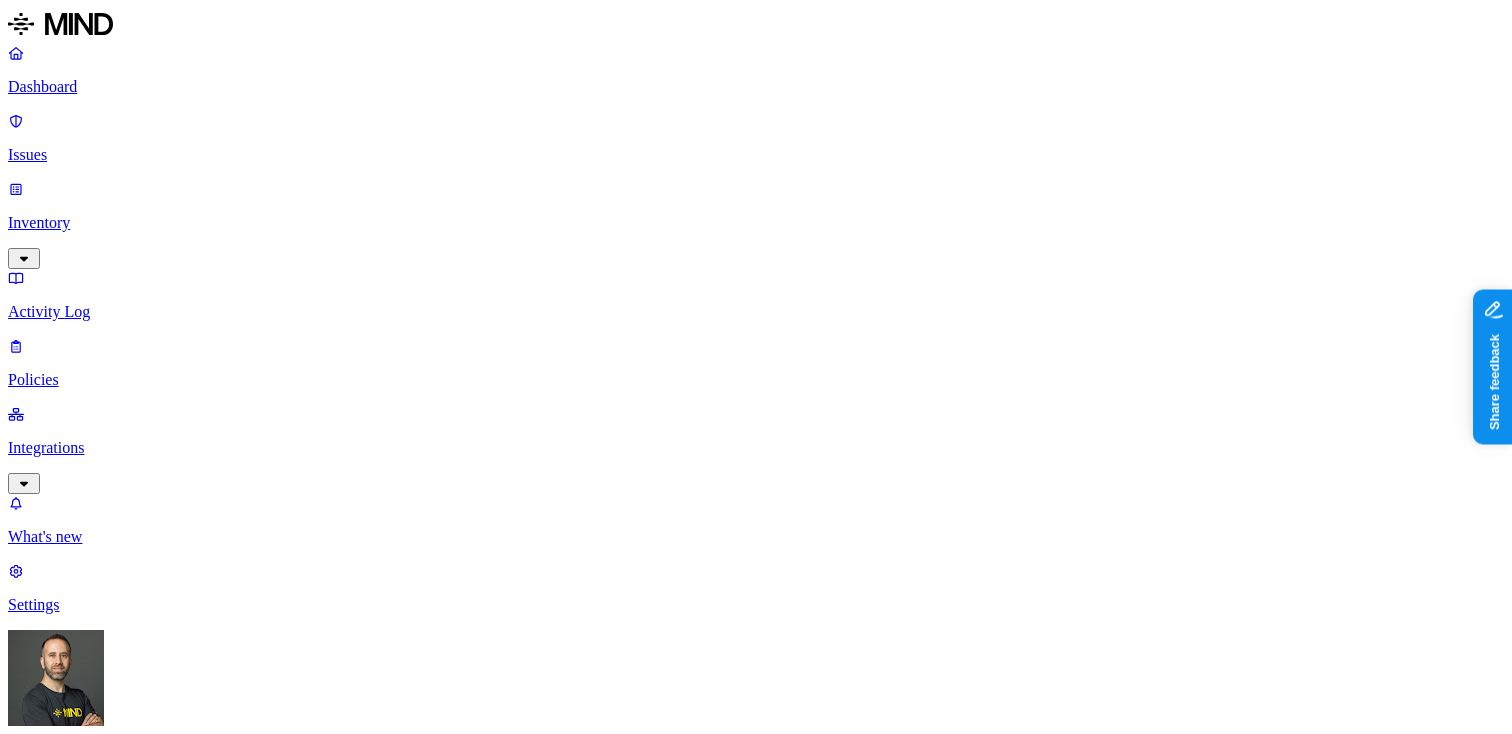 click on "Detection" at bounding box center (119, 1984) 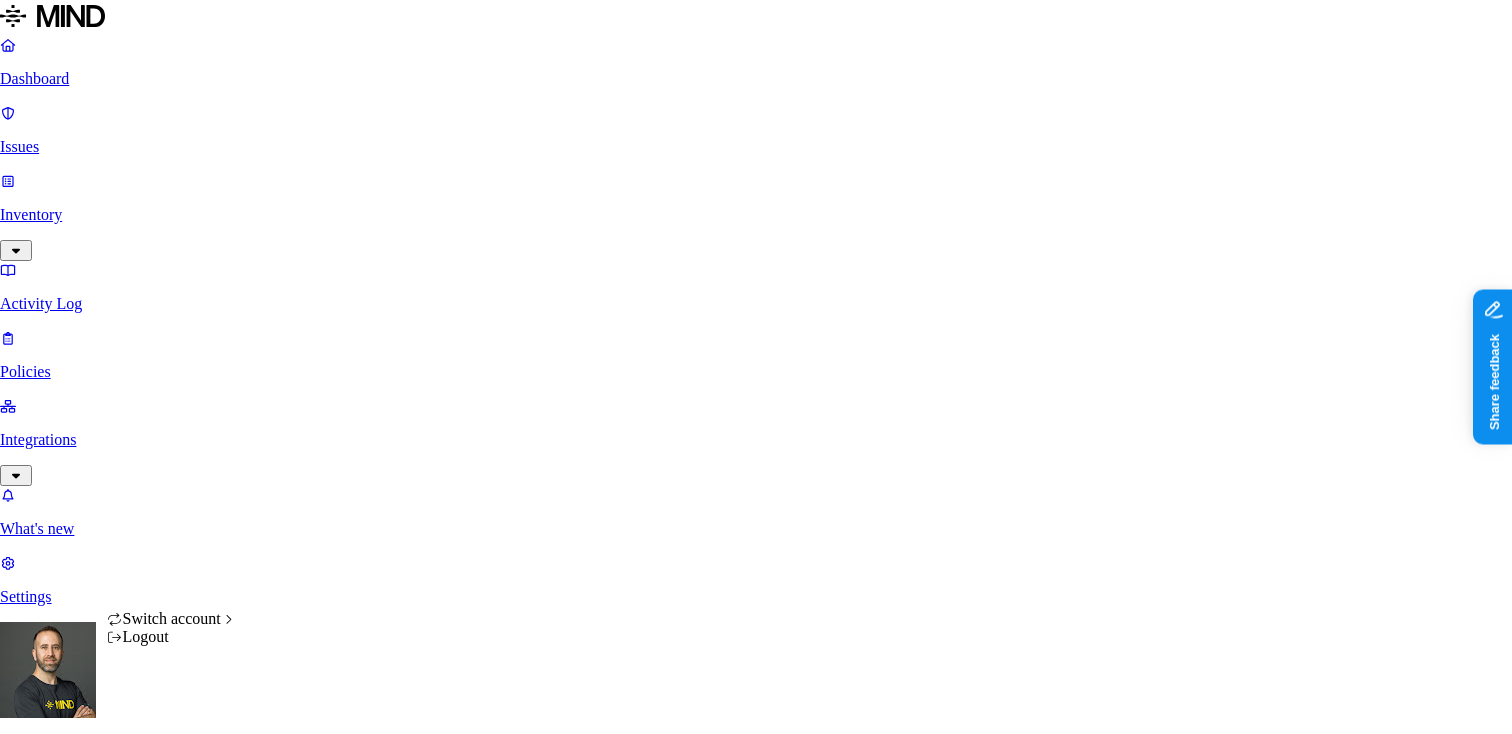 click on "Dashboard Issues Inventory Activity Log Policies Integrations What's new 1 Settings [FIRST] [LAST] ThoughtSpot Policies Create Policy Environment Severity Risk category : Insider Threat 4 Rules Active Name Environment Active issues Risk category Suspicious file deletions by a risky user Cloud 0 Insider threat Suspicious downloads by a risky user Cloud 0 Insider threat Suspicious downloads of sensitive data by a user Cloud 0 Insider threat Suspicious downloads by a user Cloud 0 Insider threat
Switch account Logout" at bounding box center [756, 647] 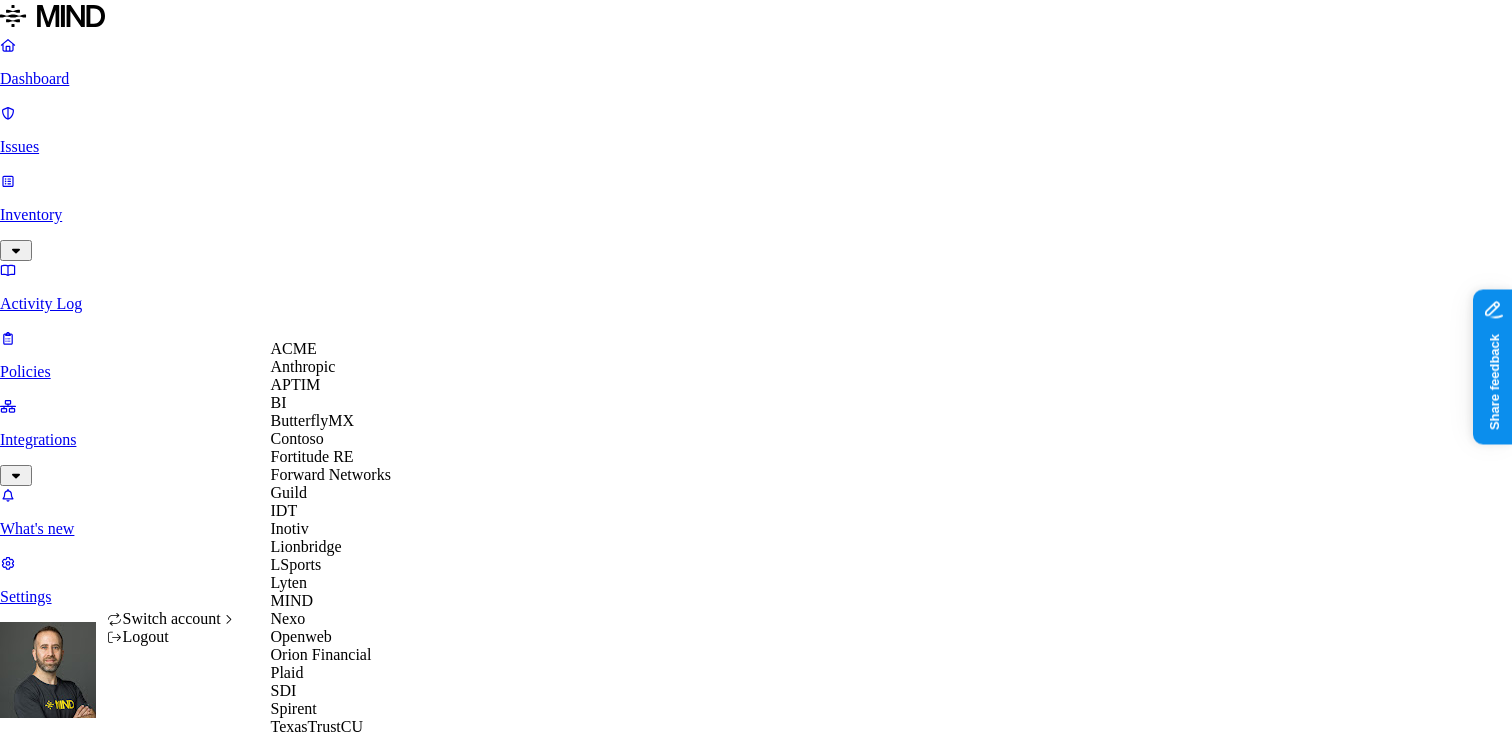 click on "ACME" at bounding box center (294, 348) 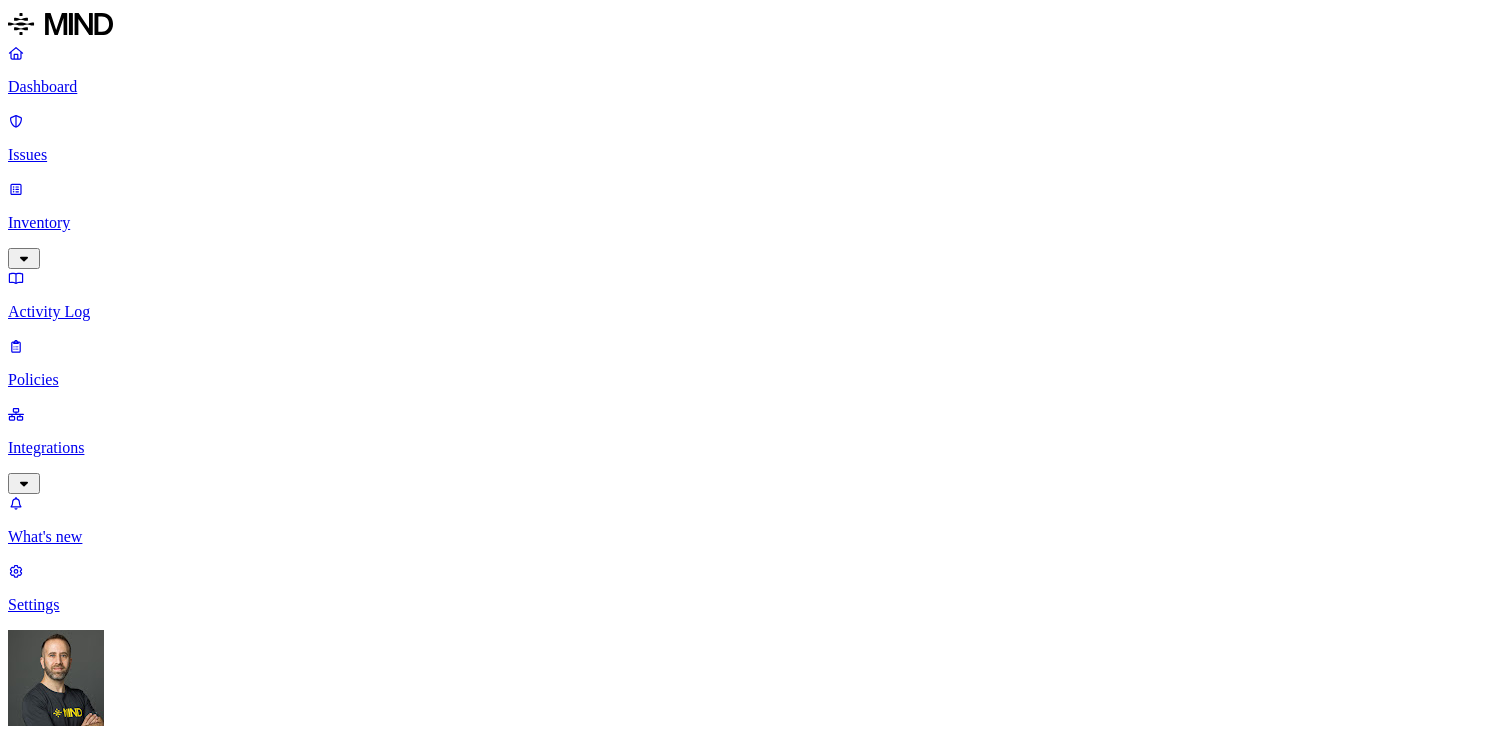 scroll, scrollTop: 0, scrollLeft: 0, axis: both 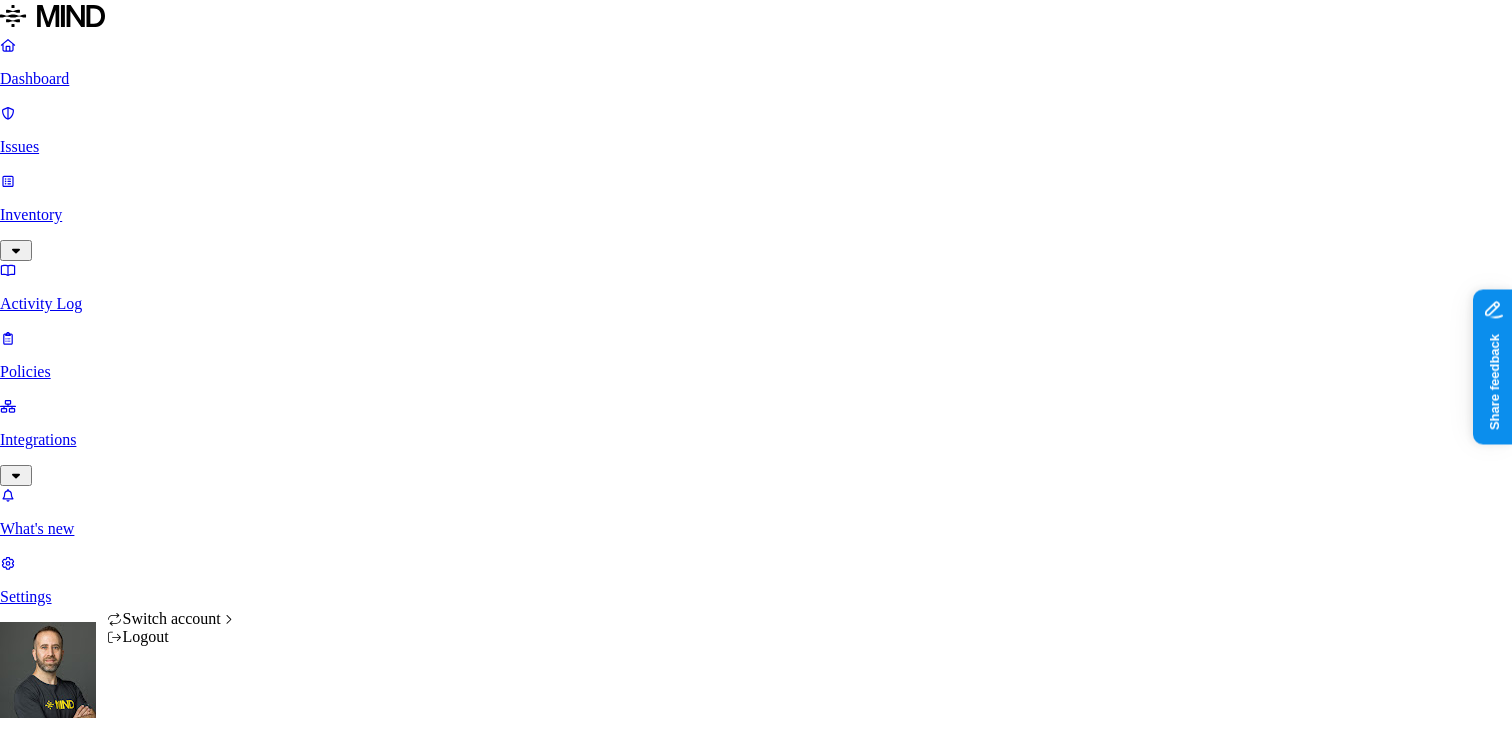click on "Dashboard Issues Inventory Activity Log Policies Integrations What's new 1 Settings [FIRST] [LAST] ACME Policies Create Policy Environment Severity Risk category : Insider Threat 5 Rules Active Name Environment Active issues Risk category Suspicious downloads of sensitive data by a user Cloud 3 Insider threat Suspicious downloads by a user Cloud 3 Insider threat Suspicious file deletions by a user Cloud 0 Insider threat Suspicious downloads by a risky user Cloud 13 Insider threat Suspicious file deletions by a risky user Cloud 0 Insider threat
Switch account Logout" at bounding box center [756, 674] 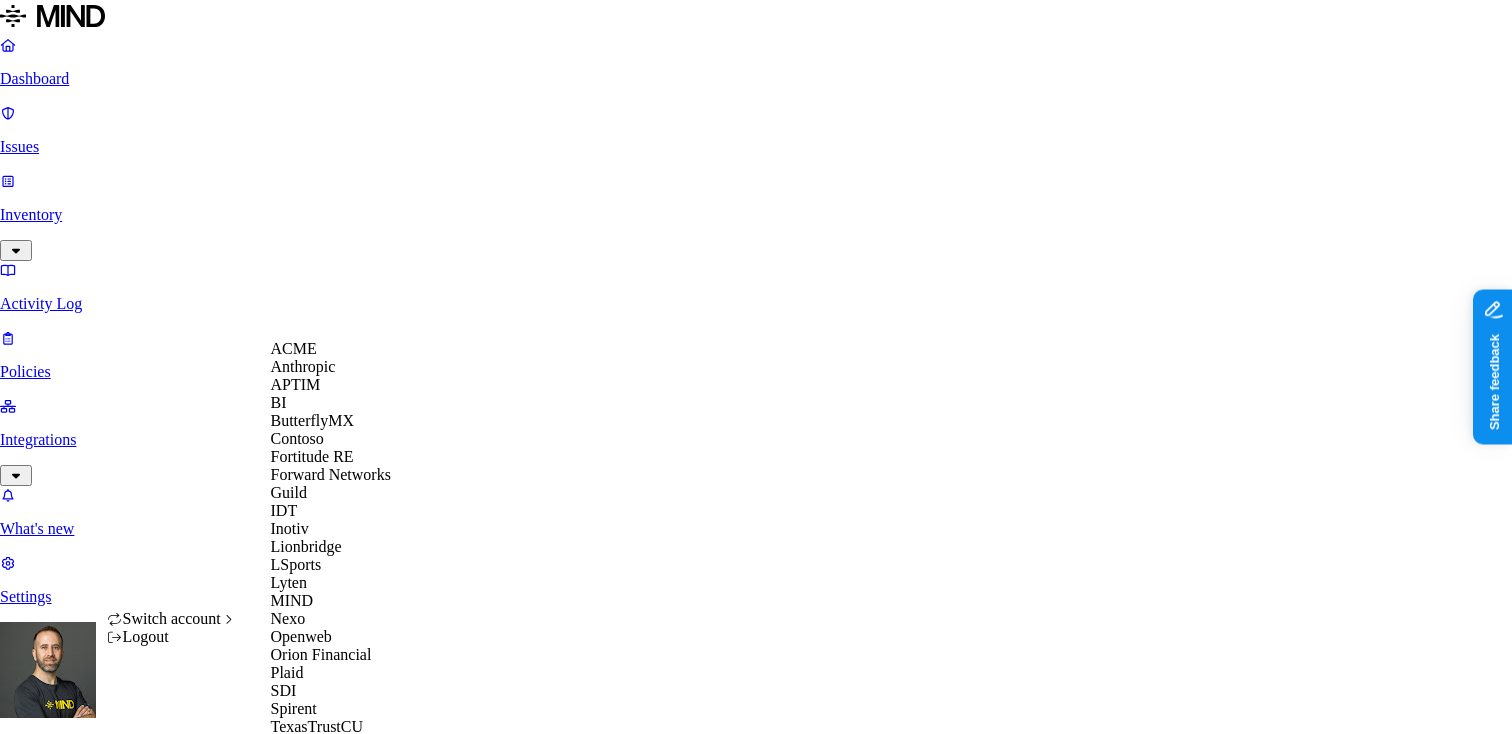 scroll, scrollTop: 513, scrollLeft: 0, axis: vertical 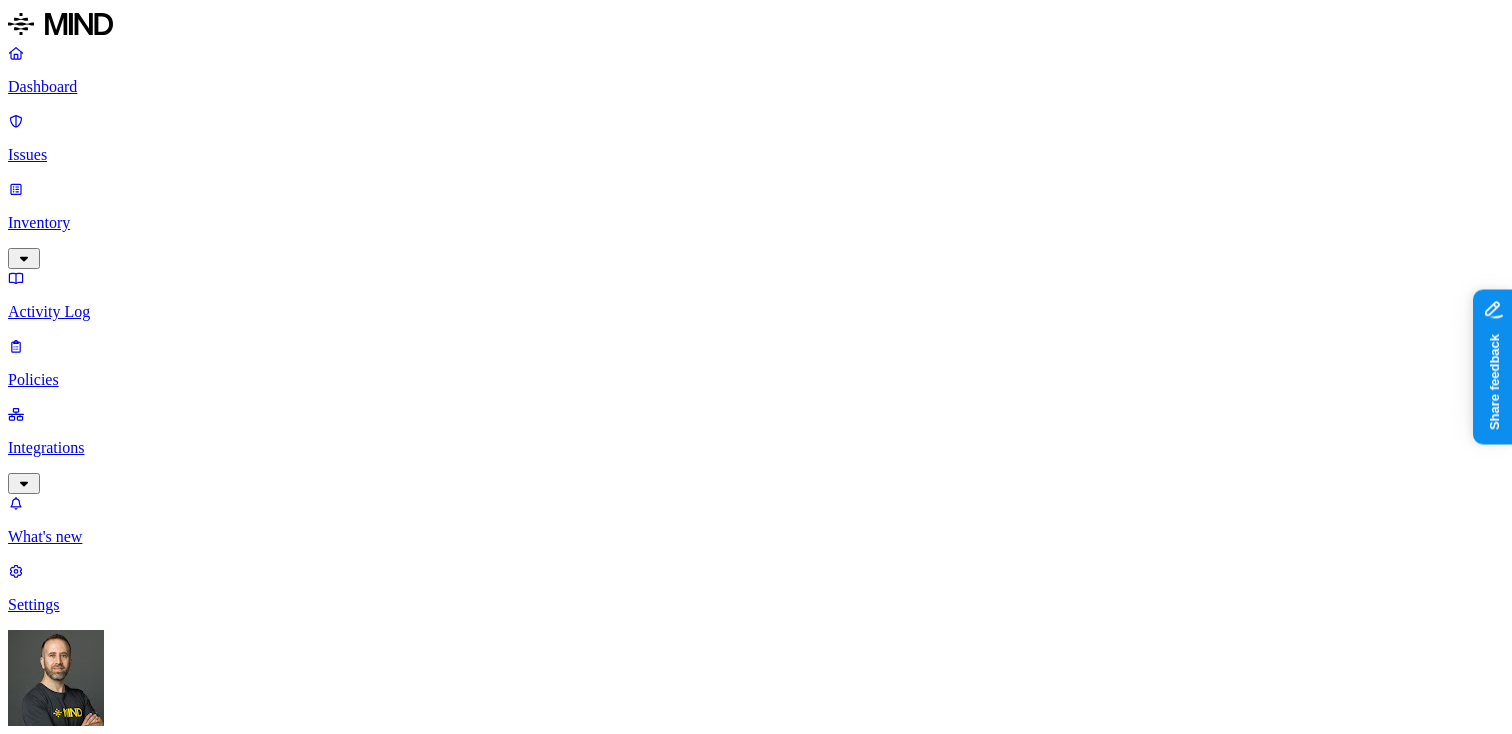 click on "22" at bounding box center (981, 1096) 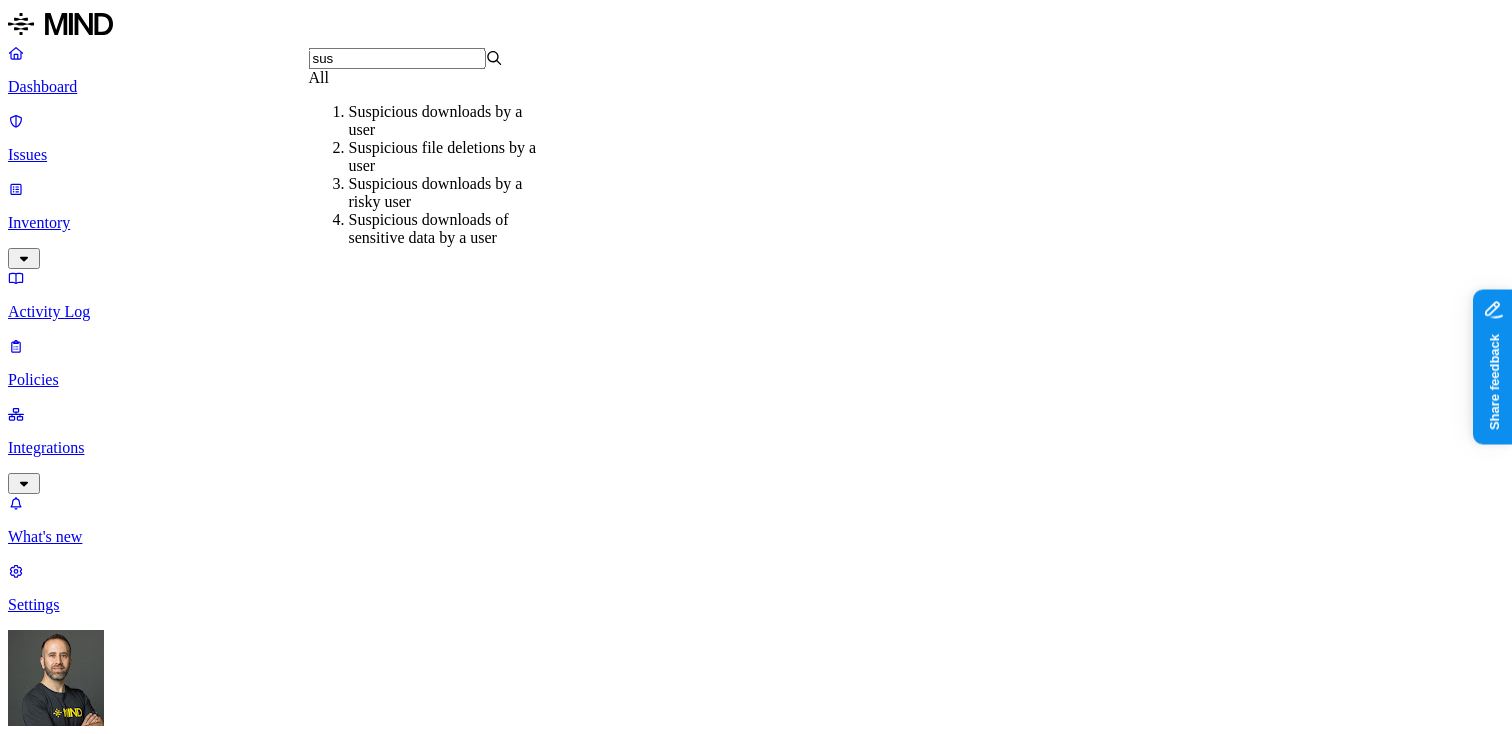 type on "sus" 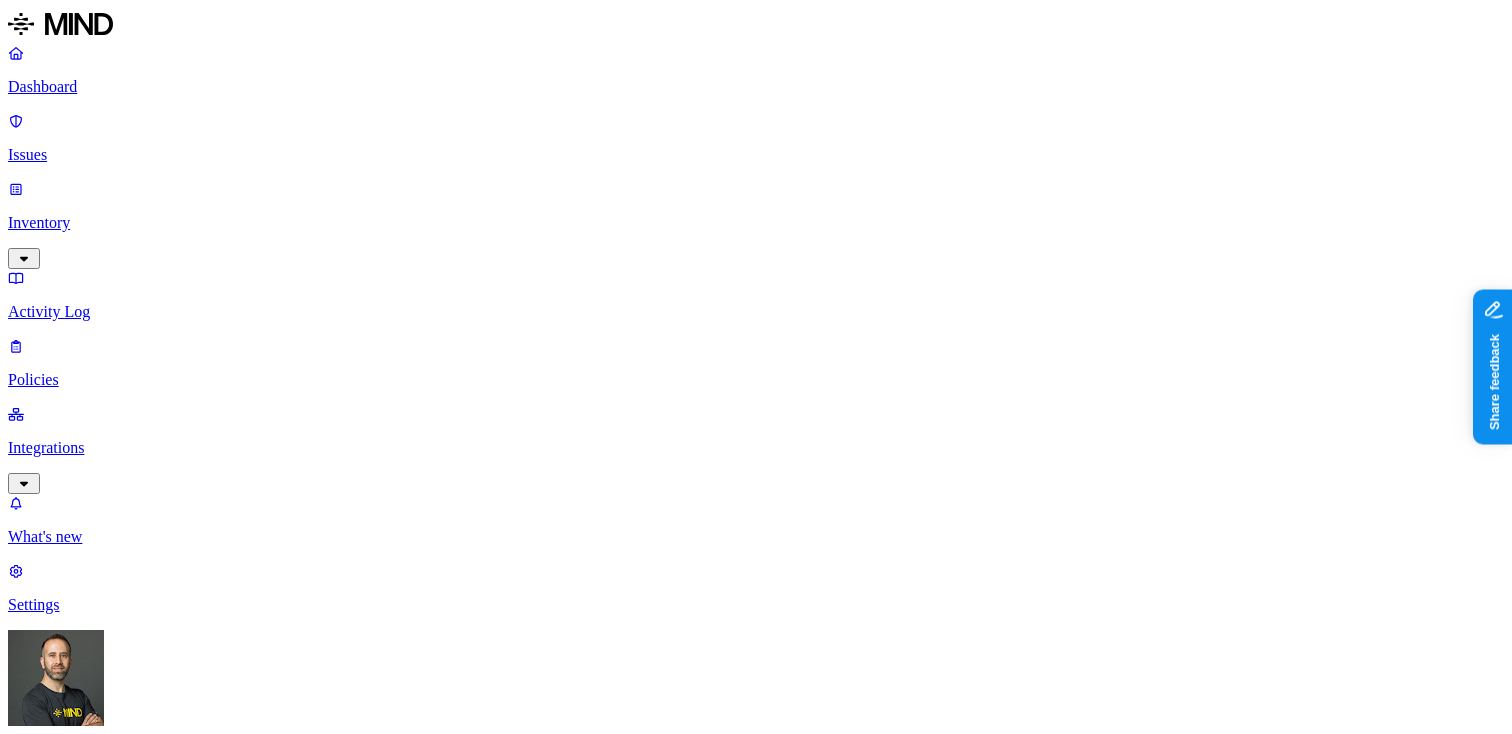 click on "May 22" at bounding box center (309, 1313) 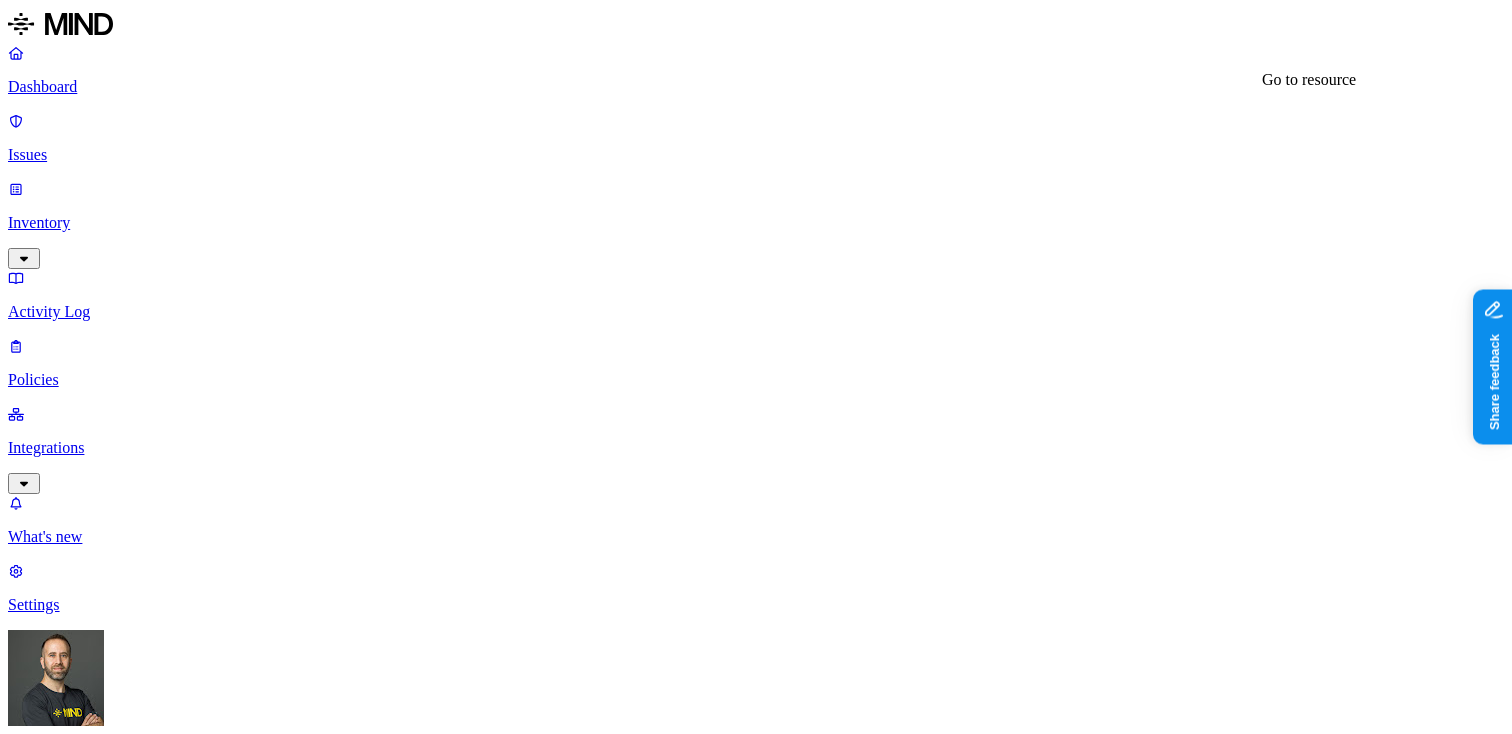 click on "Ansible.pdf" at bounding box center [756, 2793] 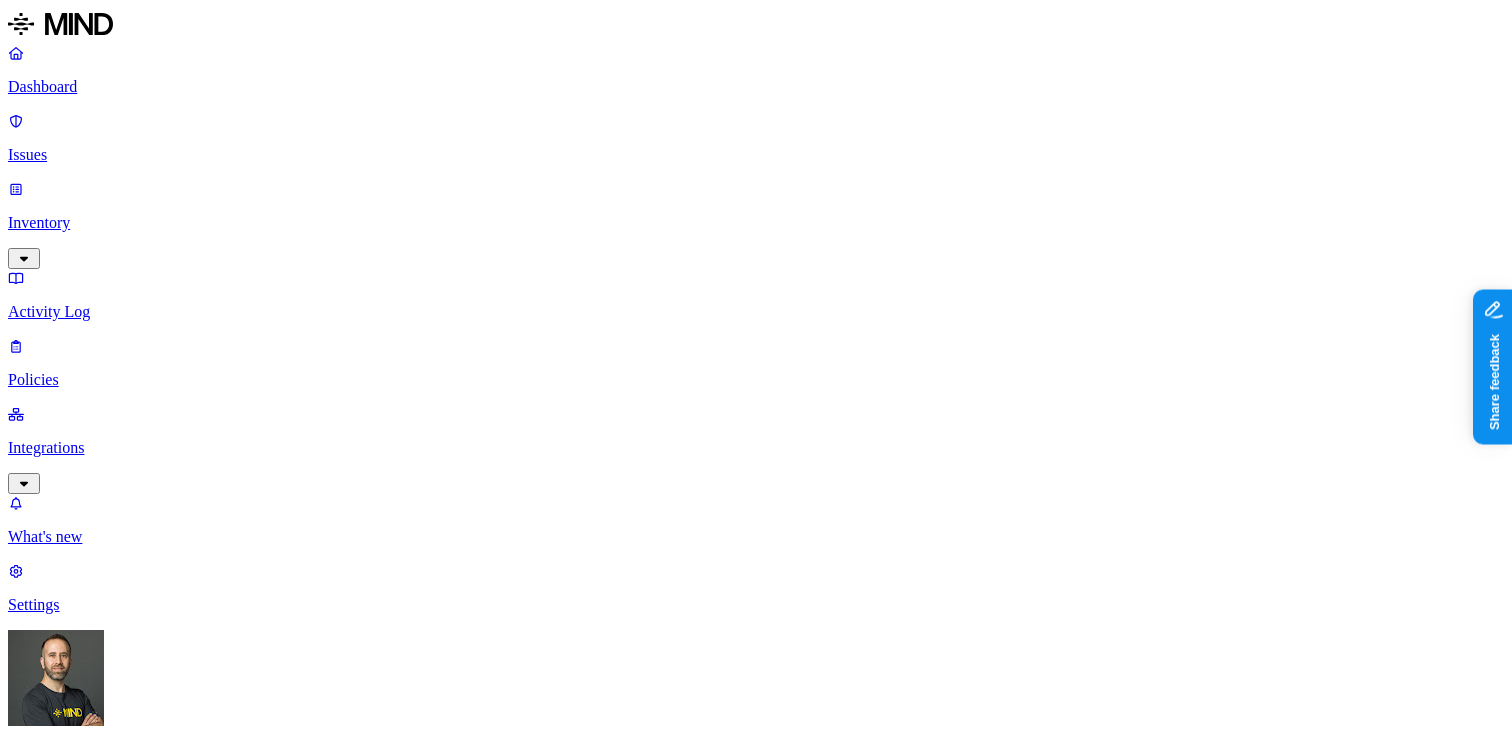 scroll, scrollTop: 87, scrollLeft: 0, axis: vertical 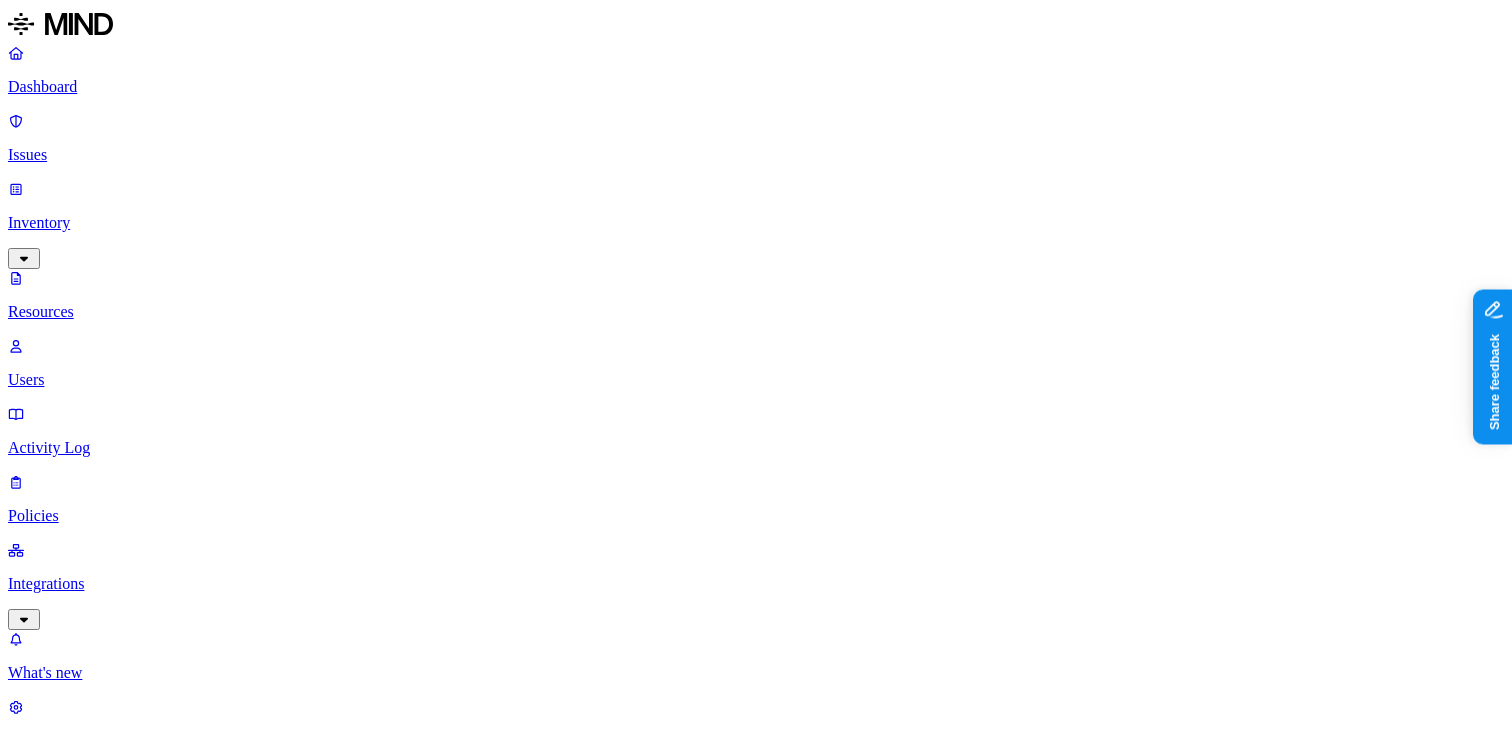 click on "Users" at bounding box center (756, 380) 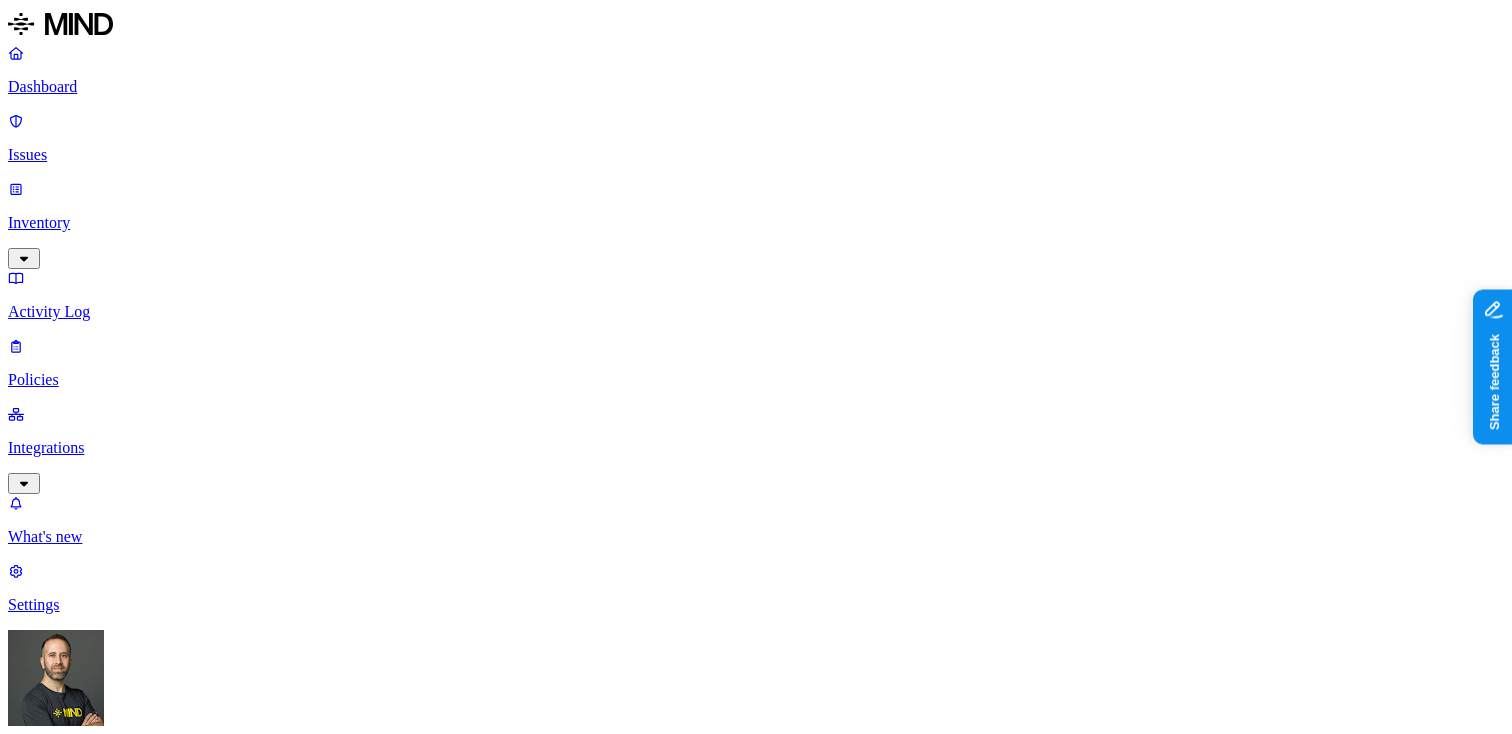 click at bounding box center (96, 933) 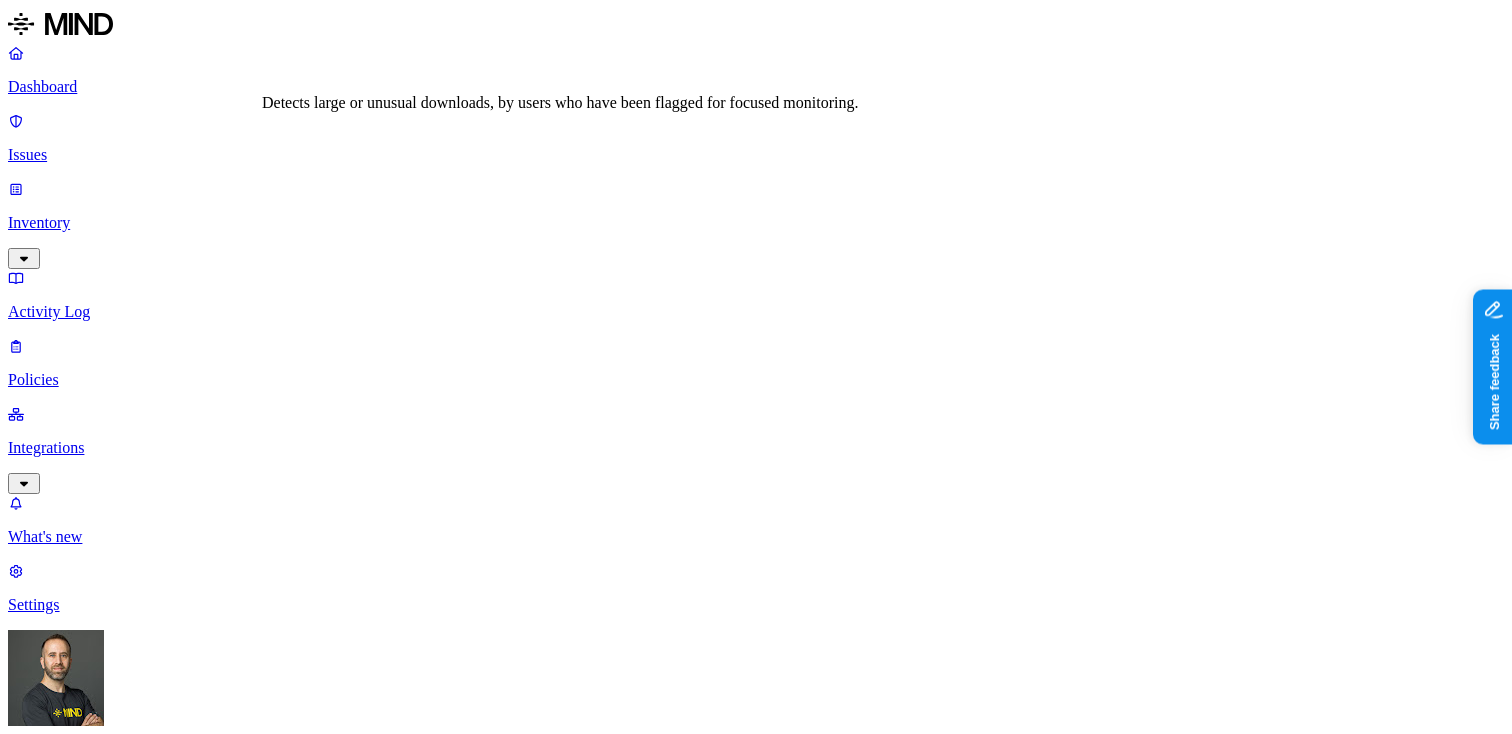 type on "sus" 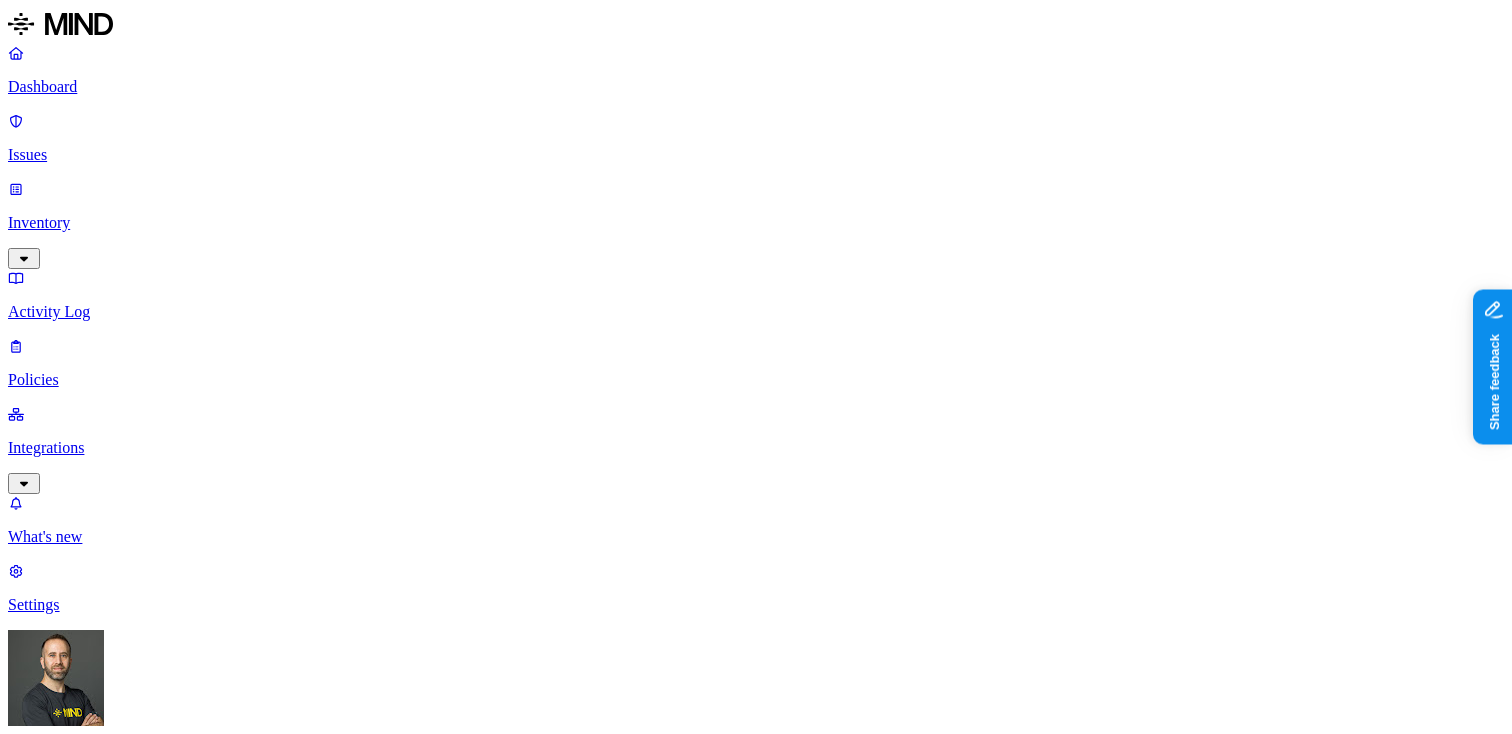 click on "Suspicious downloads by a risky user Cloud 22 Insider threat Suspicious downloads of sensitive data by a user Cloud 18 Insider threat Suspicious downloads by a user Cloud 76 Insider threat Suspicious file deletions by a user Cloud 37 Insider threat" at bounding box center [698, 1156] 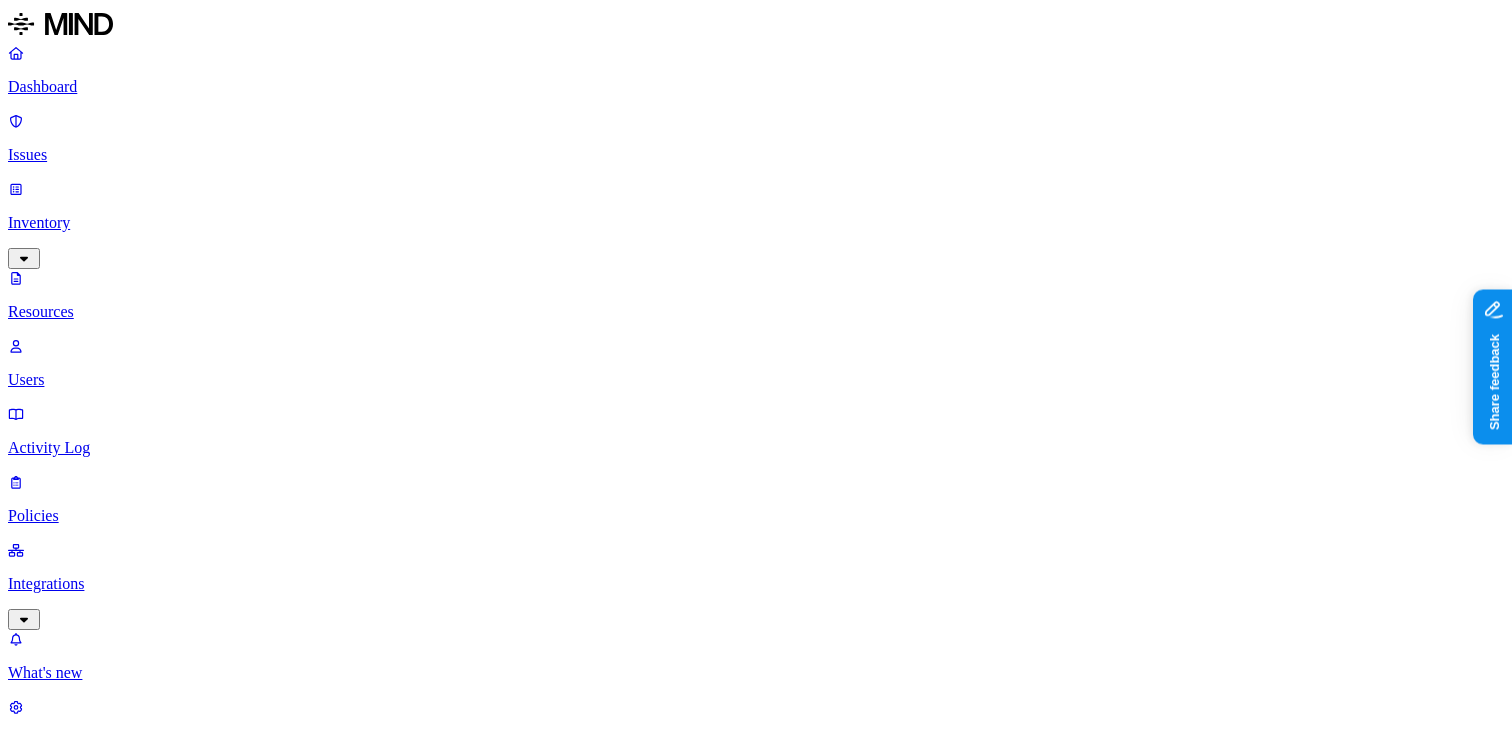 click on "Users" at bounding box center [756, 380] 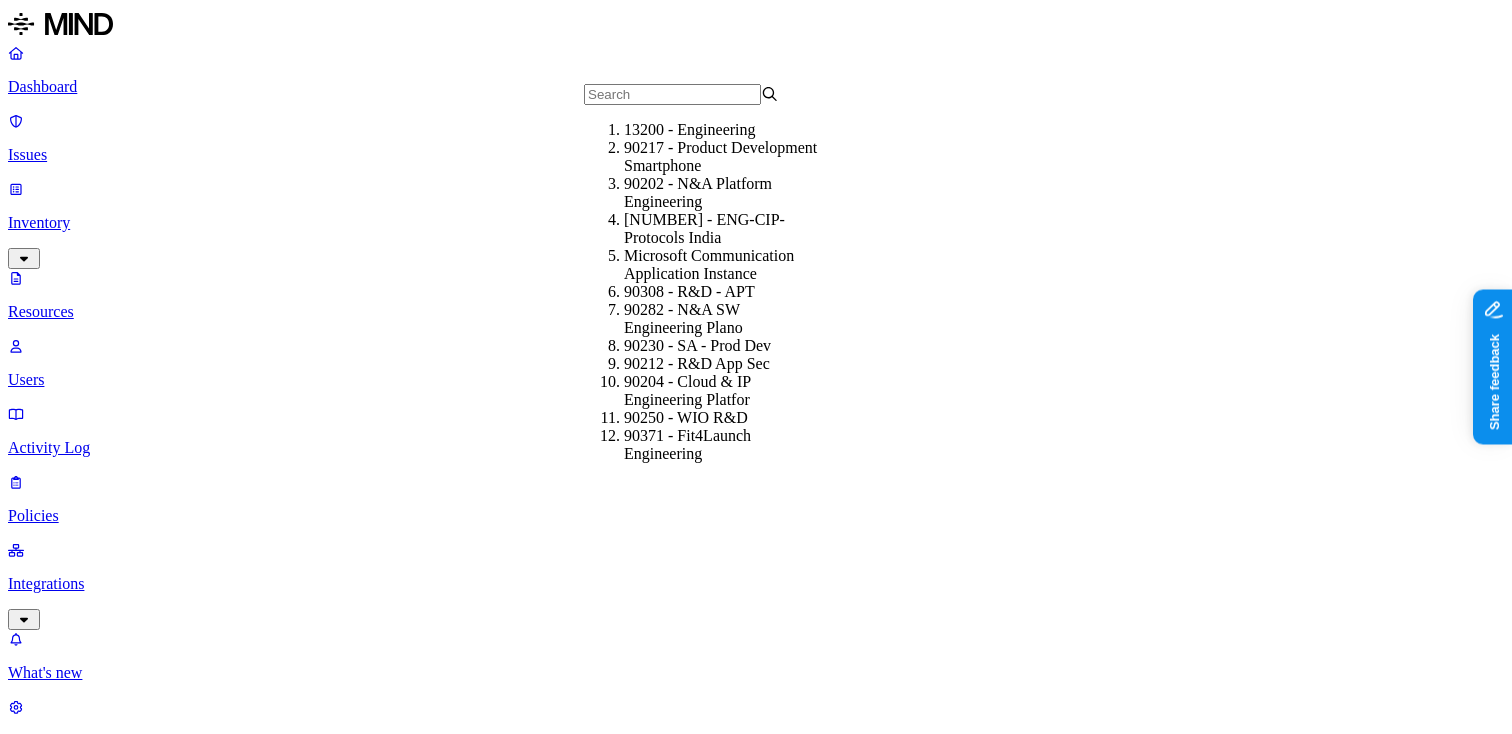click on "13200 - Engineering" at bounding box center [721, 130] 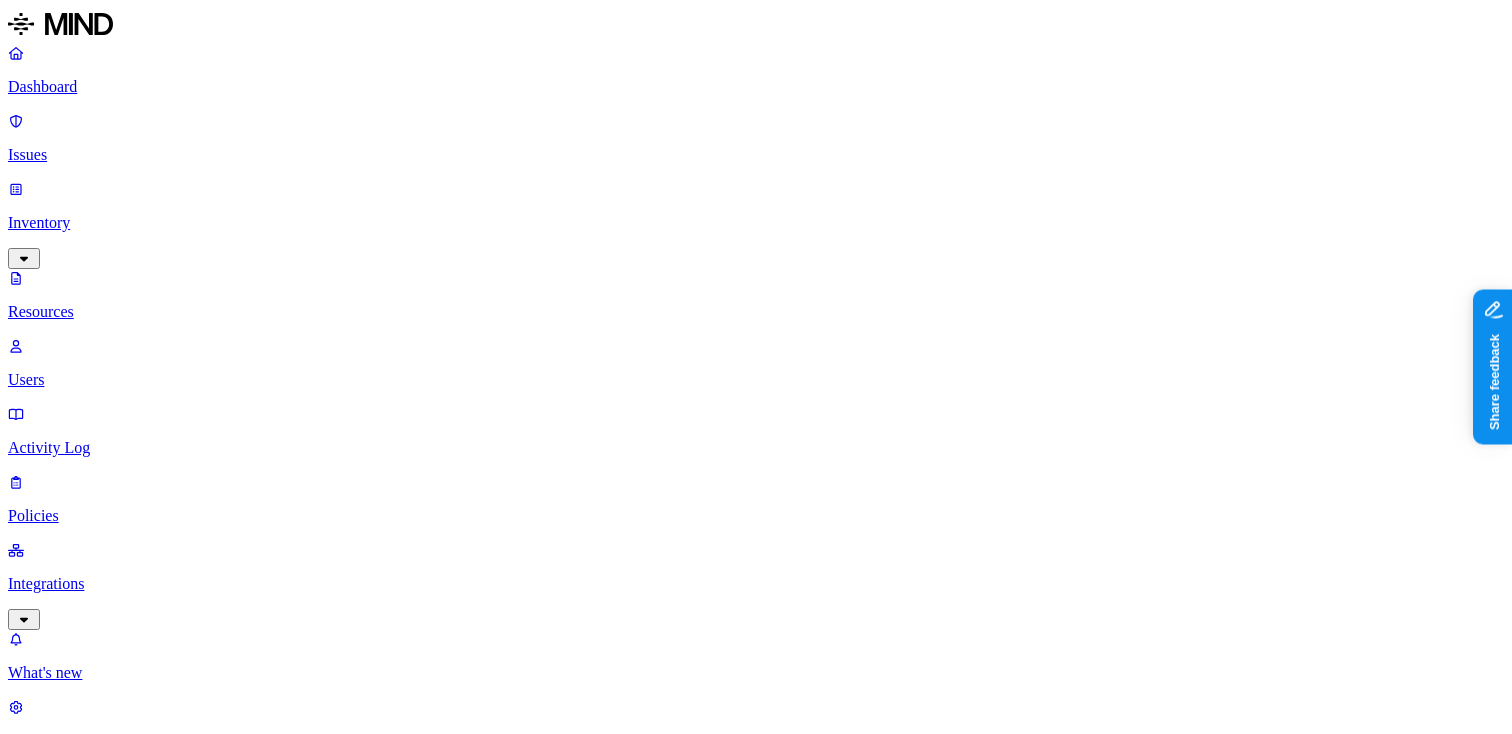 click on "13200 - Engineering" at bounding box center (810, 1334) 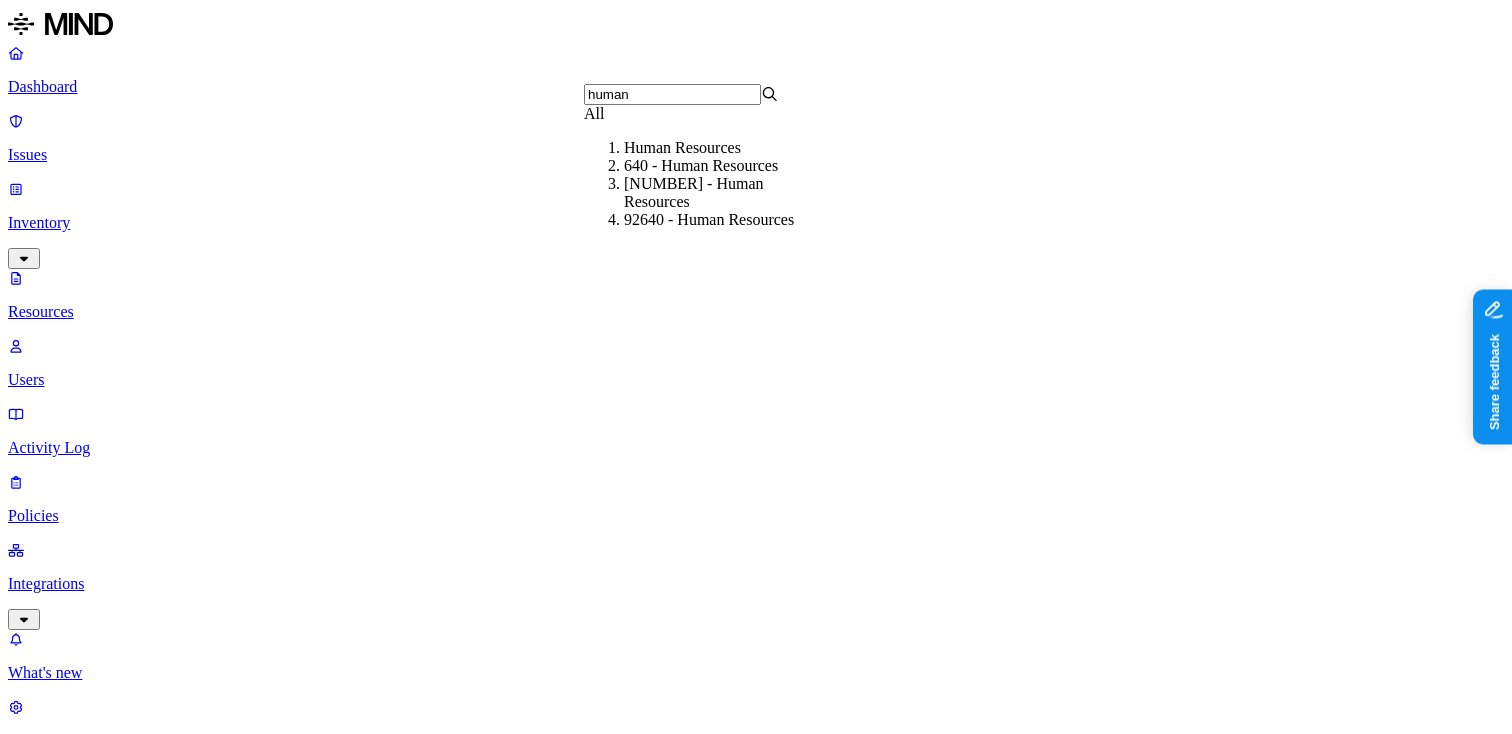 type on "human" 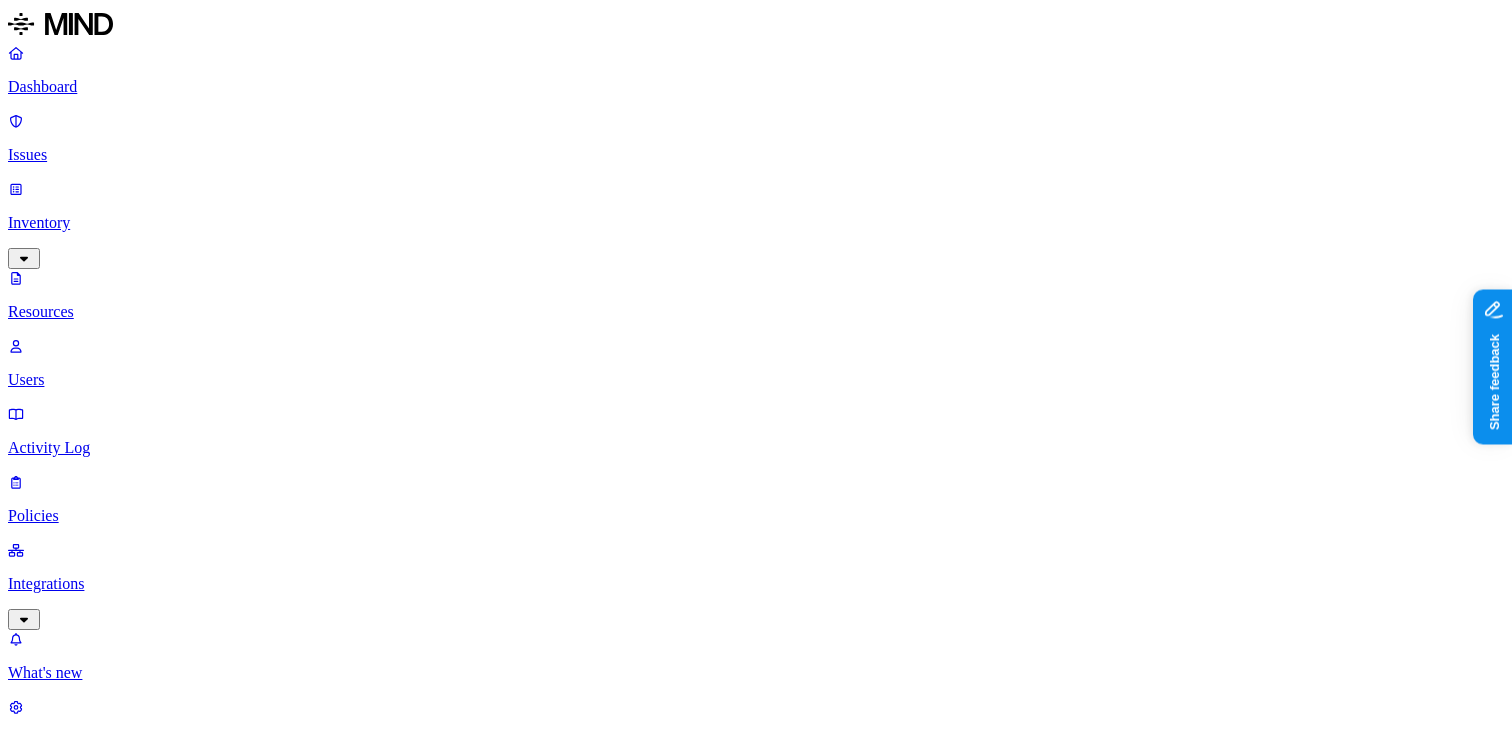 click on "Department: Human Resources" at bounding box center (109, 1111) 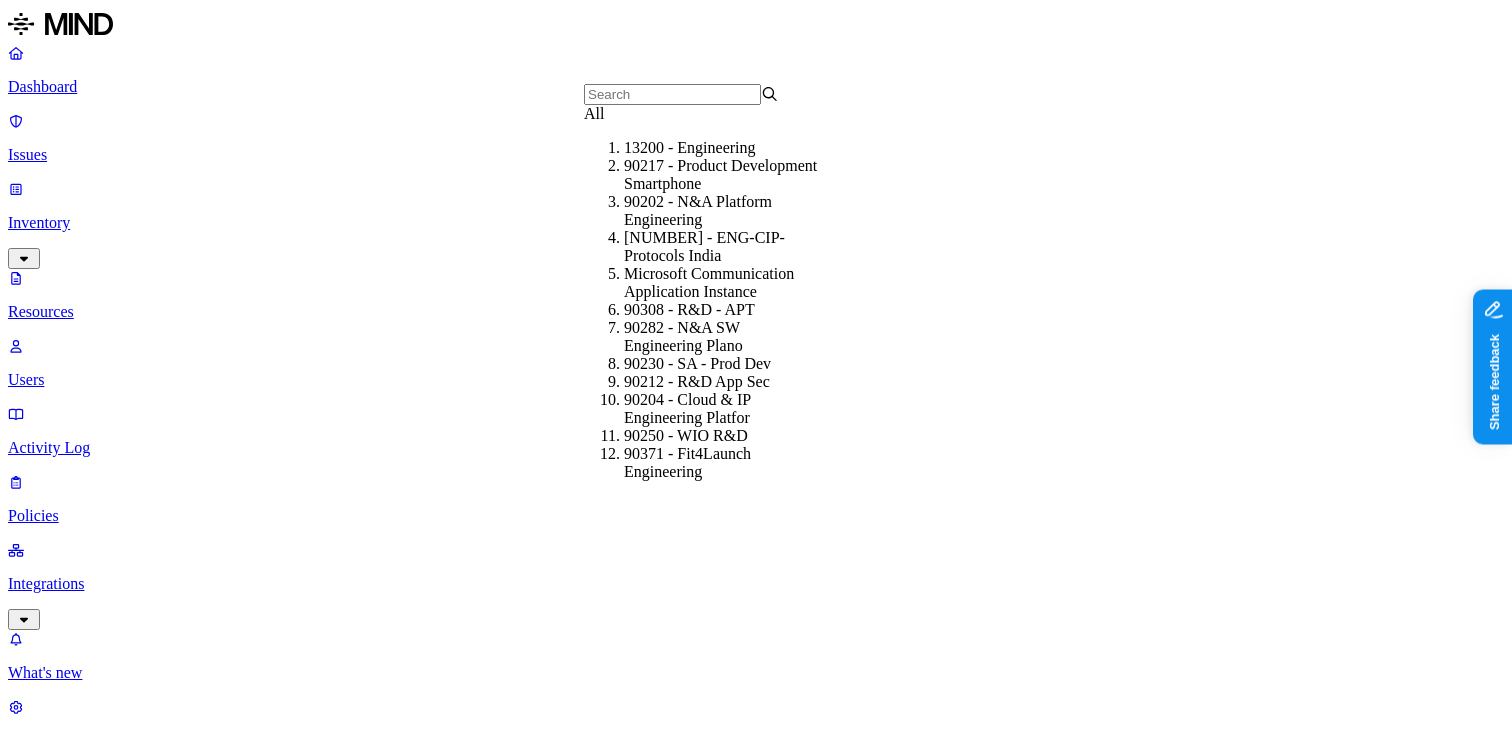 click on "Users" at bounding box center [756, 1004] 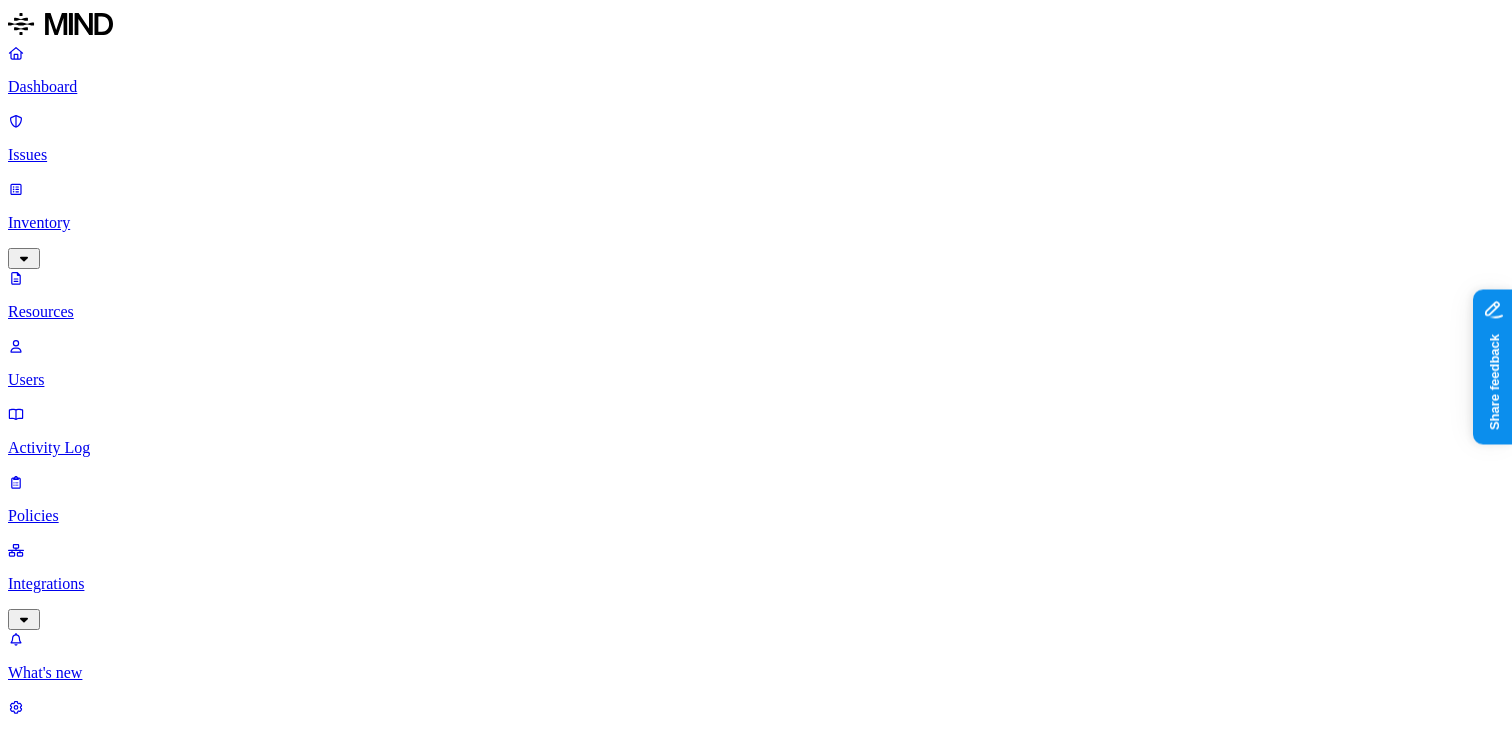 click on "Dashboard Issues Inventory Resources Users Activity Log Policies Integrations" at bounding box center [756, 337] 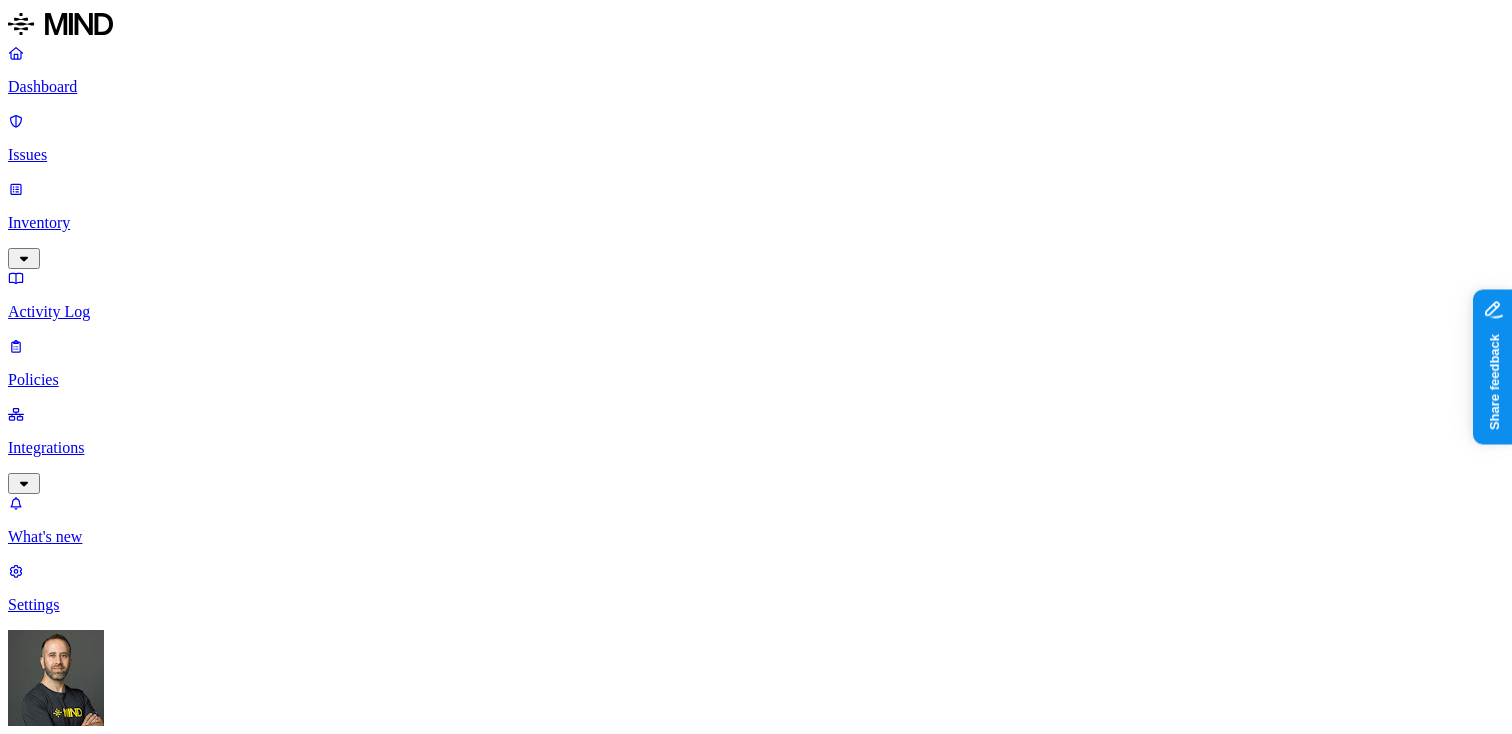 click on "Discovery Detection Prevention" at bounding box center [756, 1157] 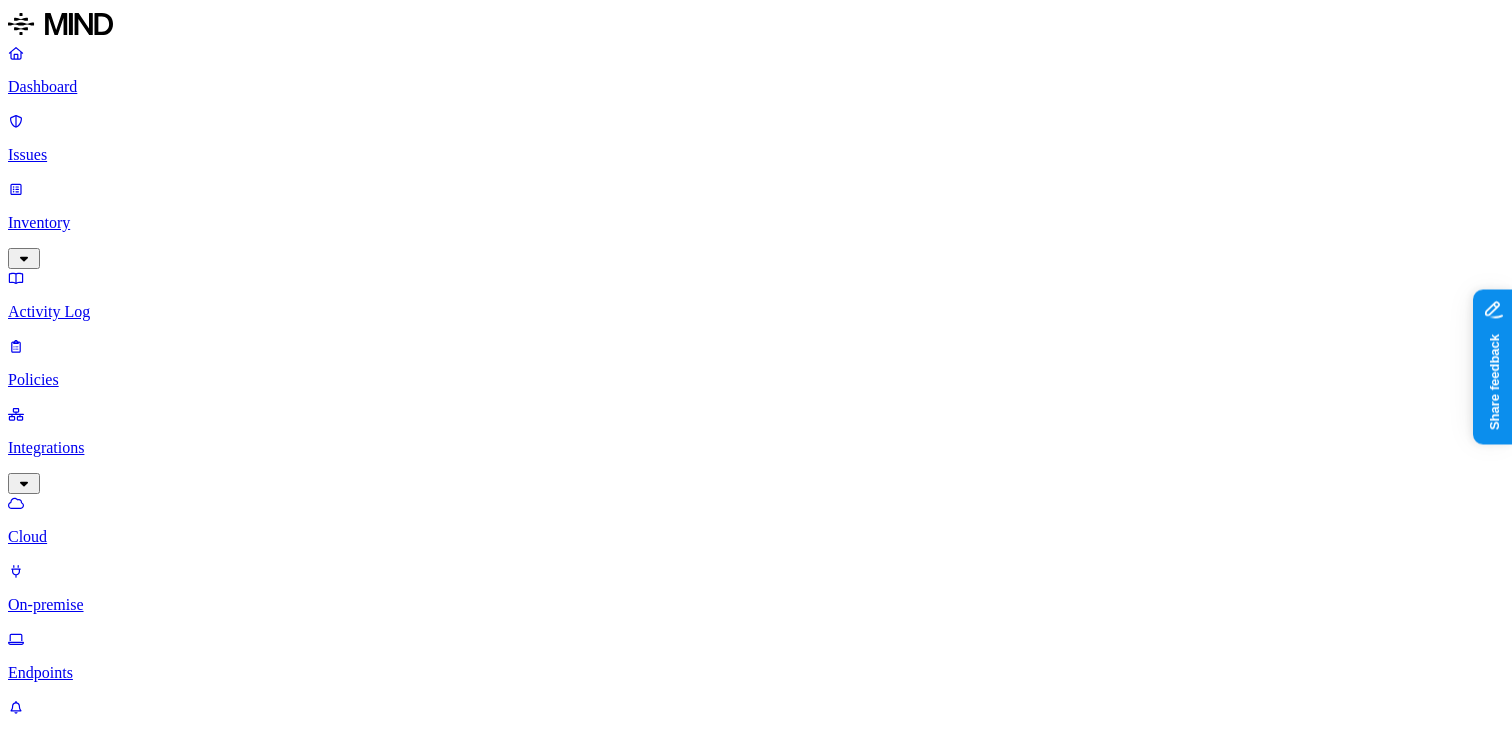click on "Endpoints" at bounding box center [756, 673] 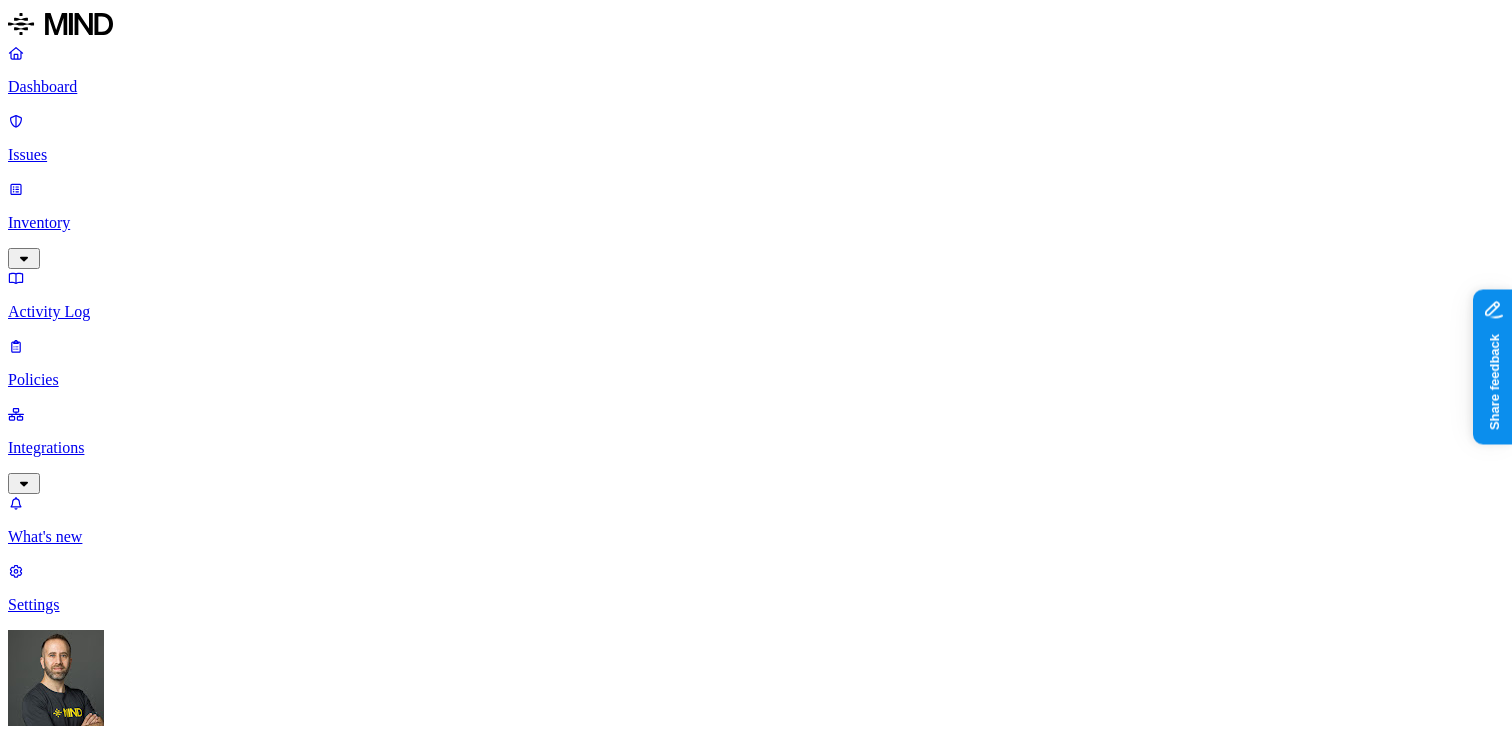click on "Environment" at bounding box center [61, 954] 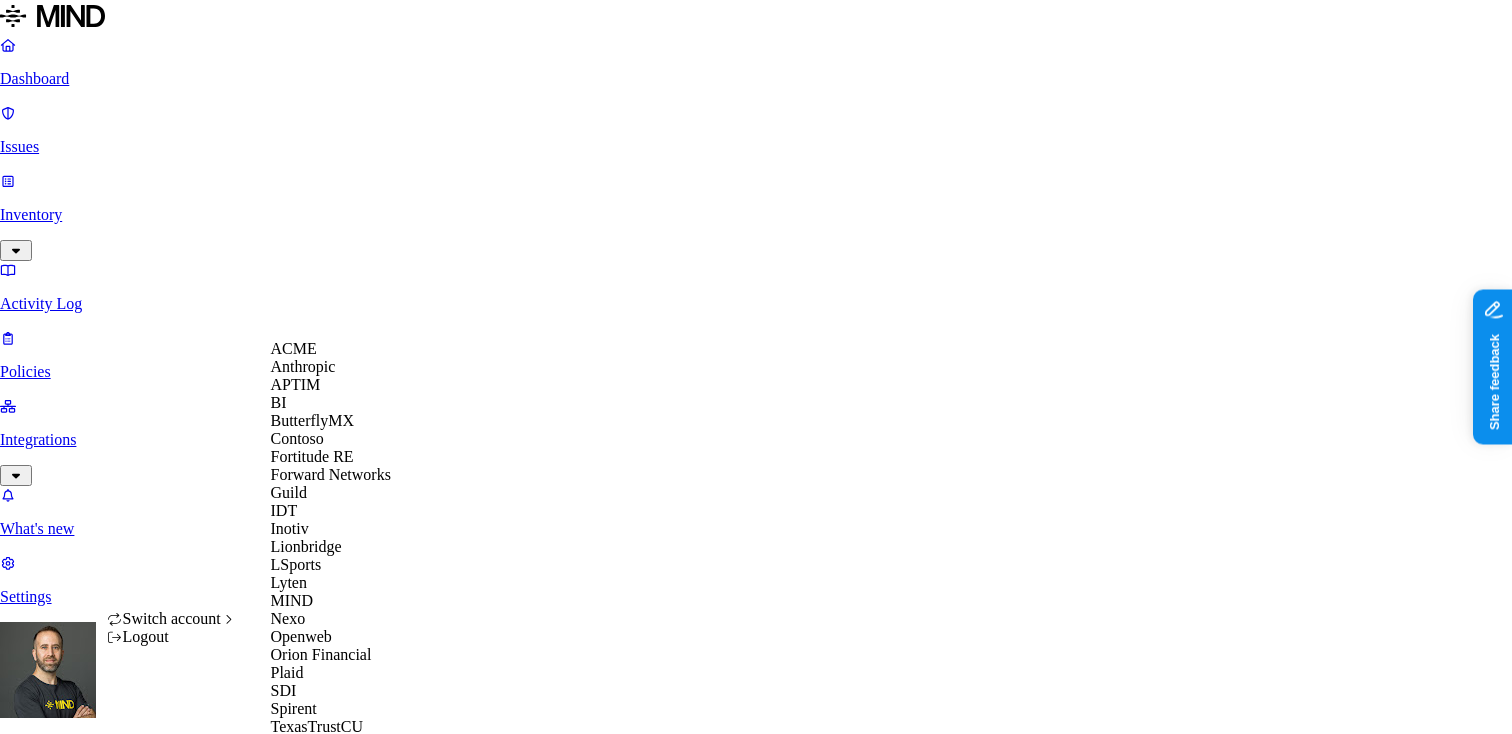 click on "ACME" at bounding box center [339, 349] 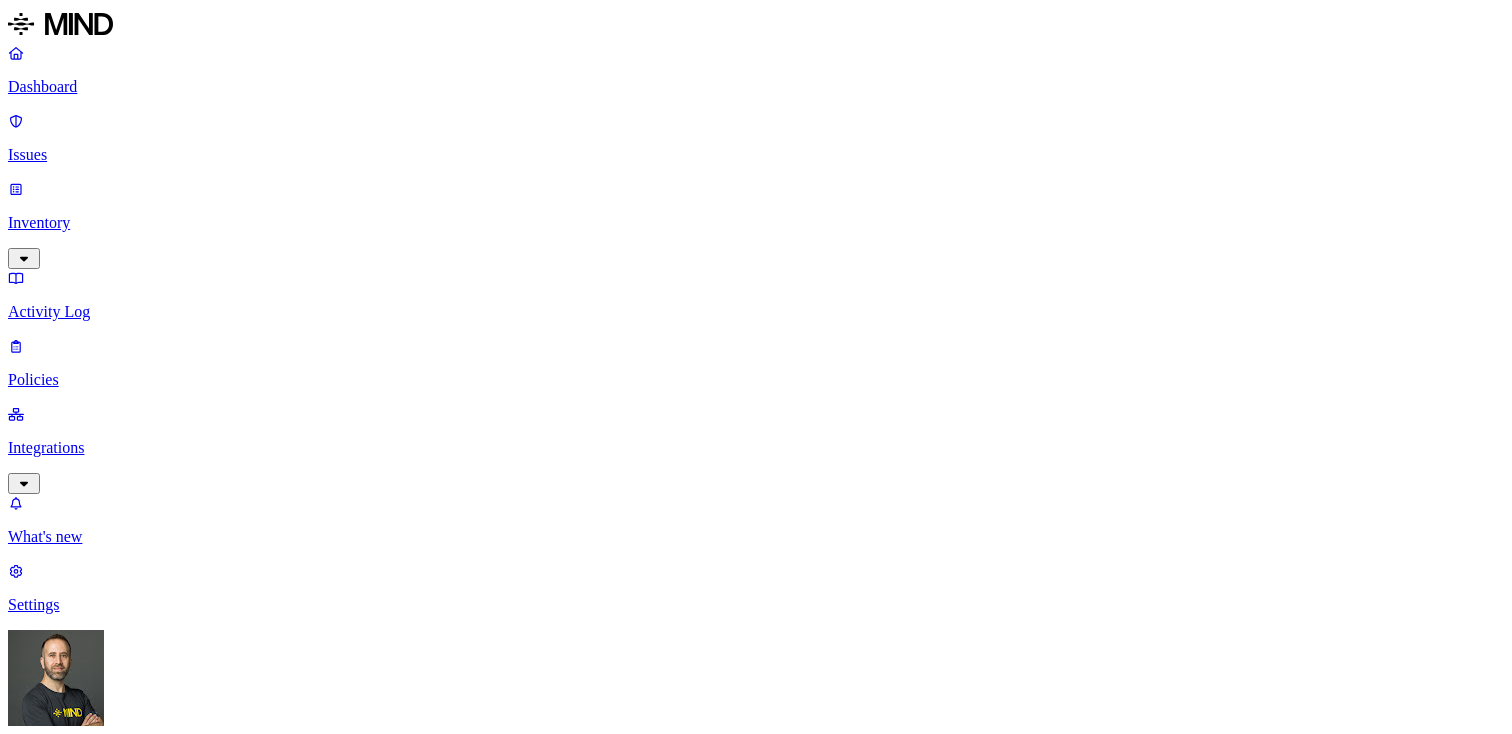 scroll, scrollTop: 0, scrollLeft: 0, axis: both 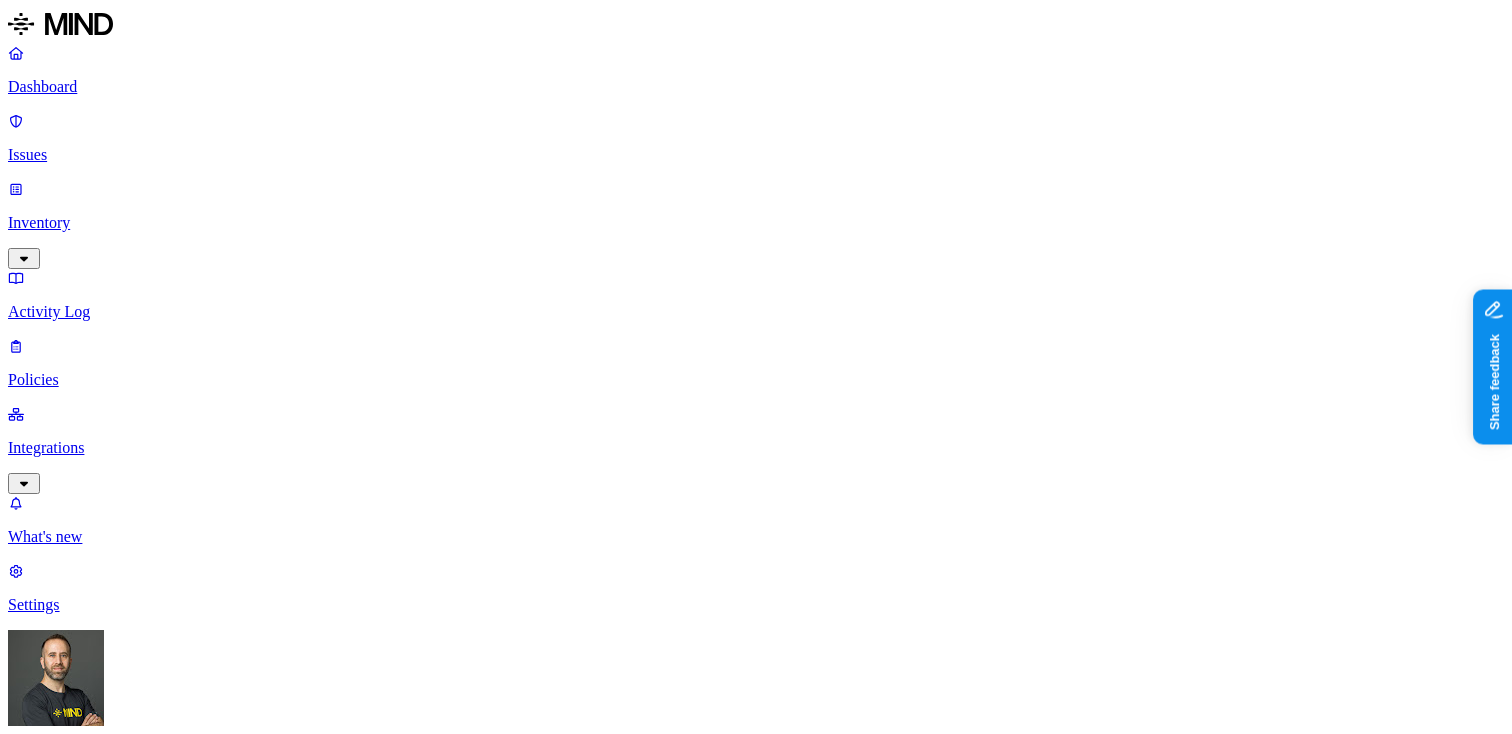 click on "Create Policy" at bounding box center [63, 912] 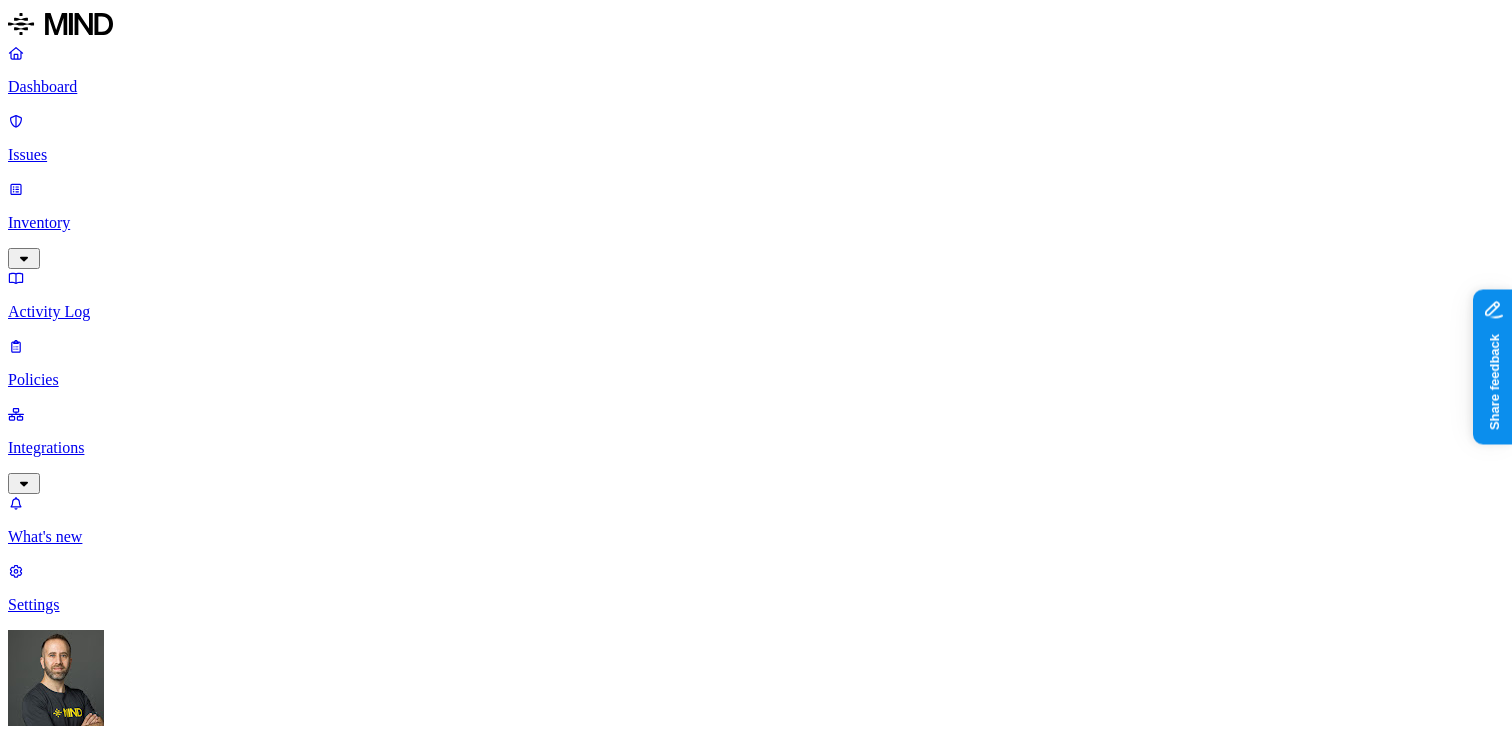 scroll, scrollTop: 102, scrollLeft: 0, axis: vertical 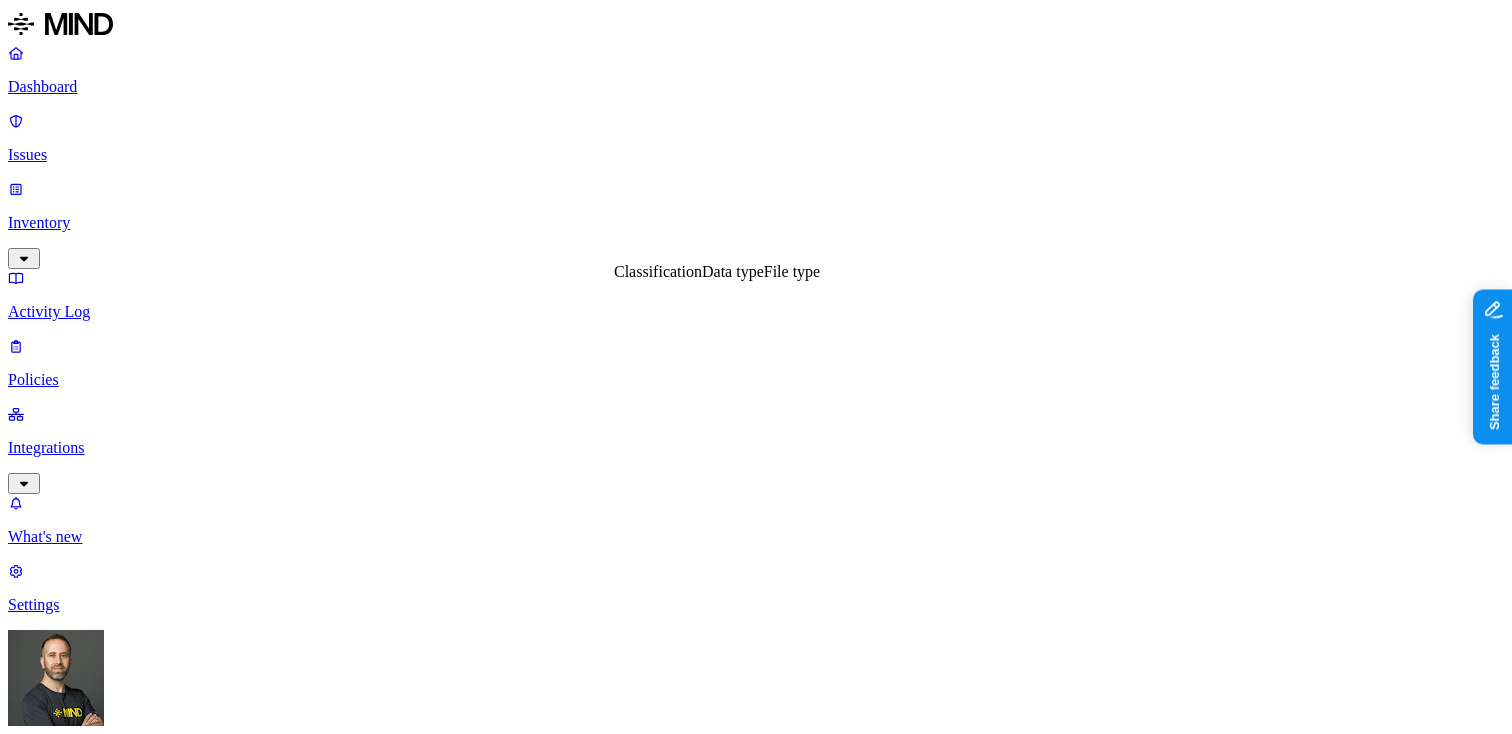 click on "Classification" at bounding box center (658, 271) 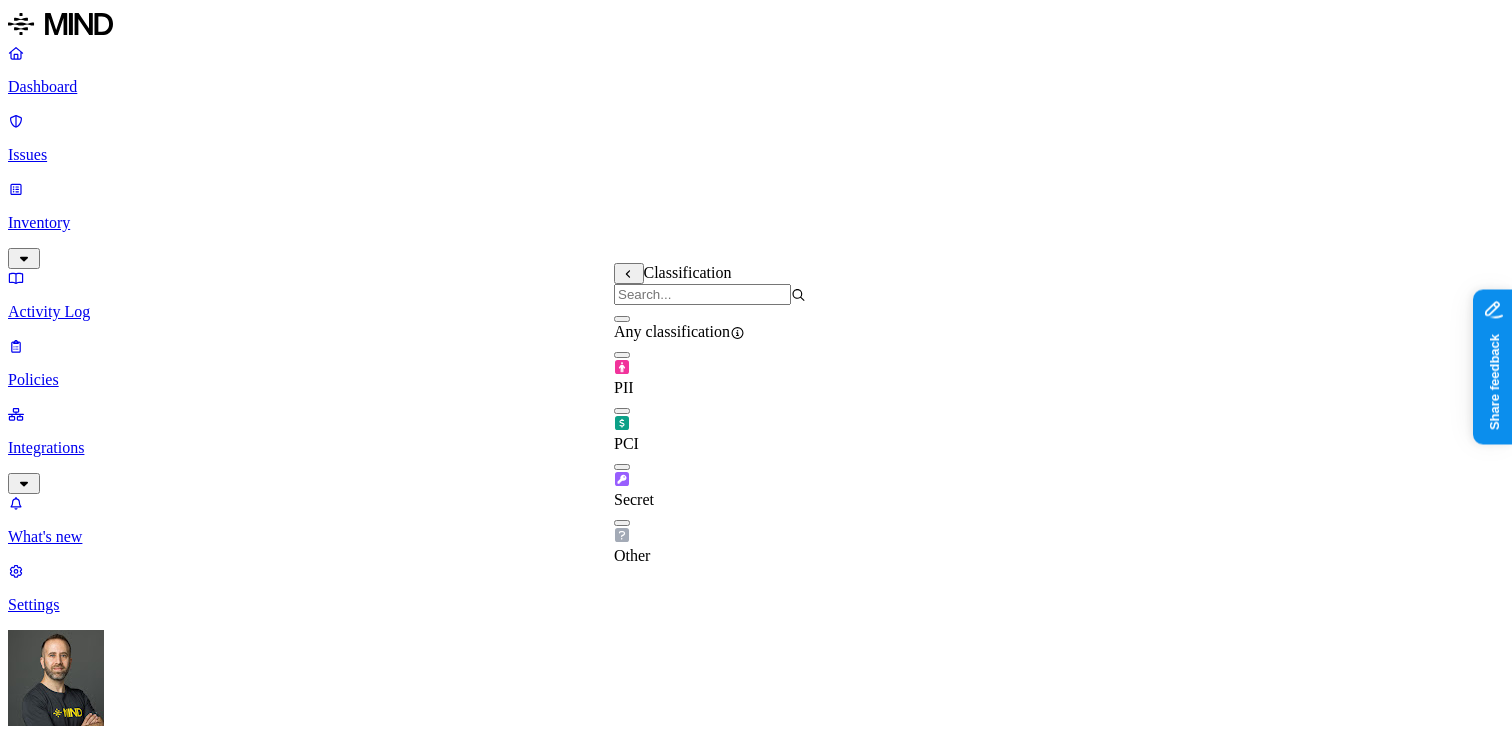 click at bounding box center (622, 319) 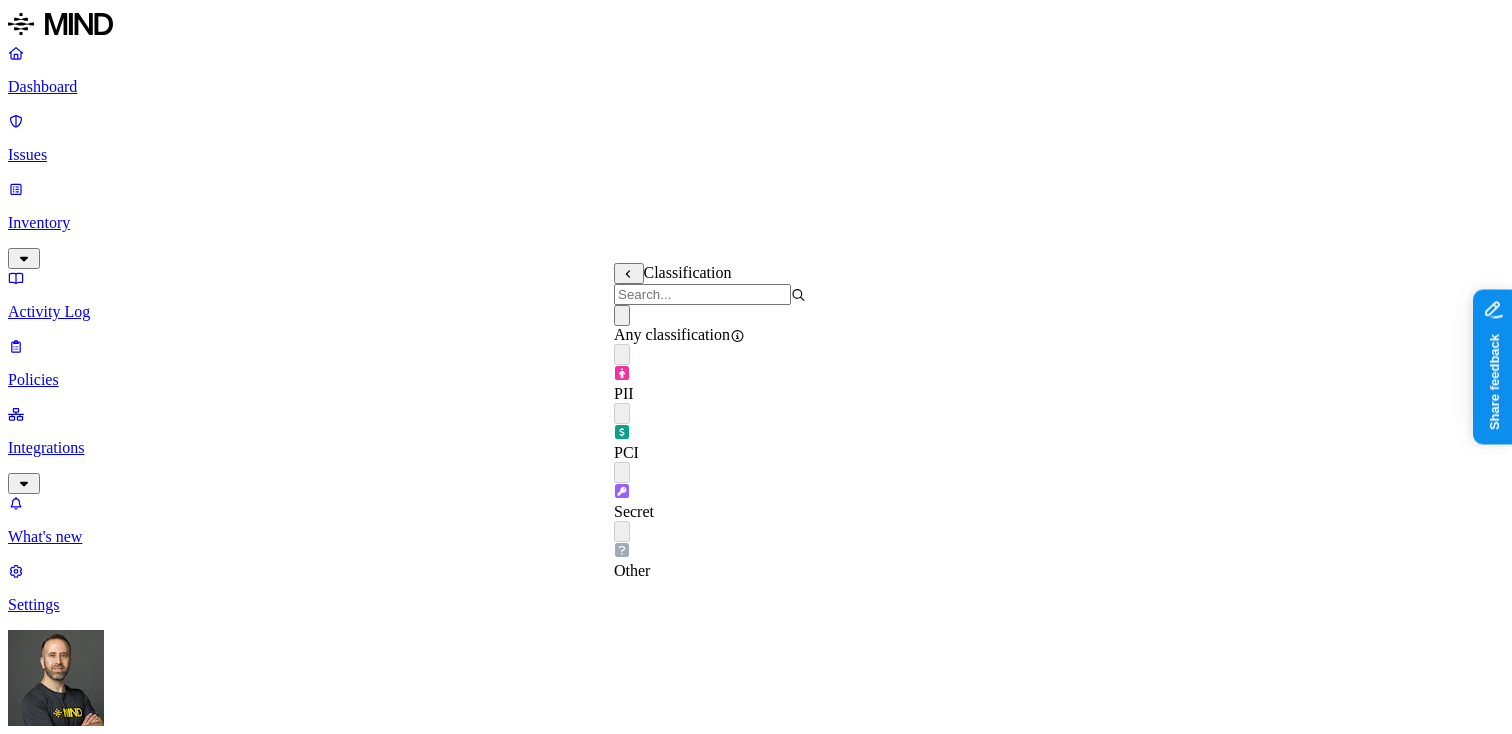 click on "DATA Any UPLOAD Anywhere BY USER Anyone" at bounding box center (756, 1533) 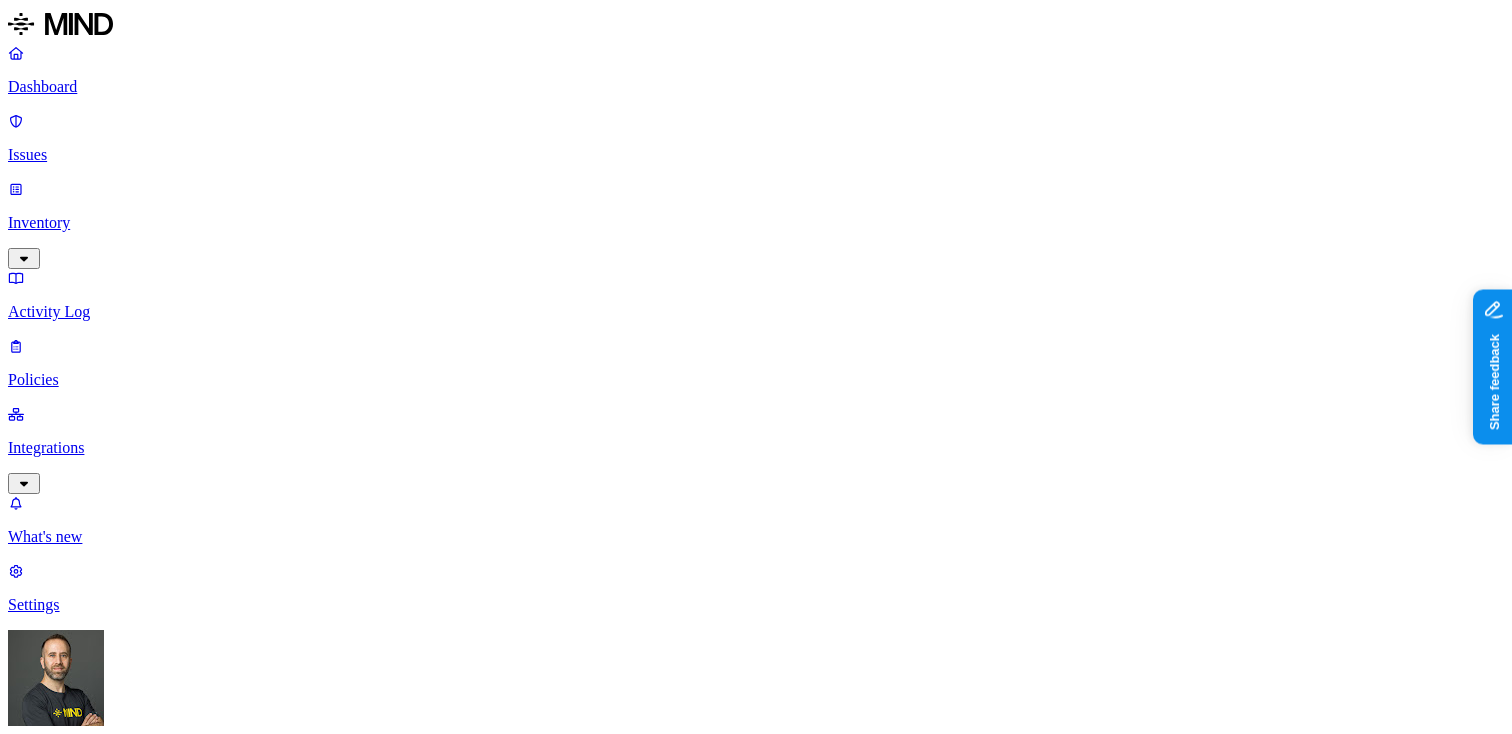 scroll, scrollTop: 712, scrollLeft: 0, axis: vertical 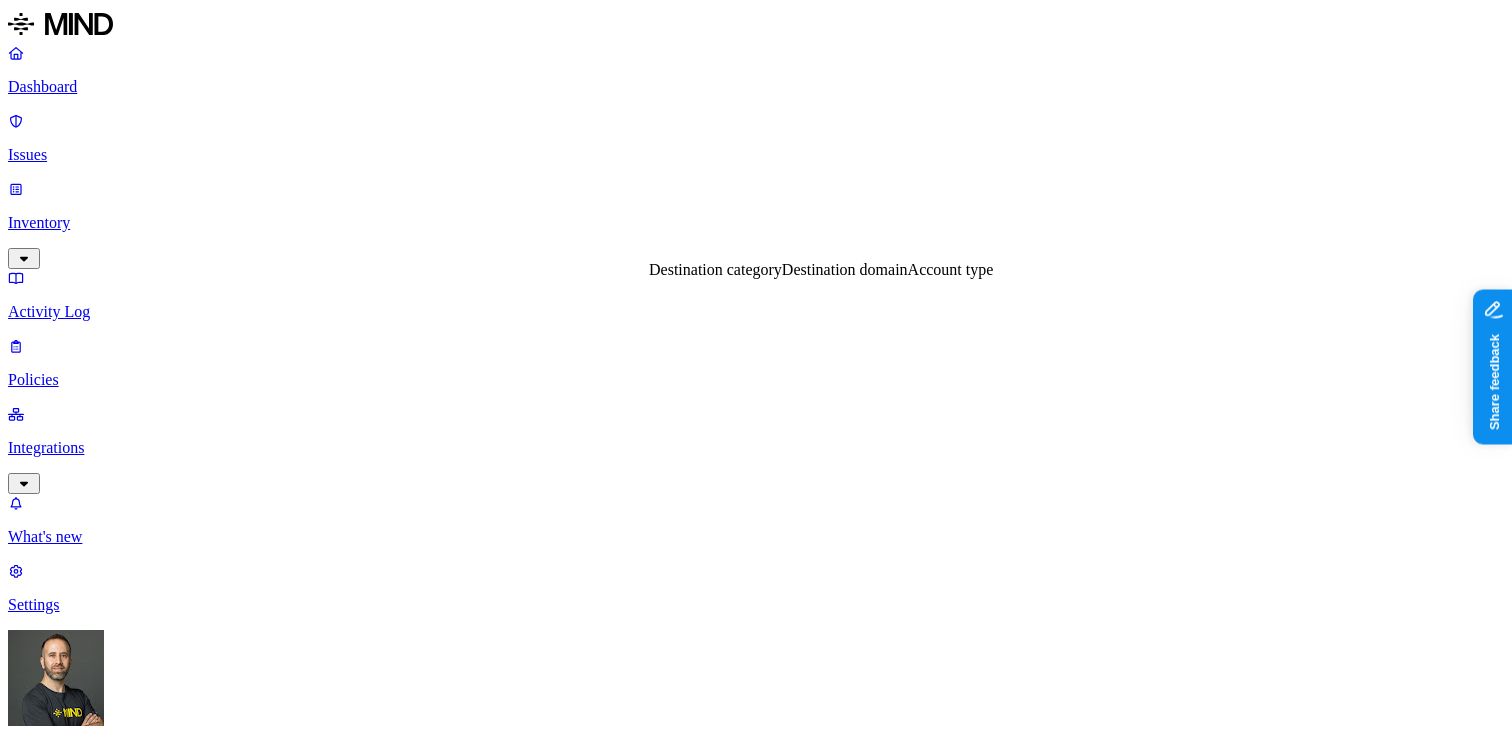 click on "Destination domain" at bounding box center (845, 269) 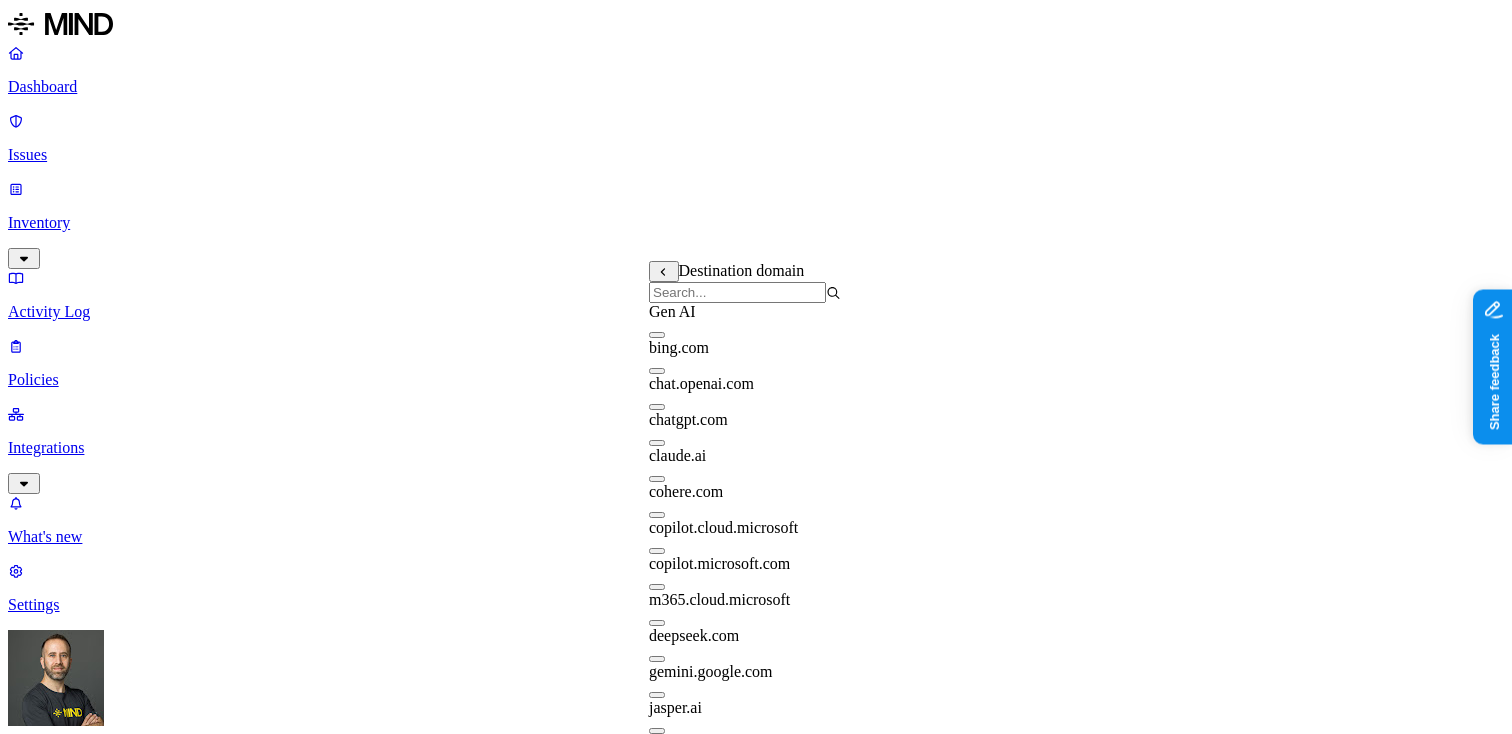 scroll, scrollTop: 0, scrollLeft: 0, axis: both 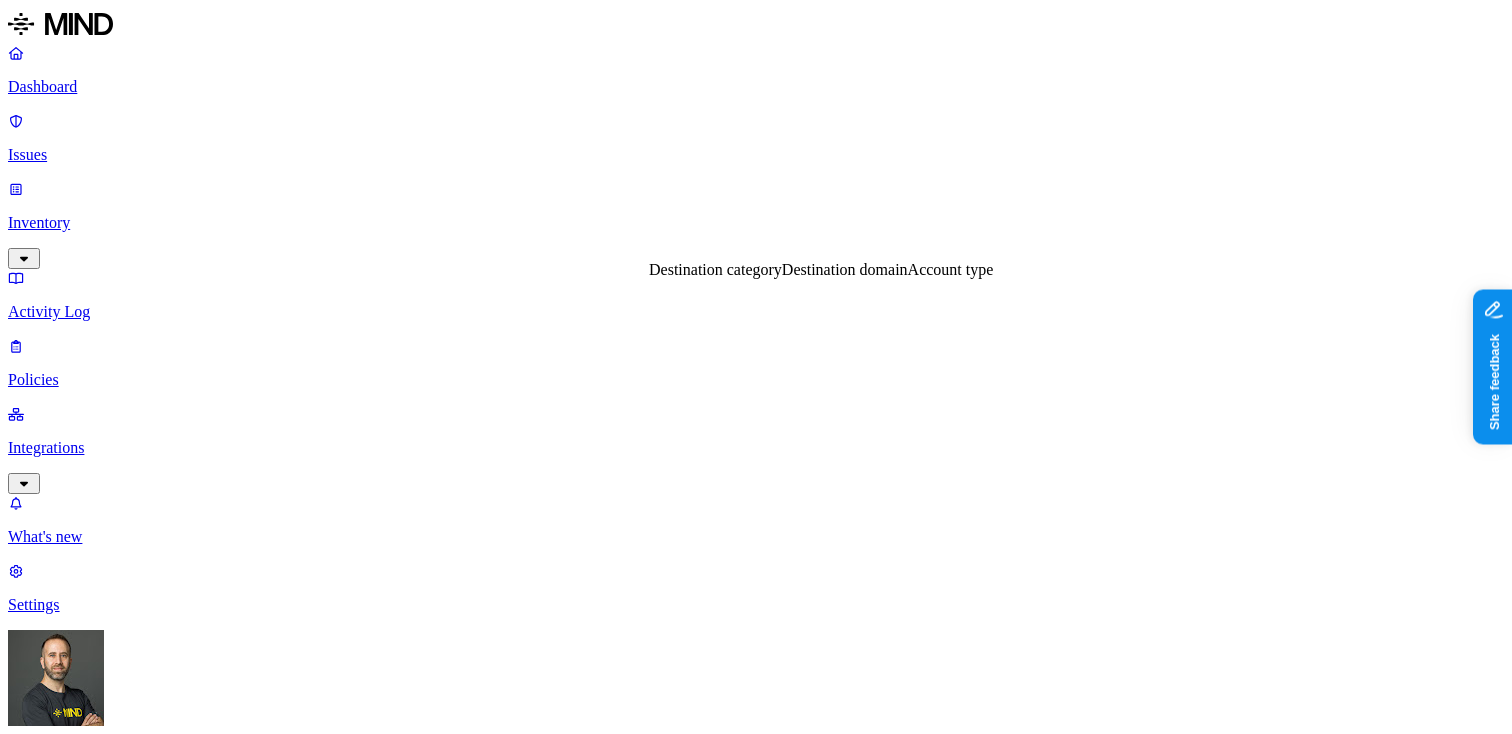 click on "Destination category" at bounding box center (715, 269) 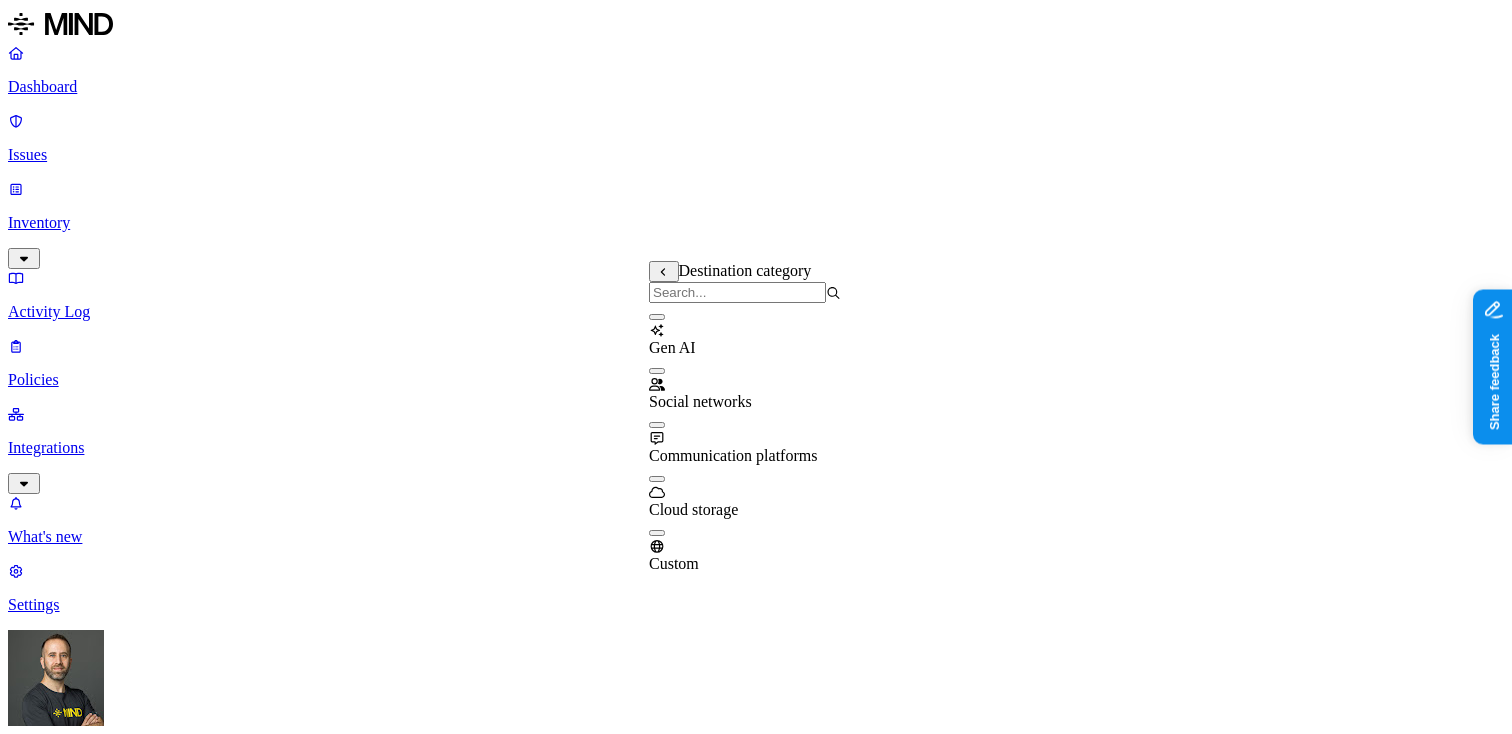 click at bounding box center [657, 317] 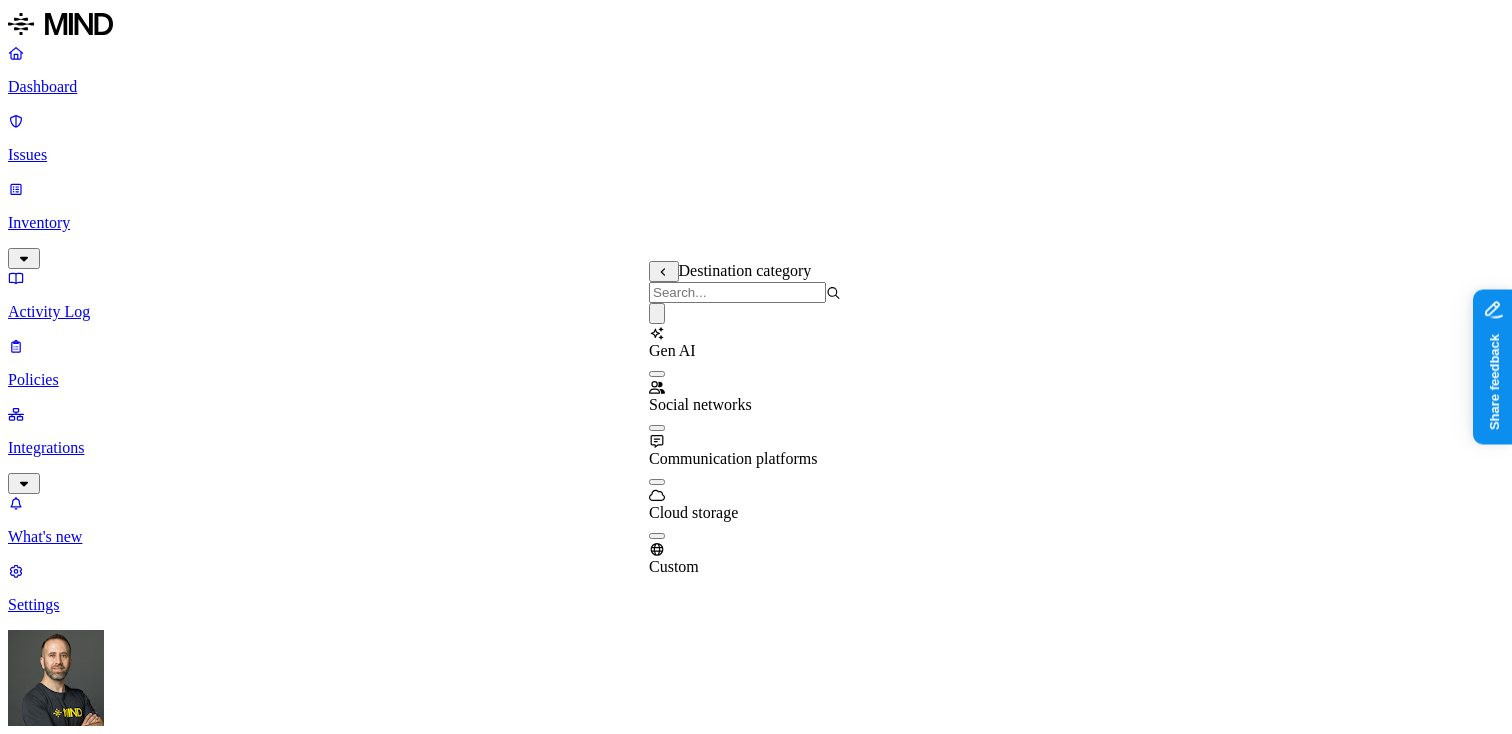 click at bounding box center (657, 374) 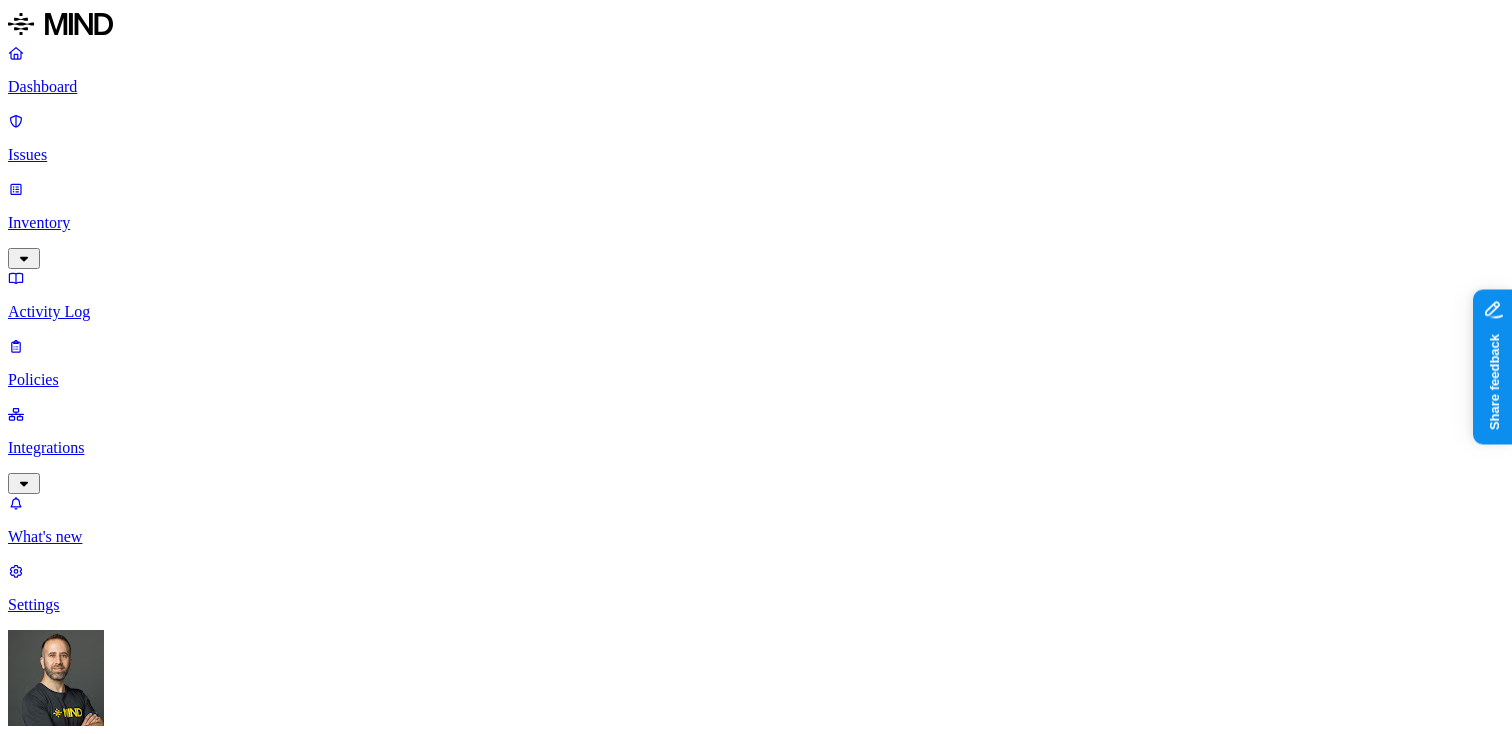 click on "Policy name   Severity Select severity Low Medium High Critical   Description (Optional) Policy type Exfiltration Prevent sensitive data uploads Endpoint Exposure Detect sensitive data exposure Cloud Condition Define the data attributes, exfiltration destinations, and users that should trigger the policy.  By default, the policy will be triggered by any data uploaded to any destination by any user. For more details on condition guidelines, please refer to the   documentation DATA WHERE Classification is Any classification UPLOAD WHERE Destination category is any of Gen AI, Social networks BY USER Anyone Action Default action Default action for all users and groups who violate the policy. Block with override BlockDeny all uploads. Block with overrideDeny all uploads with an option to upload anyway. MonitorAllow uploads and create a new issue. AllowAllow all uploads. Exceptions You can add exceptions for specific users or groups. Exceptions are evaluated from the top. Add Exception Notifications Method None" at bounding box center [756, 1577] 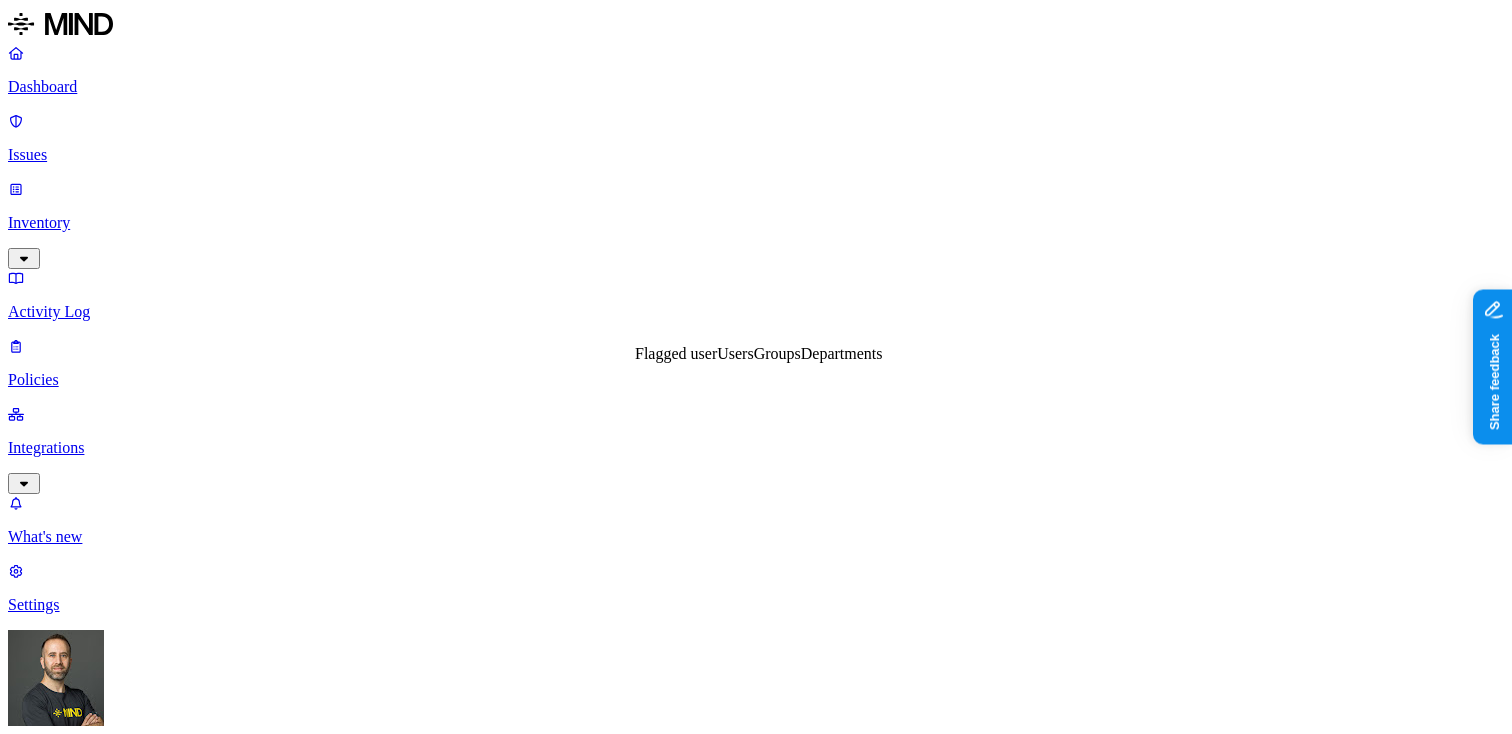 click on "Departments" at bounding box center [842, 353] 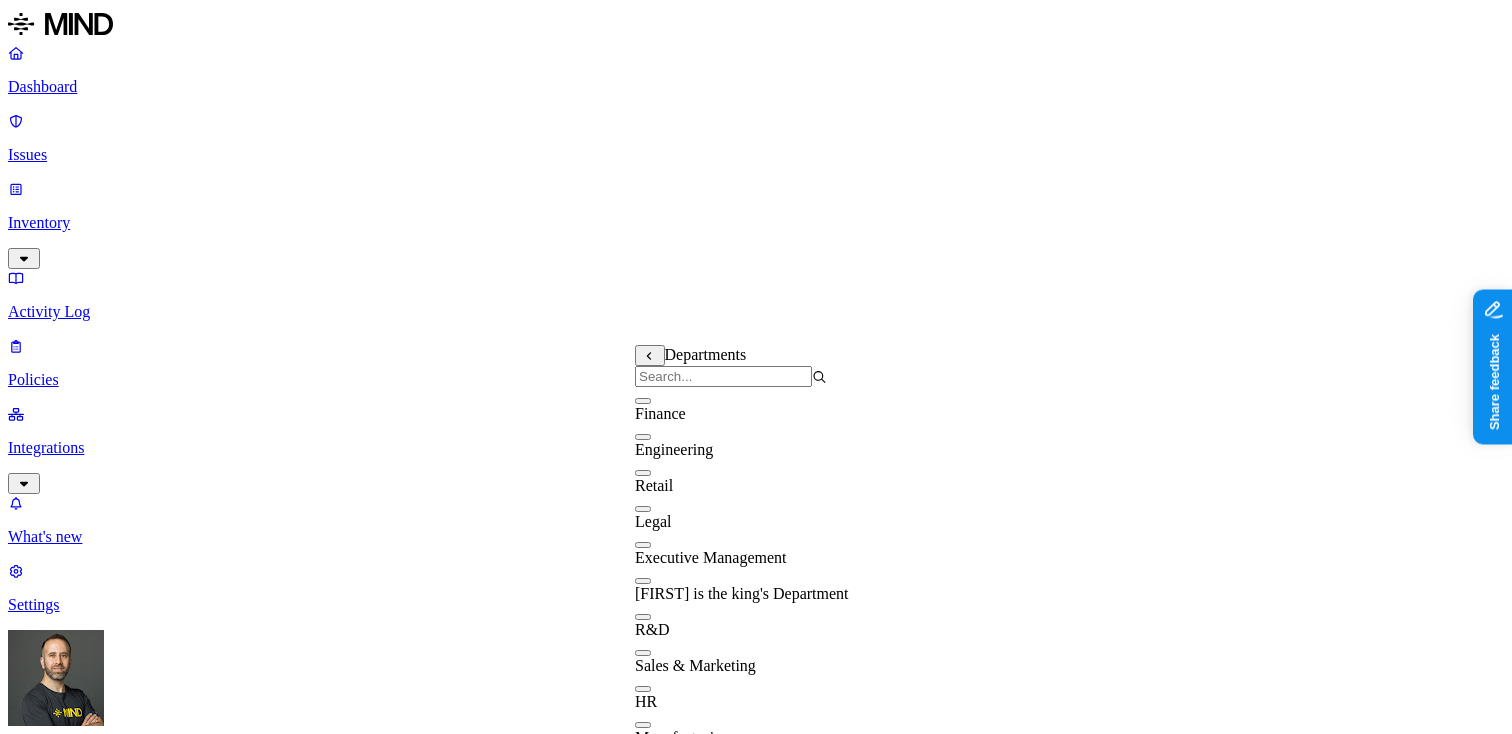 click at bounding box center (643, 689) 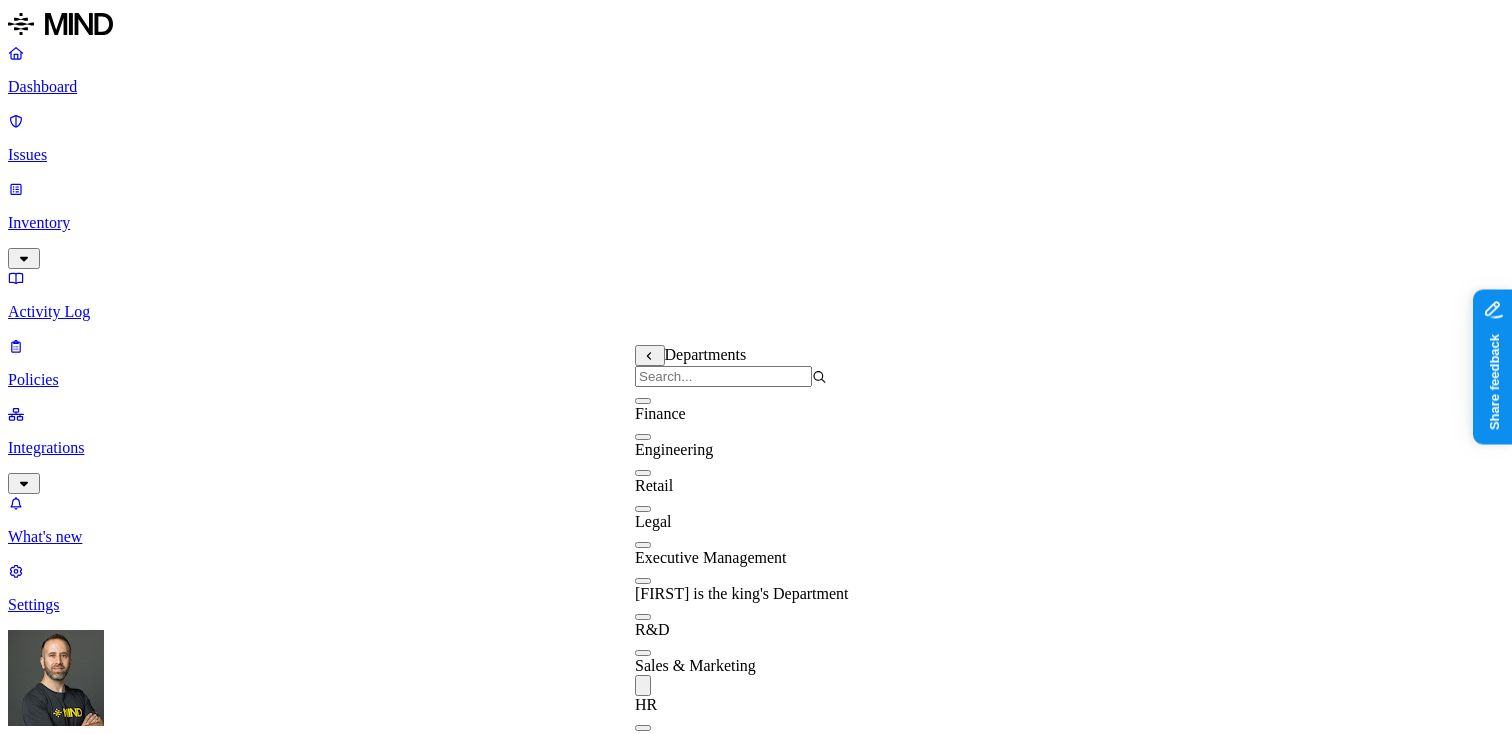 click on "Policy name   Severity Select severity Low Medium High Critical   Description (Optional) Policy type Exfiltration Prevent sensitive data uploads Endpoint Exposure Detect sensitive data exposure Cloud Condition Define the data attributes, exfiltration destinations, and users that should trigger the policy.  By default, the policy will be triggered by any data uploaded to any destination by any user. For more details on condition guidelines, please refer to the   documentation DATA WHERE Classification is Any classification UPLOAD WHERE Destination category is any of Gen AI, Social networks BY USER Anyone Action Default action Default action for all users and groups who violate the policy. Block with override BlockDeny all uploads. Block with overrideDeny all uploads with an option to upload anyway. MonitorAllow uploads and create a new issue. AllowAllow all uploads. Exceptions You can add exceptions for specific users or groups. Exceptions are evaluated from the top. Add Exception Notifications Method None" at bounding box center [756, 1577] 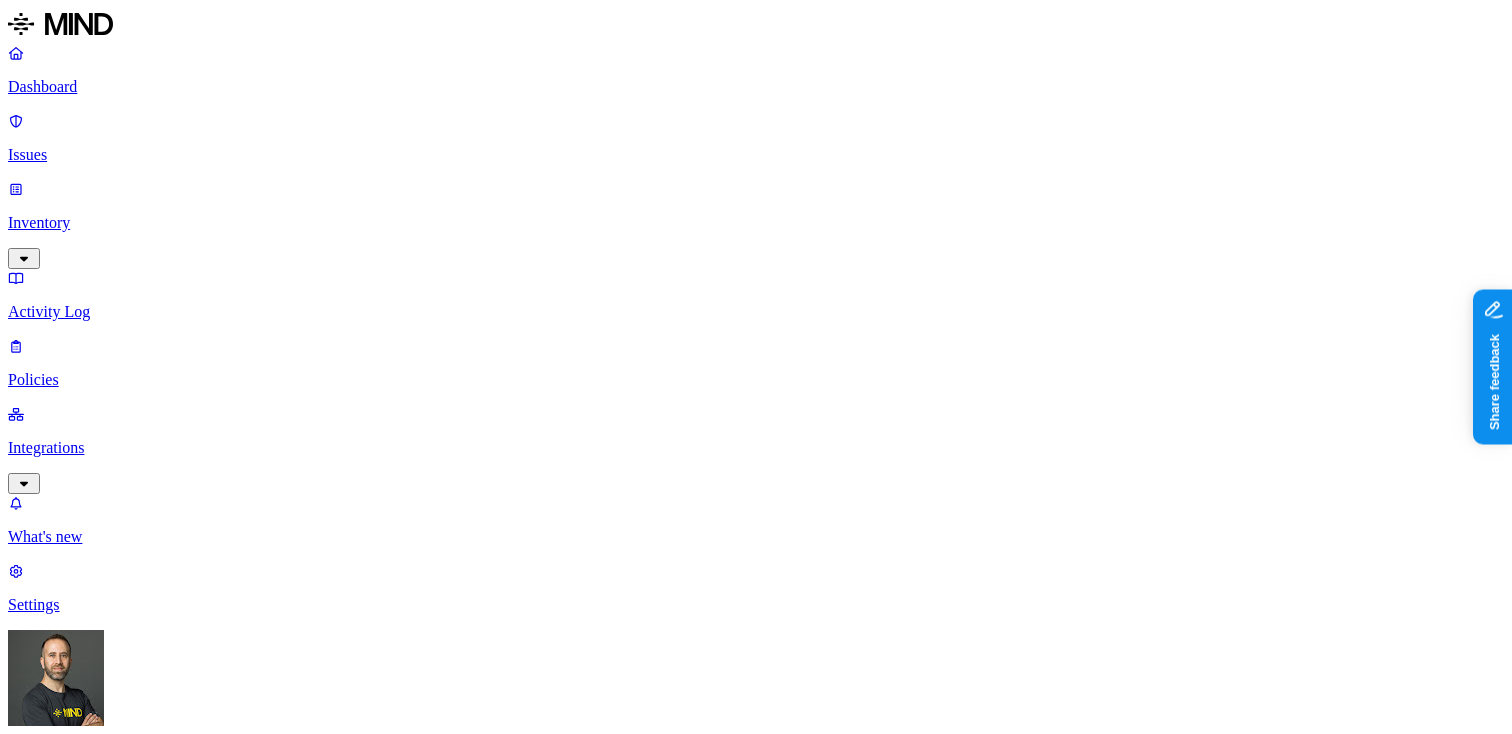 scroll, scrollTop: 1064, scrollLeft: 0, axis: vertical 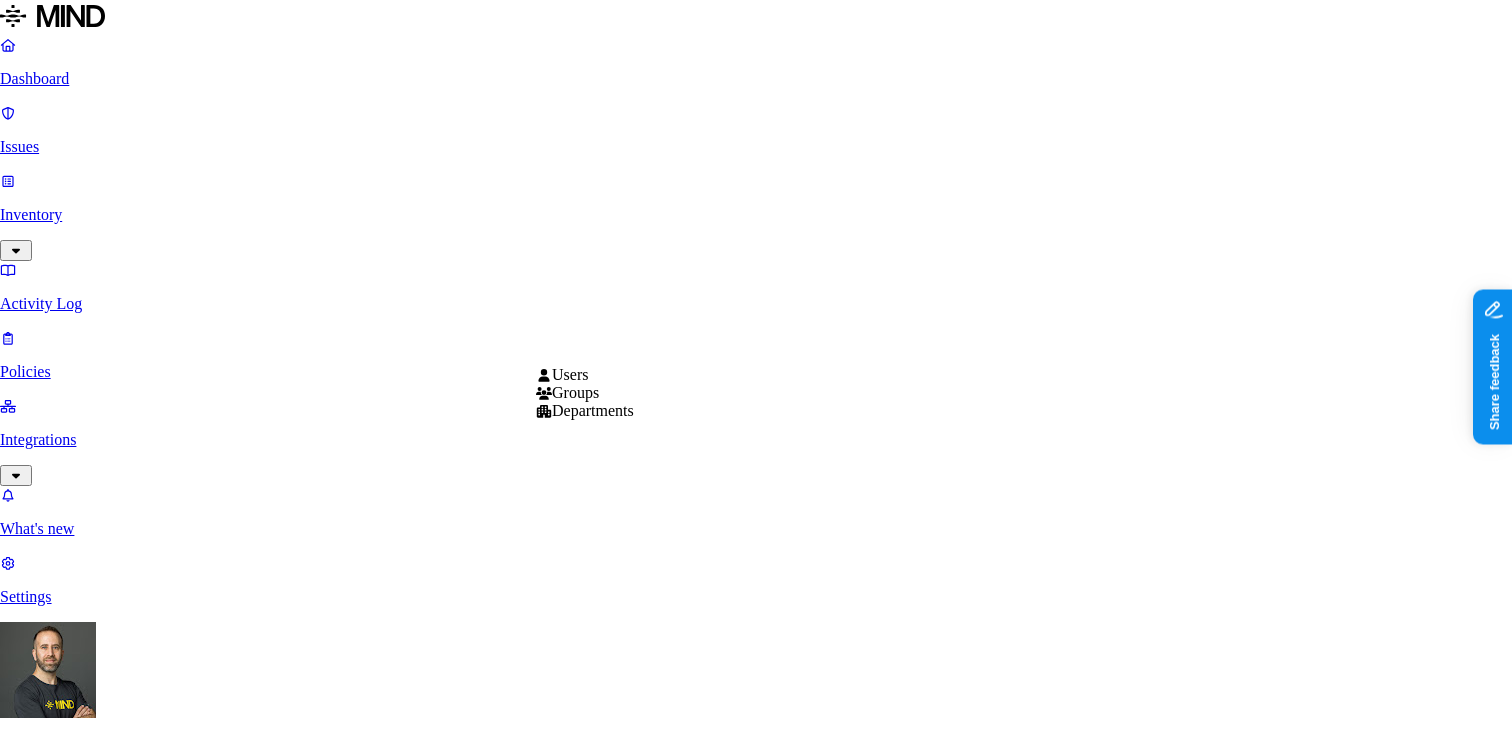 click on "Dashboard Issues Inventory Activity Log Policies Integrations What's new 1 Settings Tom Mayblum ACME New policy Policy name   Severity Select severity Low Medium High Critical   Description (Optional) Policy type Exfiltration Prevent sensitive data uploads Endpoint Exposure Detect sensitive data exposure Cloud Condition Define the data attributes, exfiltration destinations, and users that should trigger the policy.  By default, the policy will be triggered by any data uploaded to any destination by any user. For more details on condition guidelines, please refer to the   documentation DATA WHERE Classification is Any classification UPLOAD WHERE Destination category is any of Gen AI, Social networks BY USER WHERE Departments is HR Action Default action Default action for all users and groups who violate the policy. Block with override BlockDeny all uploads. Block with overrideDeny all uploads with an option to upload anyway. MonitorAllow uploads and create a new issue. AllowAllow all uploads. Users" at bounding box center [756, 1203] 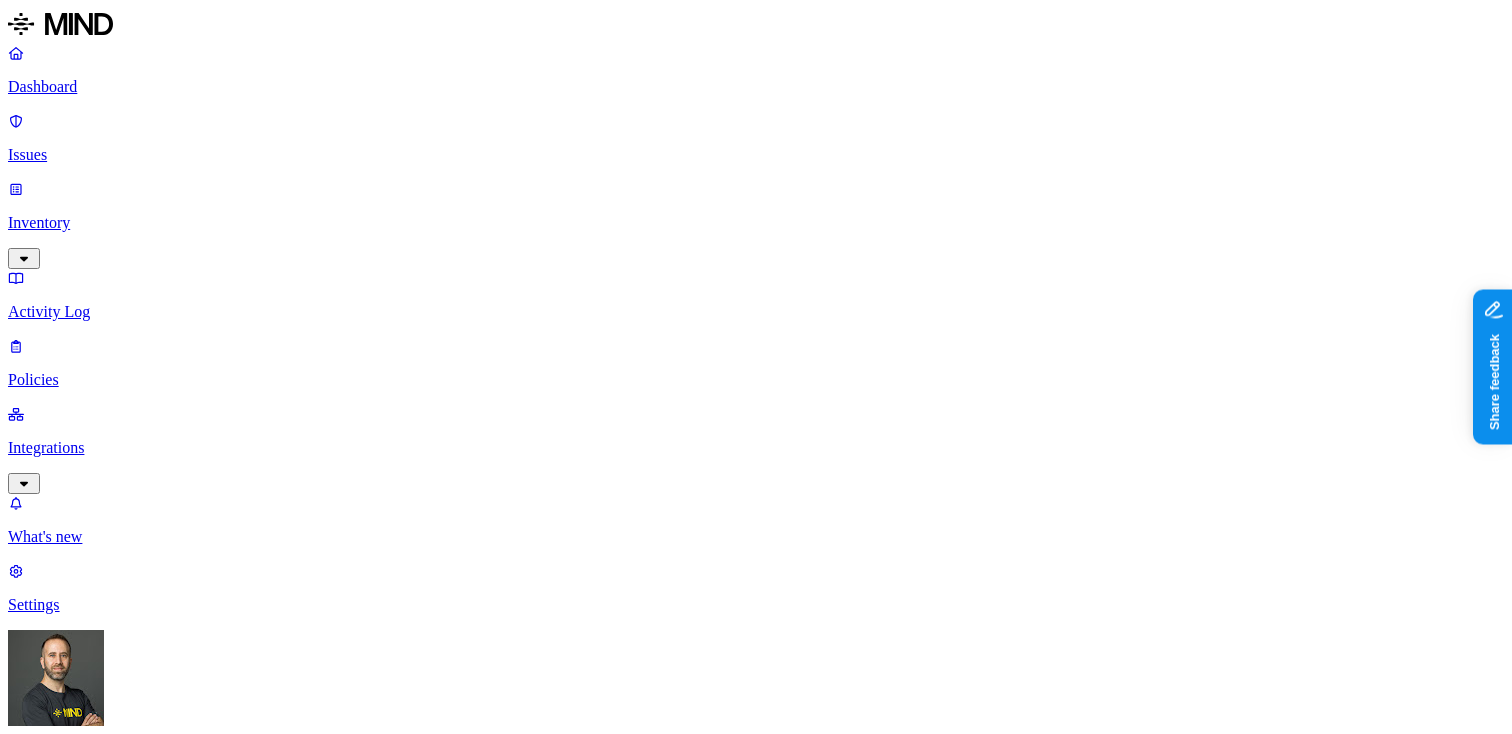 scroll, scrollTop: 1227, scrollLeft: 0, axis: vertical 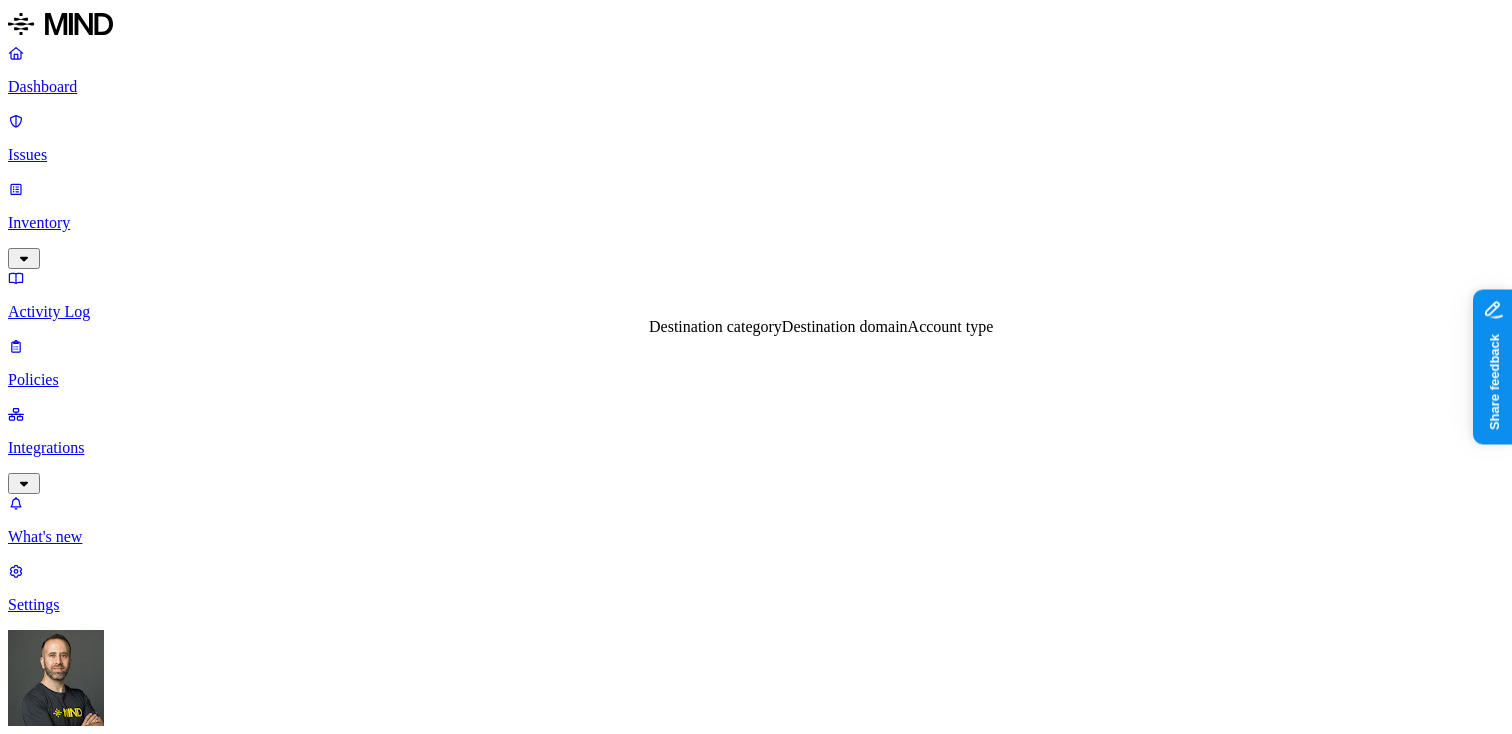 click on "Destination domain" at bounding box center (845, 326) 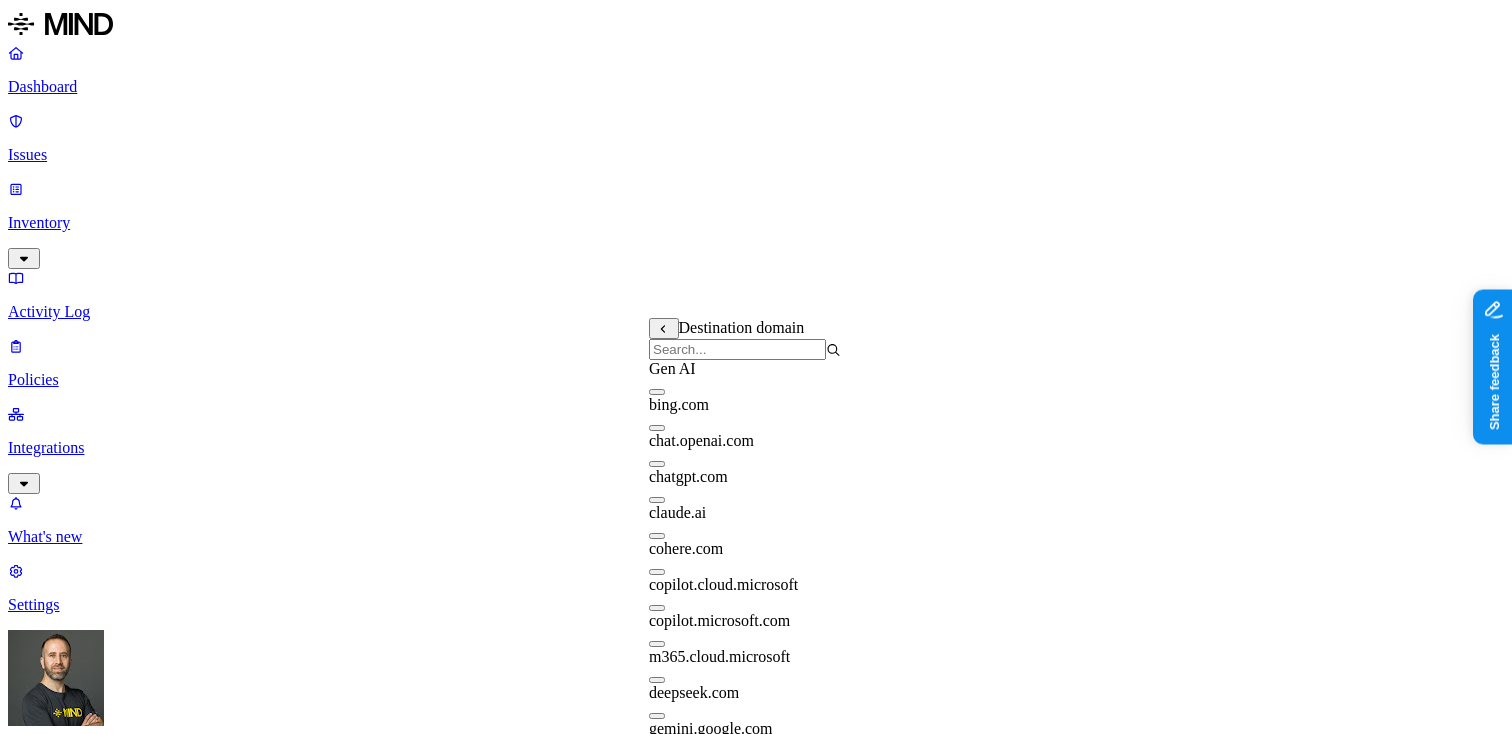 scroll, scrollTop: 23, scrollLeft: 0, axis: vertical 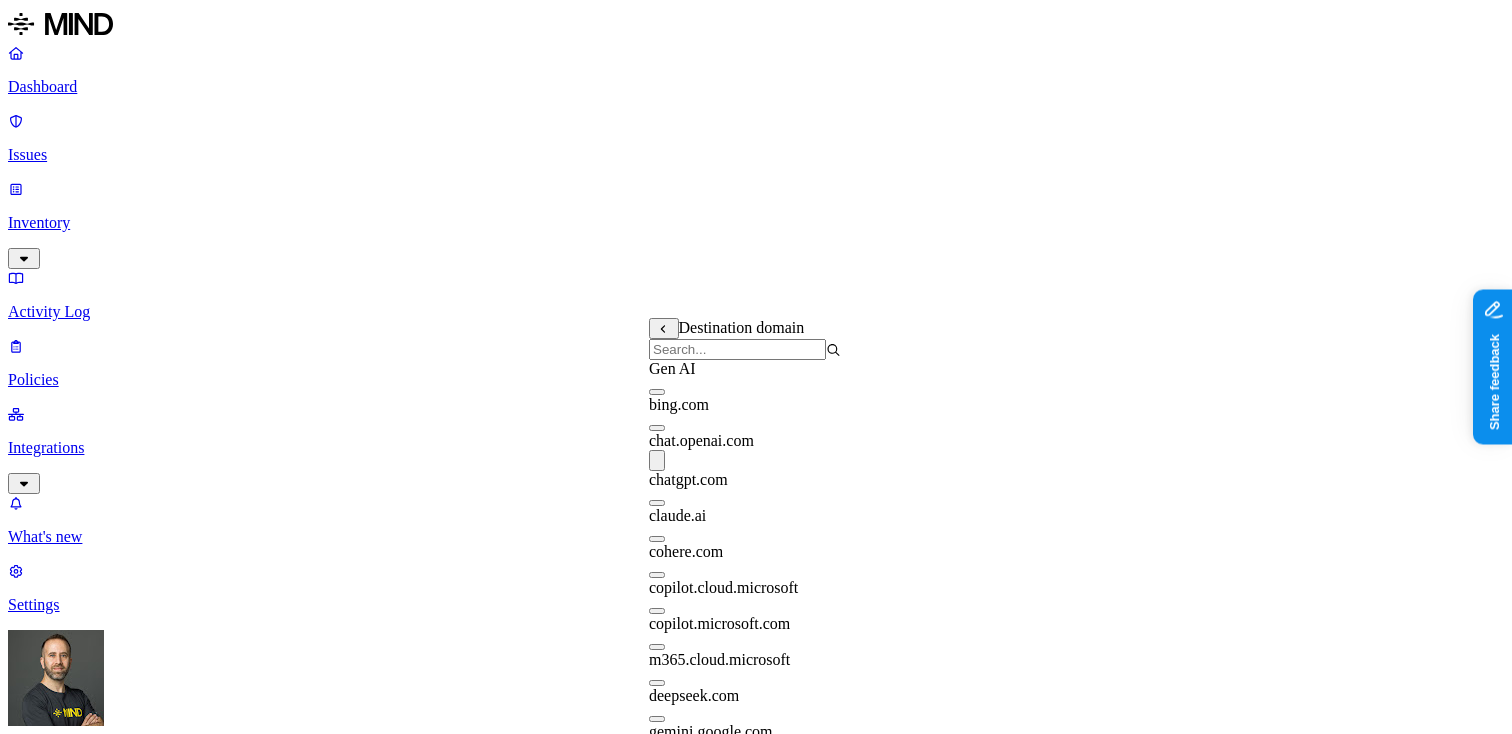 click on "DATA Any UPLOAD Anywhere BY USER Anyone" at bounding box center [756, 1533] 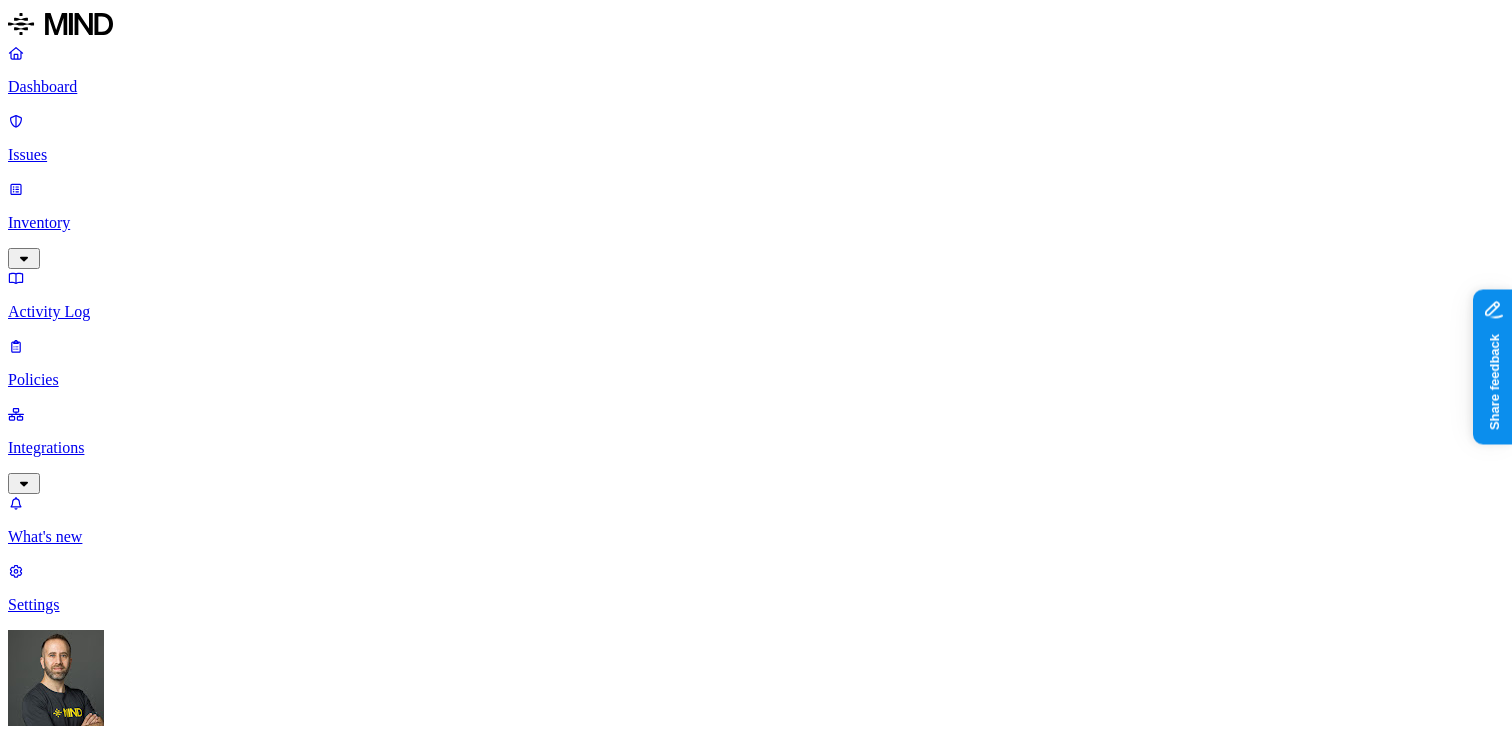 click 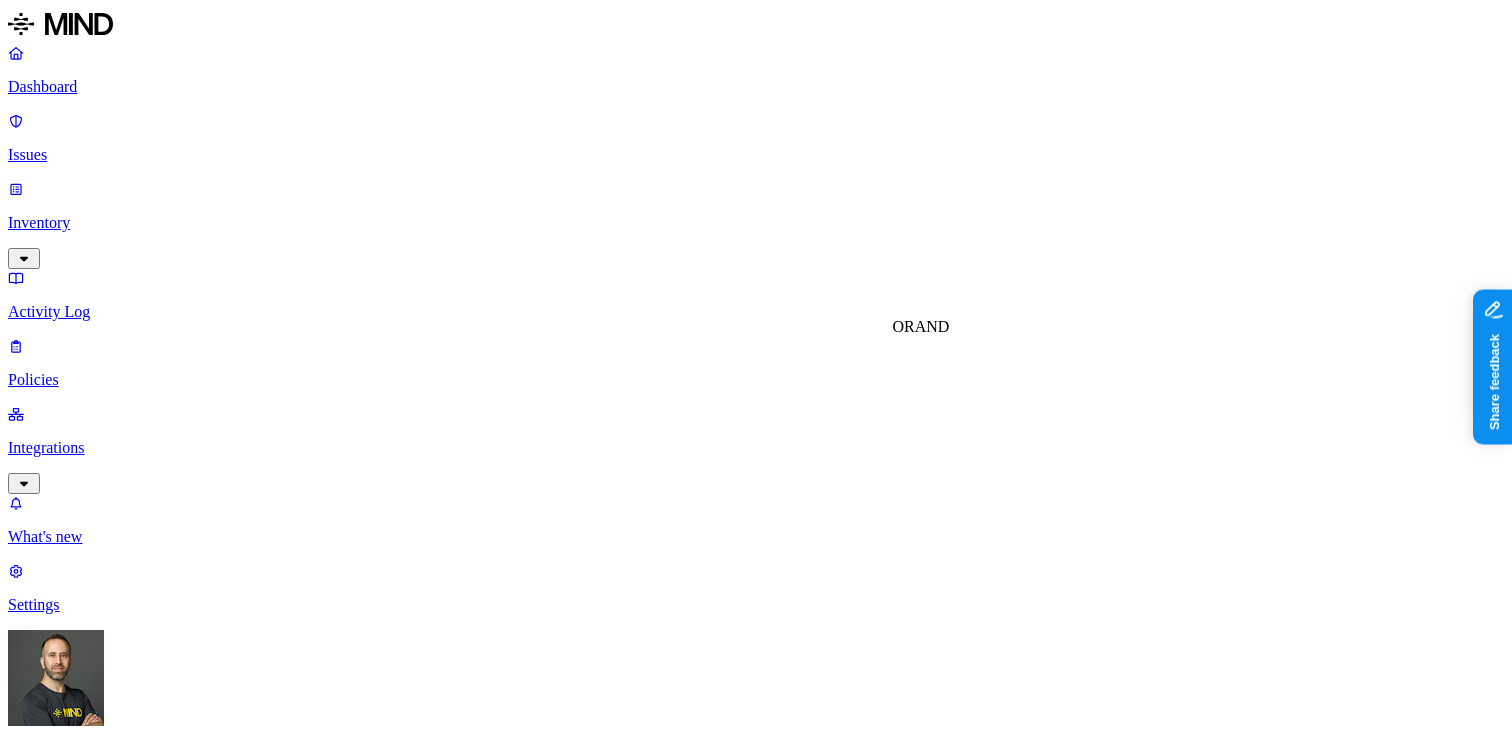 click on "AND" at bounding box center [932, 326] 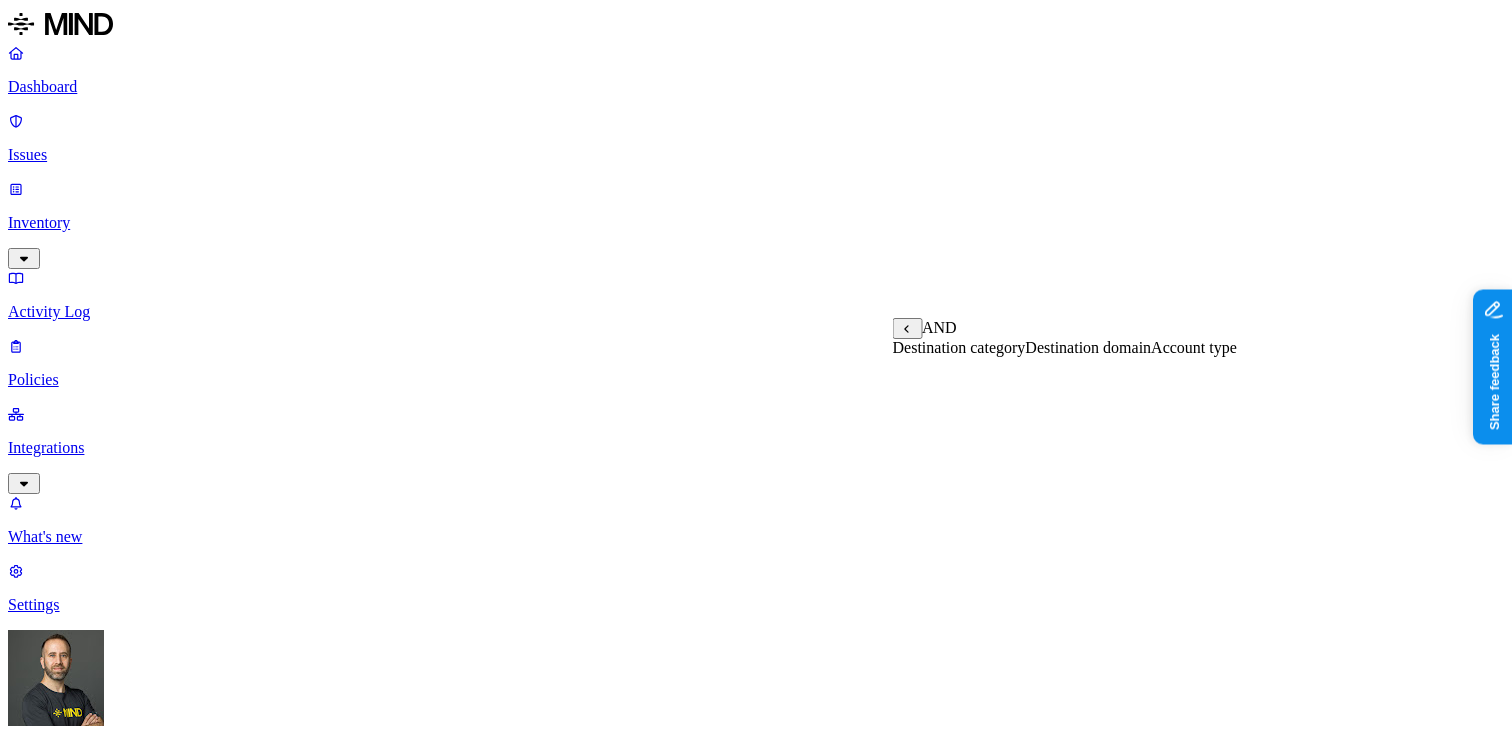 click on "Account type" at bounding box center (1194, 347) 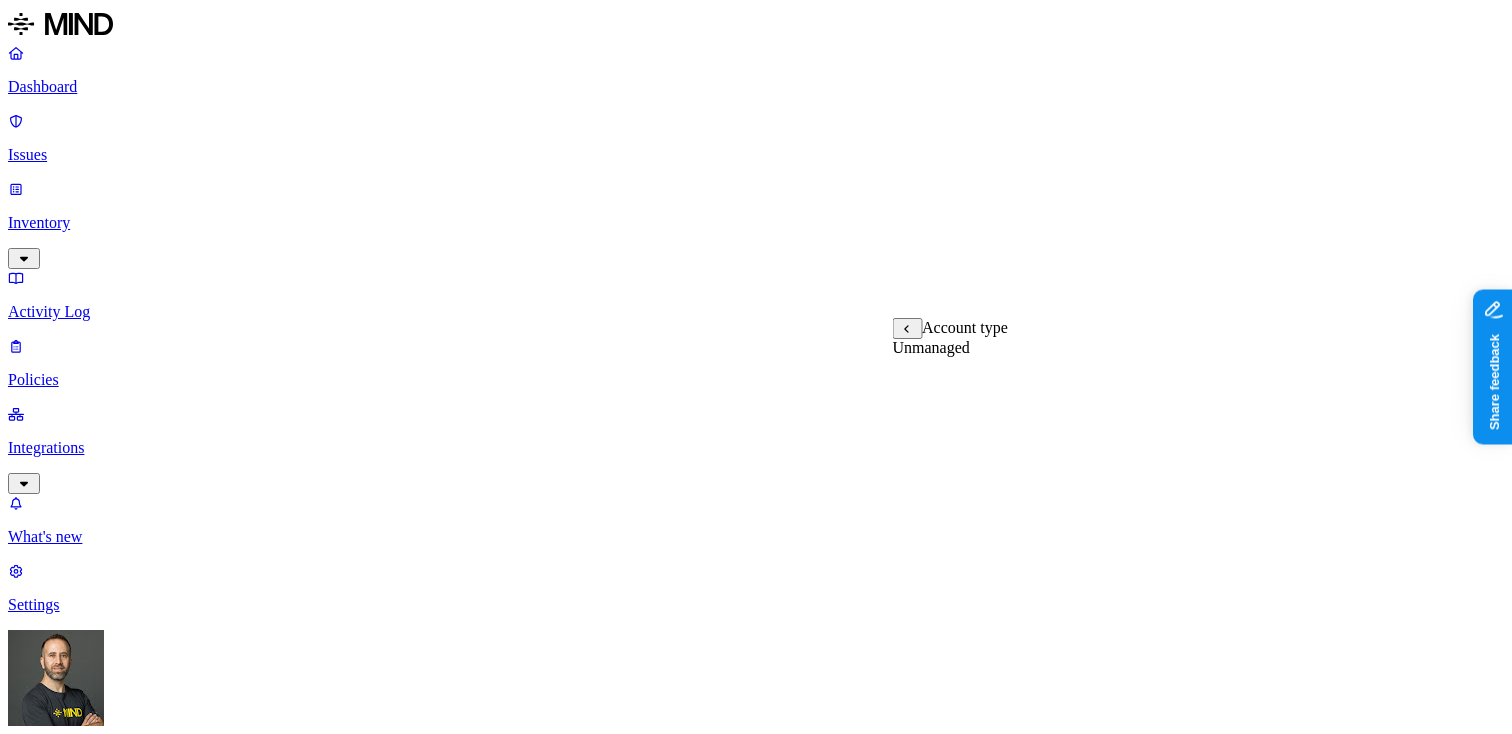 click on "Unmanaged" at bounding box center (931, 347) 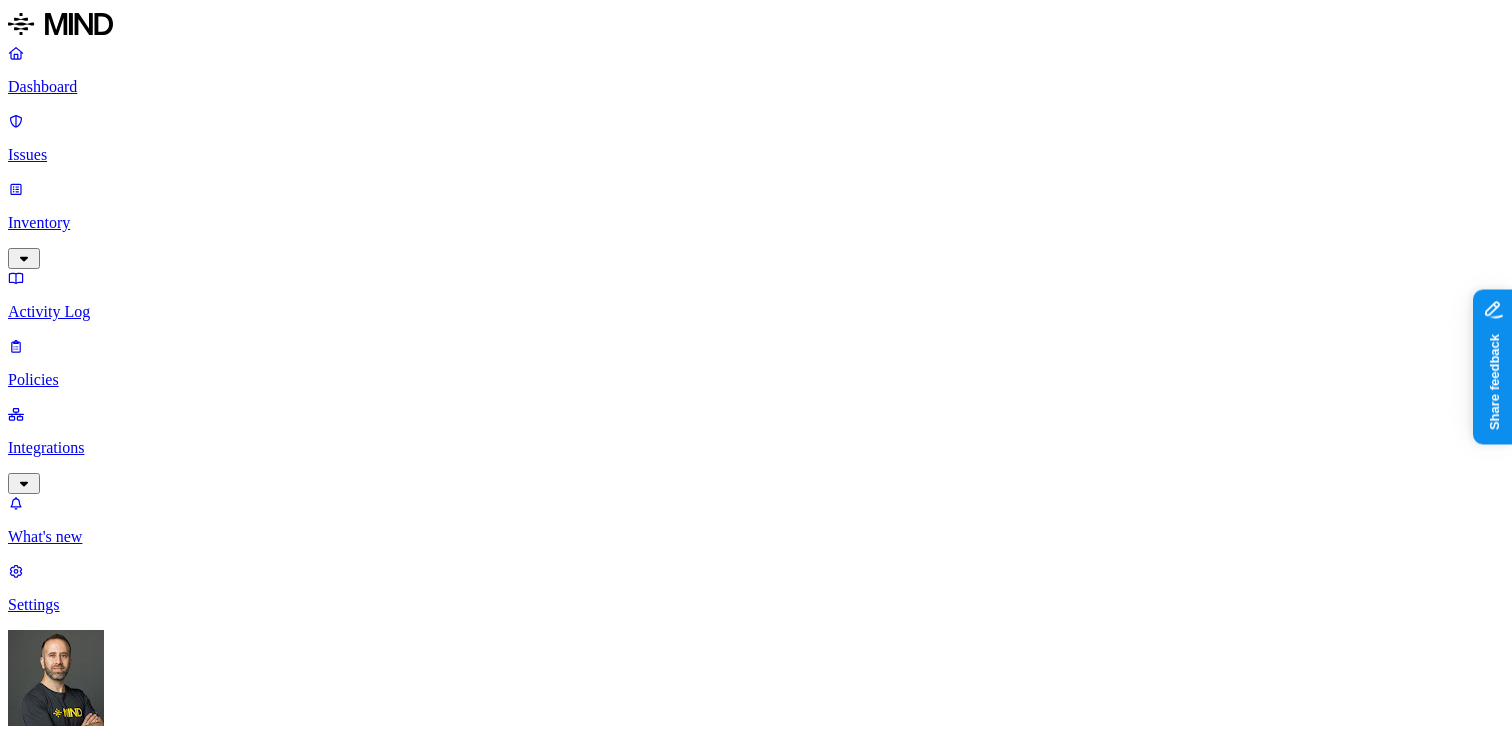 click on "New policy Policy name   Severity Select severity Low Medium High Critical   Description (Optional) Policy type Exfiltration Prevent sensitive data uploads Endpoint Exposure Detect sensitive data exposure Cloud Condition Define the data attributes, exfiltration destinations, and users that should trigger the policy.  By default, the policy will be triggered by any data uploaded to any destination by any user. For more details on condition guidelines, please refer to the   documentation DATA Any UPLOAD WHERE Destination domain is chatgpt.com AND Account type is Unmanaged BY USER Anyone Action Default action Default action for all users and groups who violate the policy. Block with override BlockDeny all uploads. Block with overrideDeny all uploads with an option to upload anyway. MonitorAllow uploads and create a new issue. AllowAllow all uploads. Exceptions You can add exceptions for specific users or groups. Exceptions are evaluated from the top. Add Exception Notifications Method None None Maya Raz dadaa" at bounding box center (756, 1588) 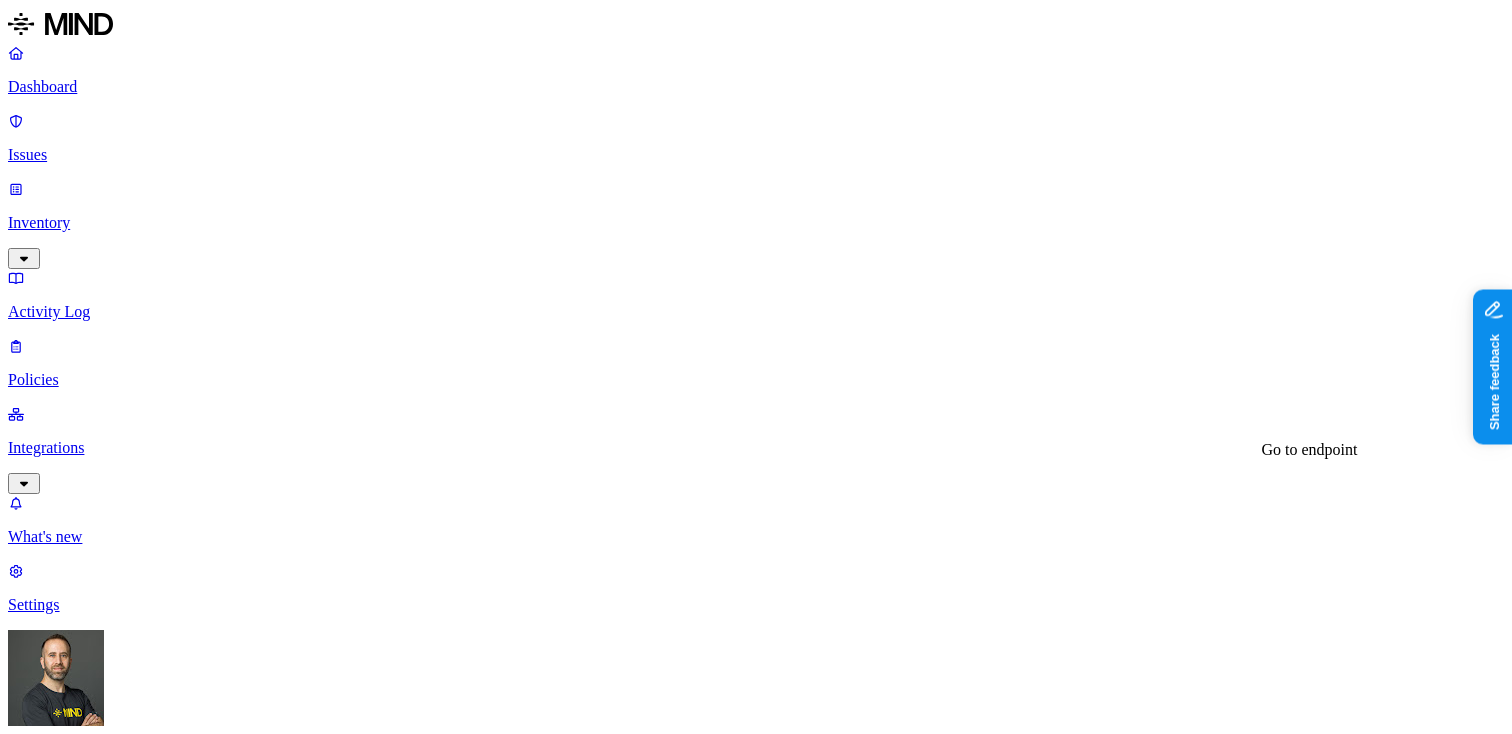 click on "tom’s macbook pro" at bounding box center [86, 3880] 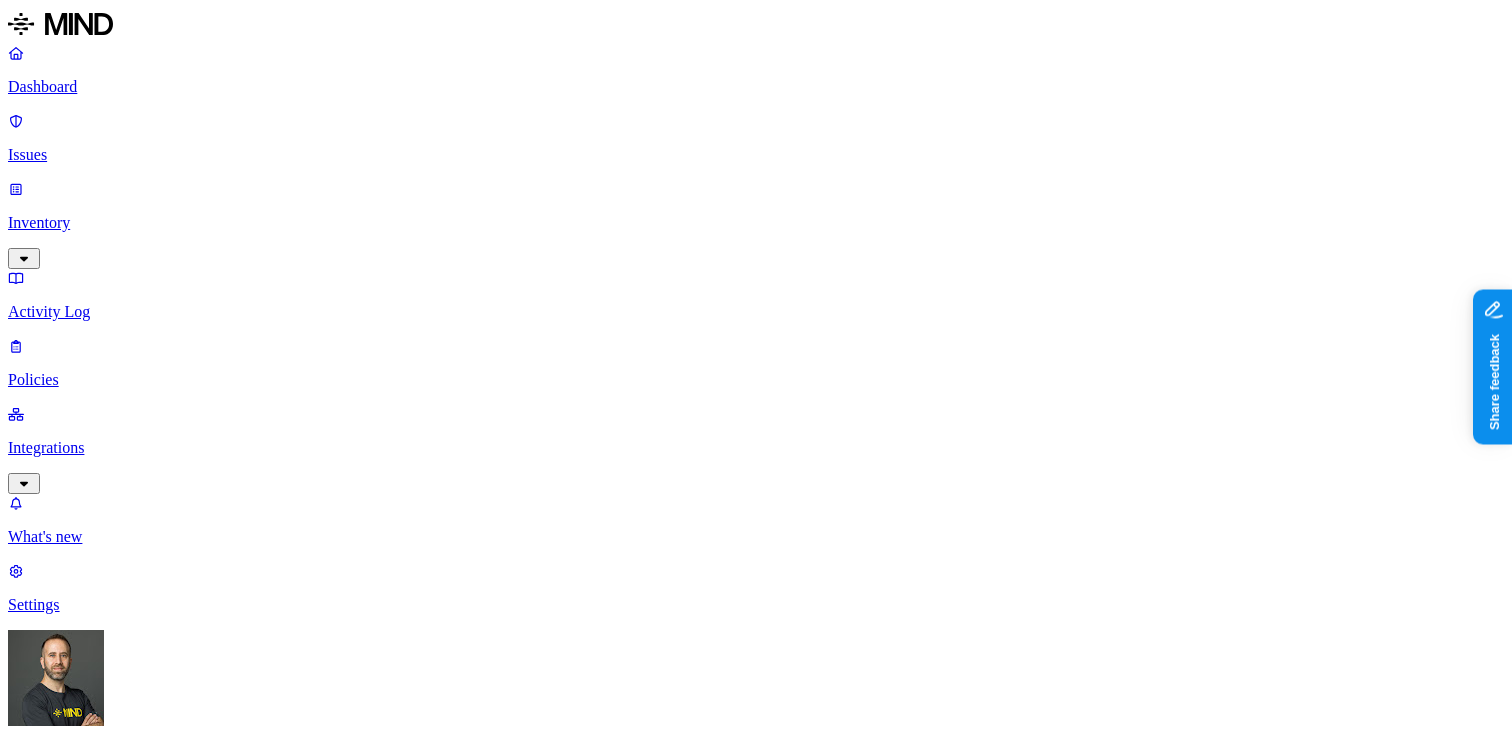 click 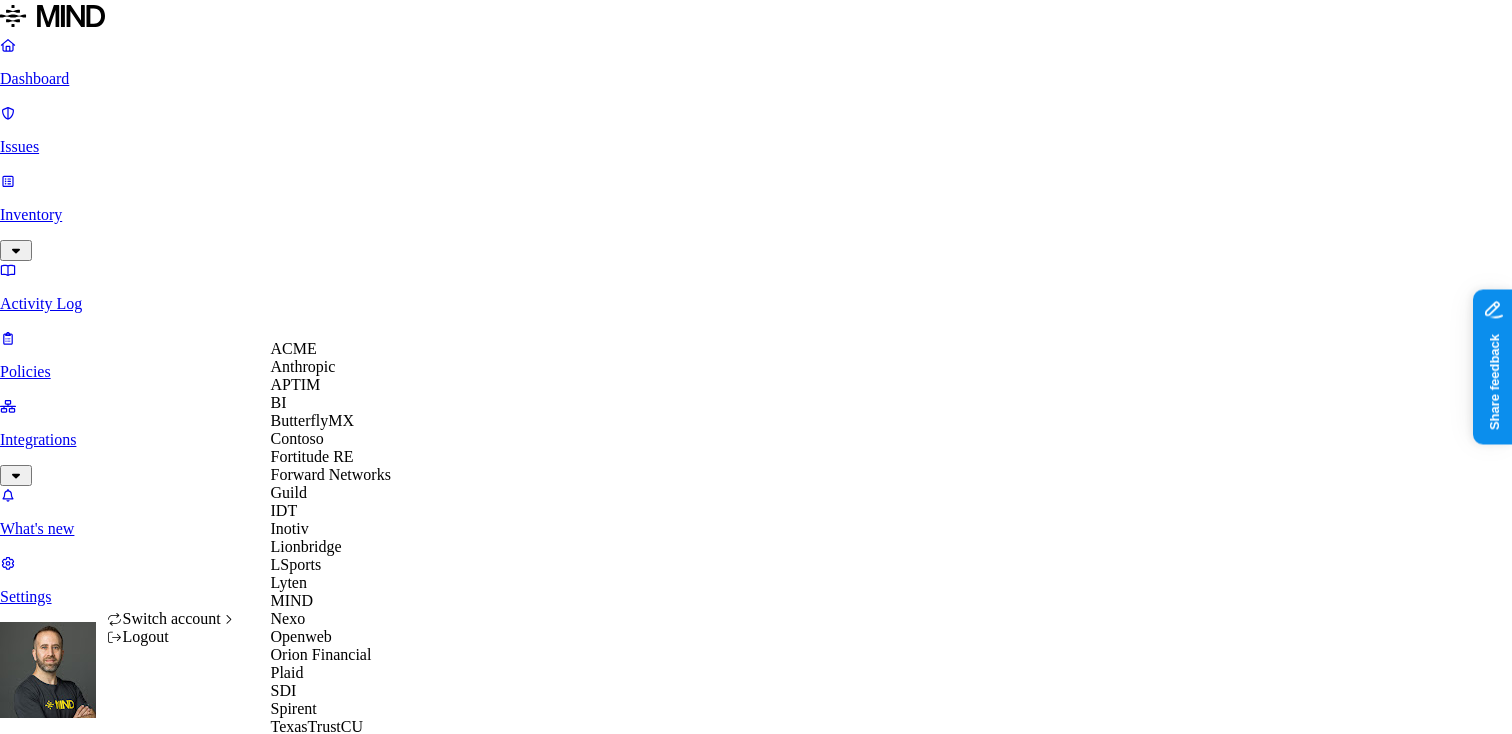 scroll, scrollTop: 596, scrollLeft: 0, axis: vertical 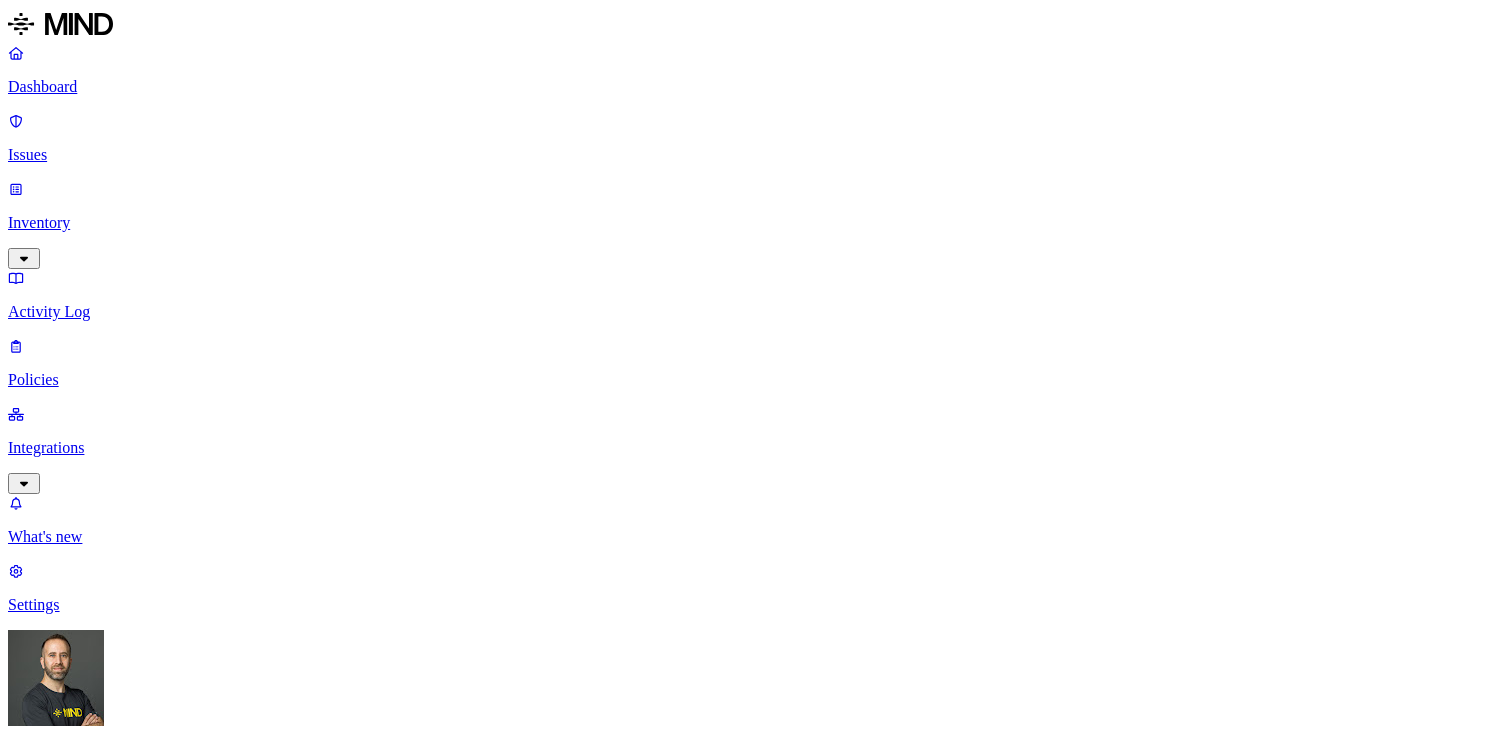 click on "Dashboard" at bounding box center [756, 87] 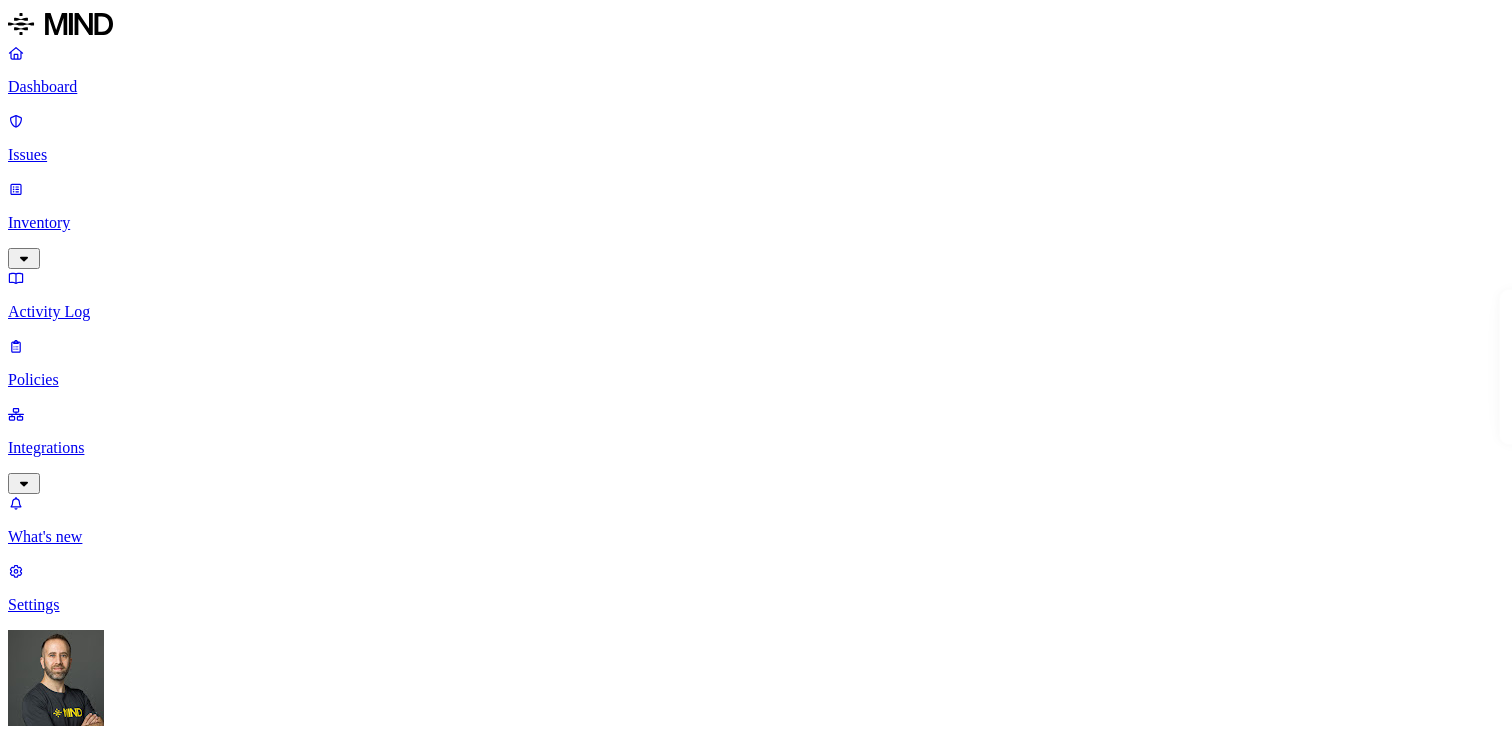 scroll, scrollTop: 0, scrollLeft: 0, axis: both 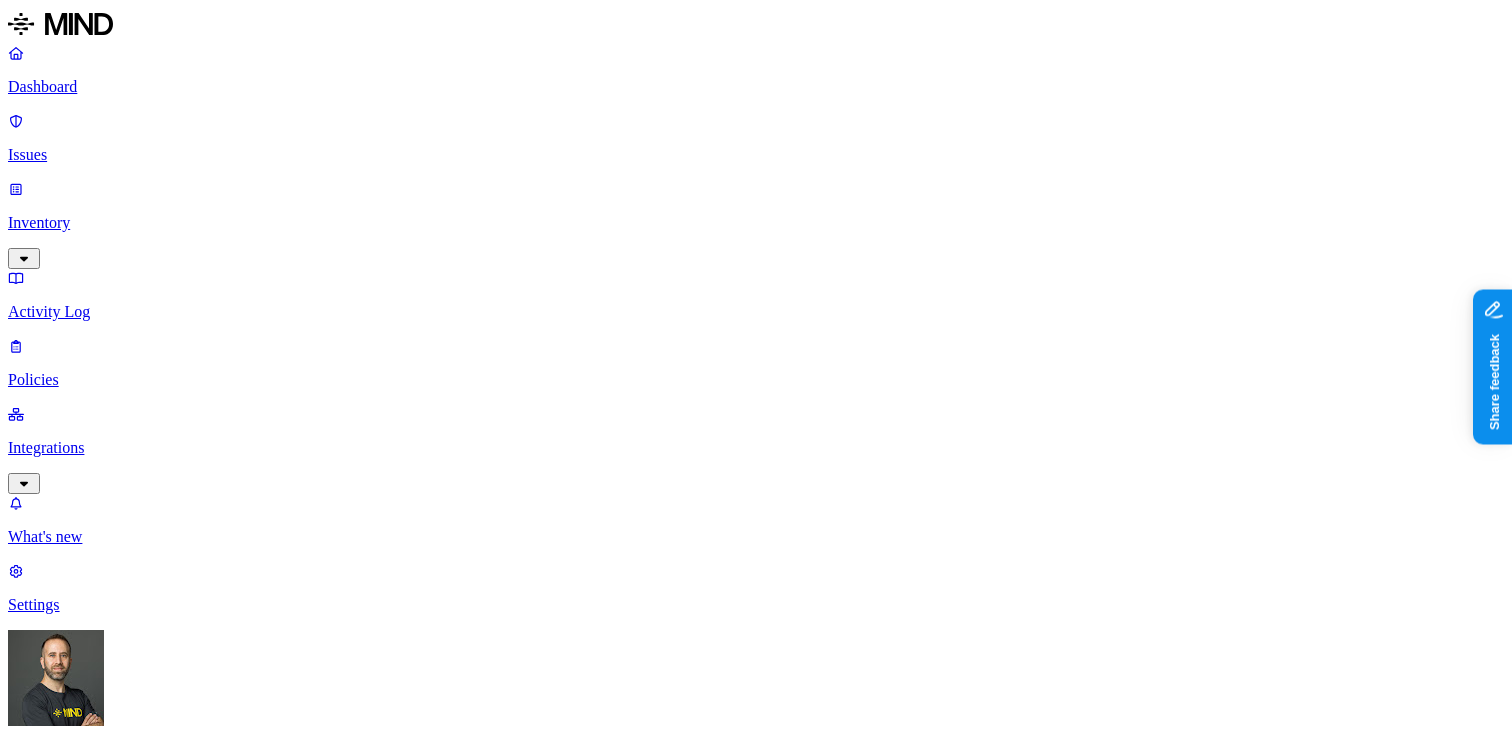 click on "Prevention" at bounding box center (195, 1108) 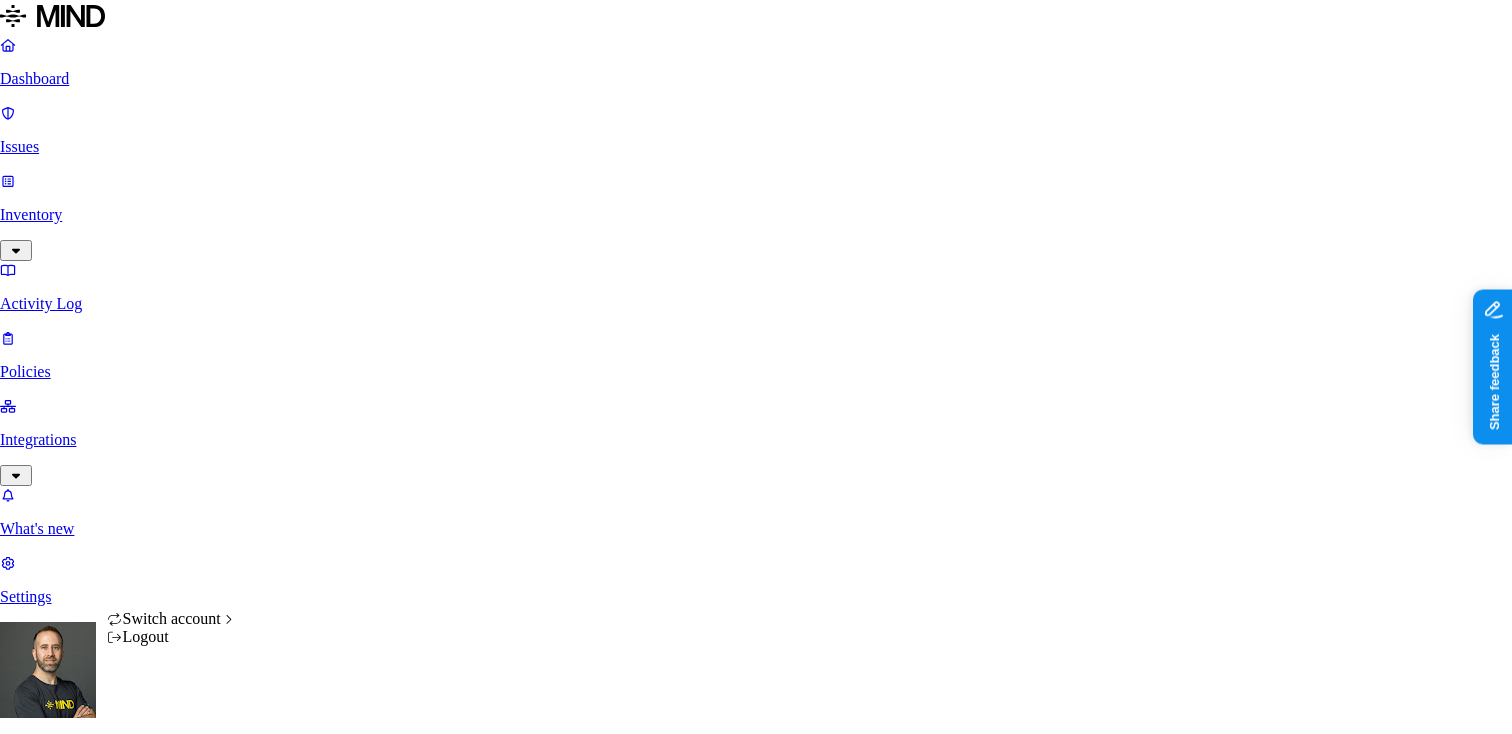 click on "Dashboard Issues Inventory Activity Log Policies Integrations What's new 1 Settings Tom Mayblum ThoughtSpot Dashboard 552 Discovery Detection Prevention Last update: 01:09 PM Scanned resources 3.85M Resources by integration 3.04M Google Drive 630K ThoughtSpot Jira 120K ThoughtSpot 40.1K ThoughtSpot Confluence 16.5K ThoughtSpot Office365 4K ThoughtSpot Box PII 646K Person Name 576K Email address 529K Phone number 195K Address 179K IBAN 7.33K Date of birth 3.73K PCI 1.13K Credit card 1.13K Secrets 919 AWS credentials 374 Encryption Key 321 GCP credentials 142 Password 118 Databricks credentials 63 Github credentials 26 Other 578K Source code 578K Top resources with sensitive data Resource Sensitive records Owner Last access Cleanse_and_Enrich_Results.csv SSN 1 Email address 150368 Person Name 1 Address 326 Phone number 28982 IT Gdrive organizations.csv SSN 2 Email address 111395 Person Name 3 Address 360 Phone number 37786 Tim Krings testing.zip Email address 100742 AWS credentials 8 Encryption key 1" at bounding box center [756, 2063] 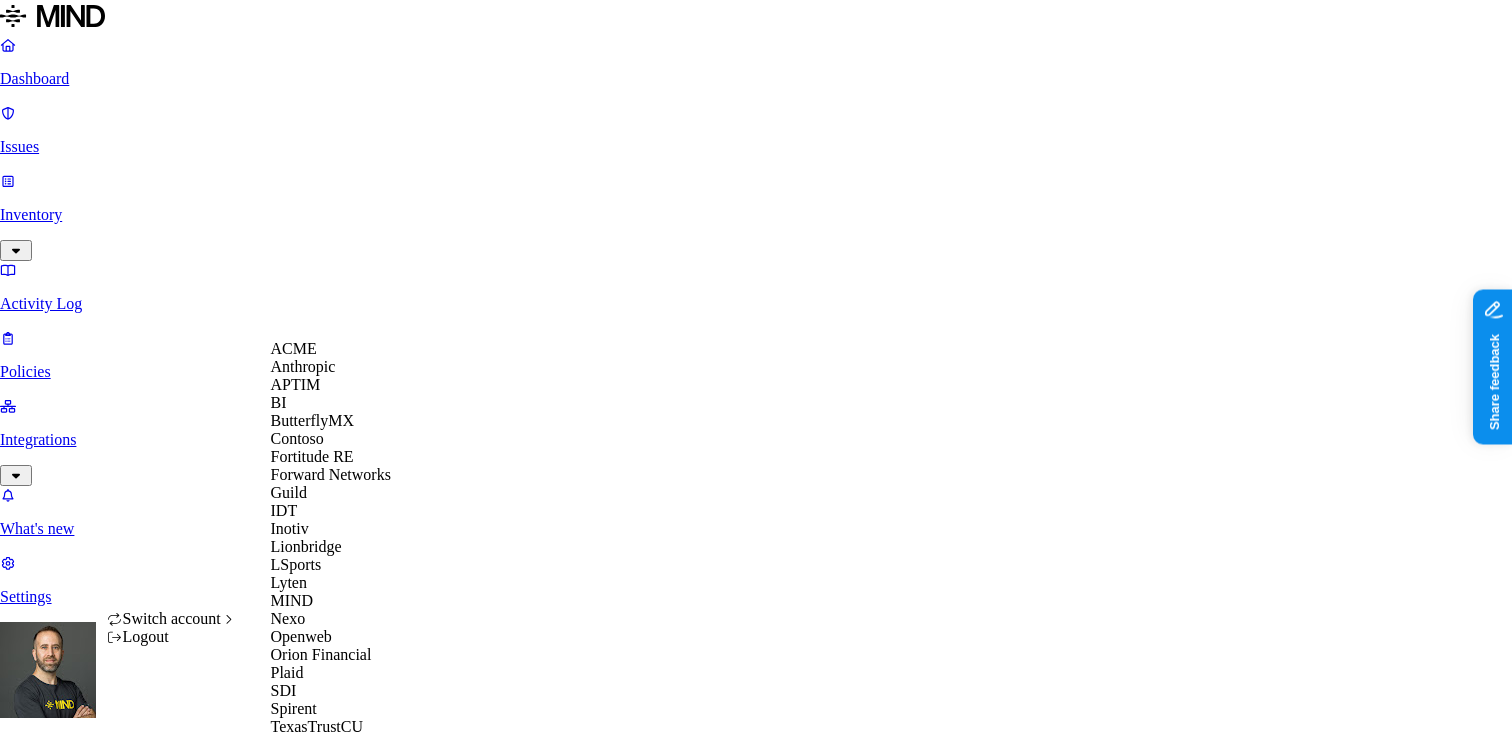 click on "Anthropic" at bounding box center (303, 366) 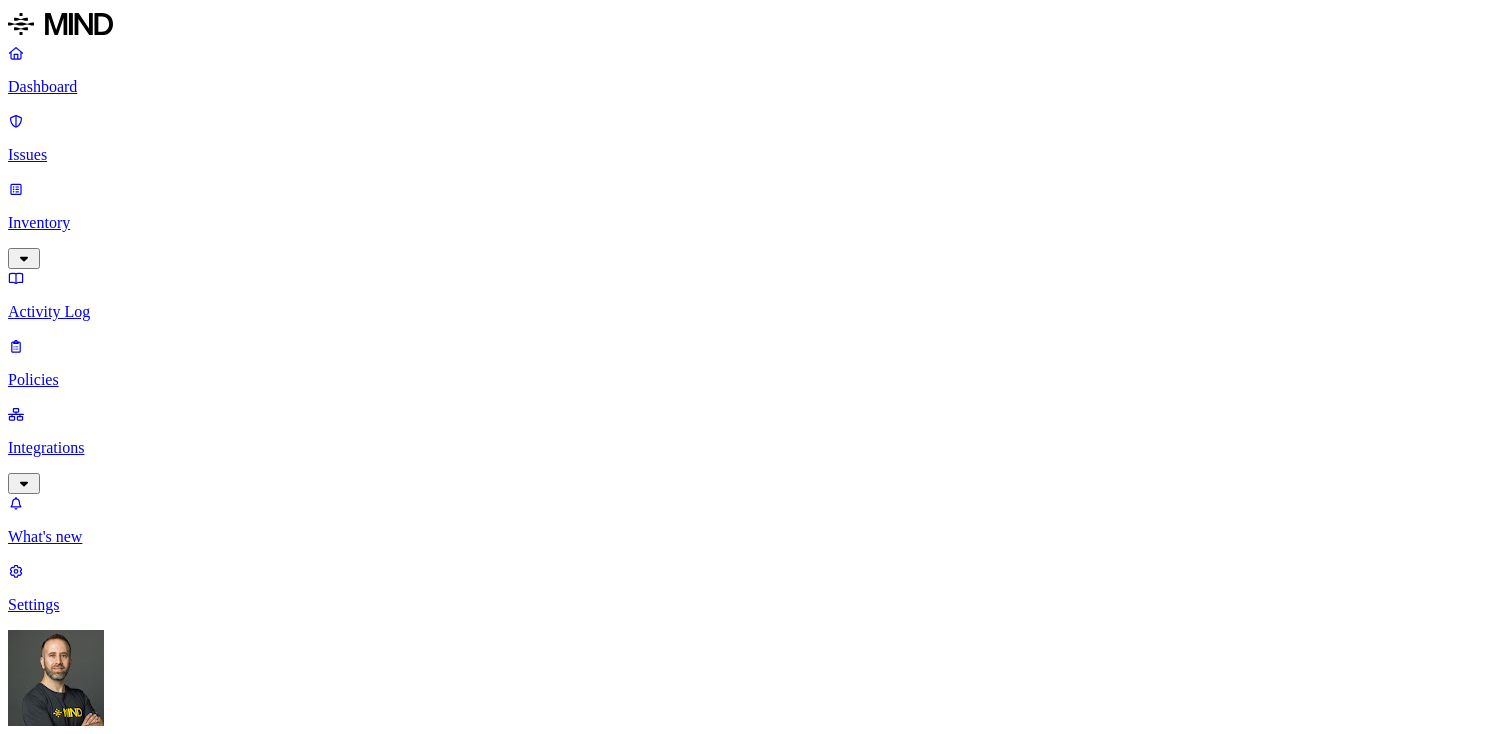 scroll, scrollTop: 0, scrollLeft: 0, axis: both 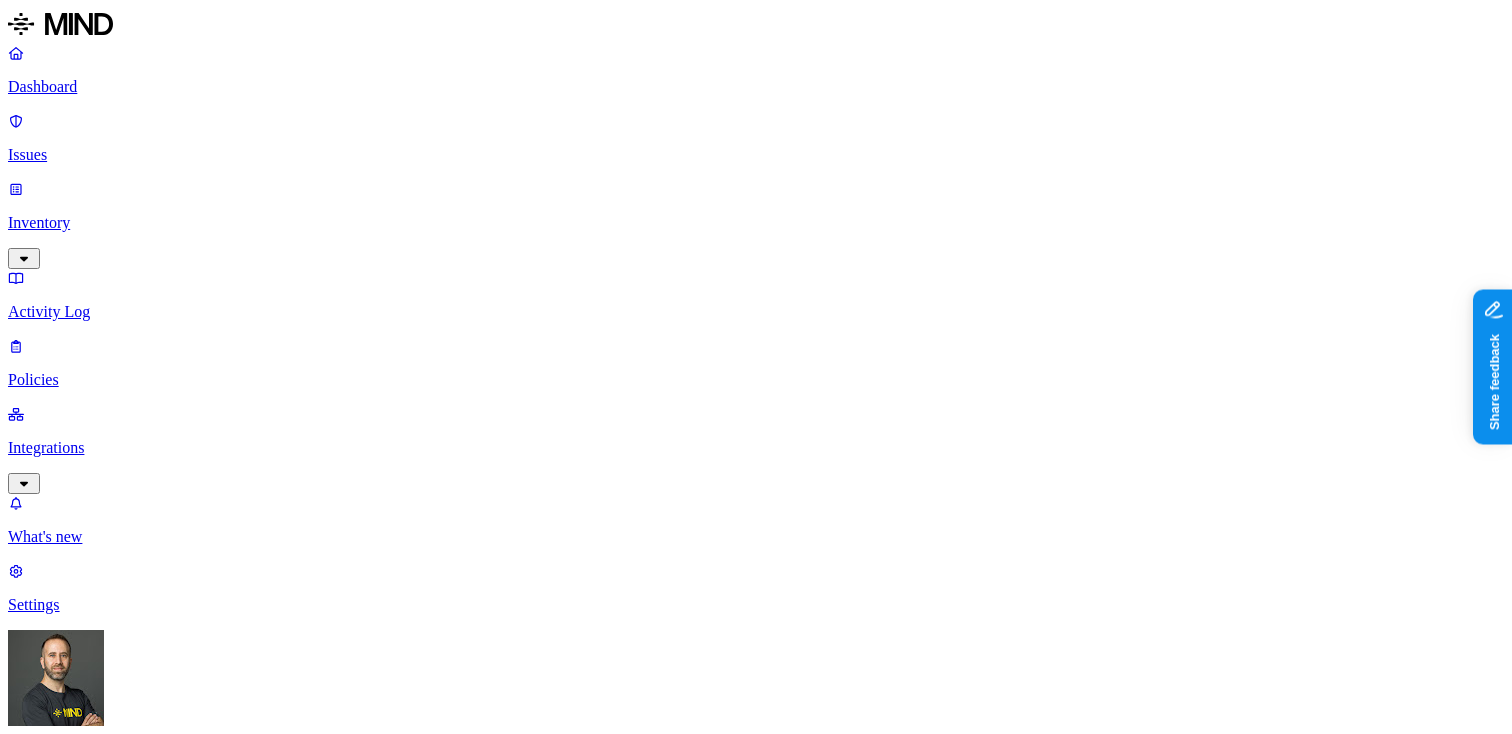 click on "Prevention" at bounding box center [195, 944] 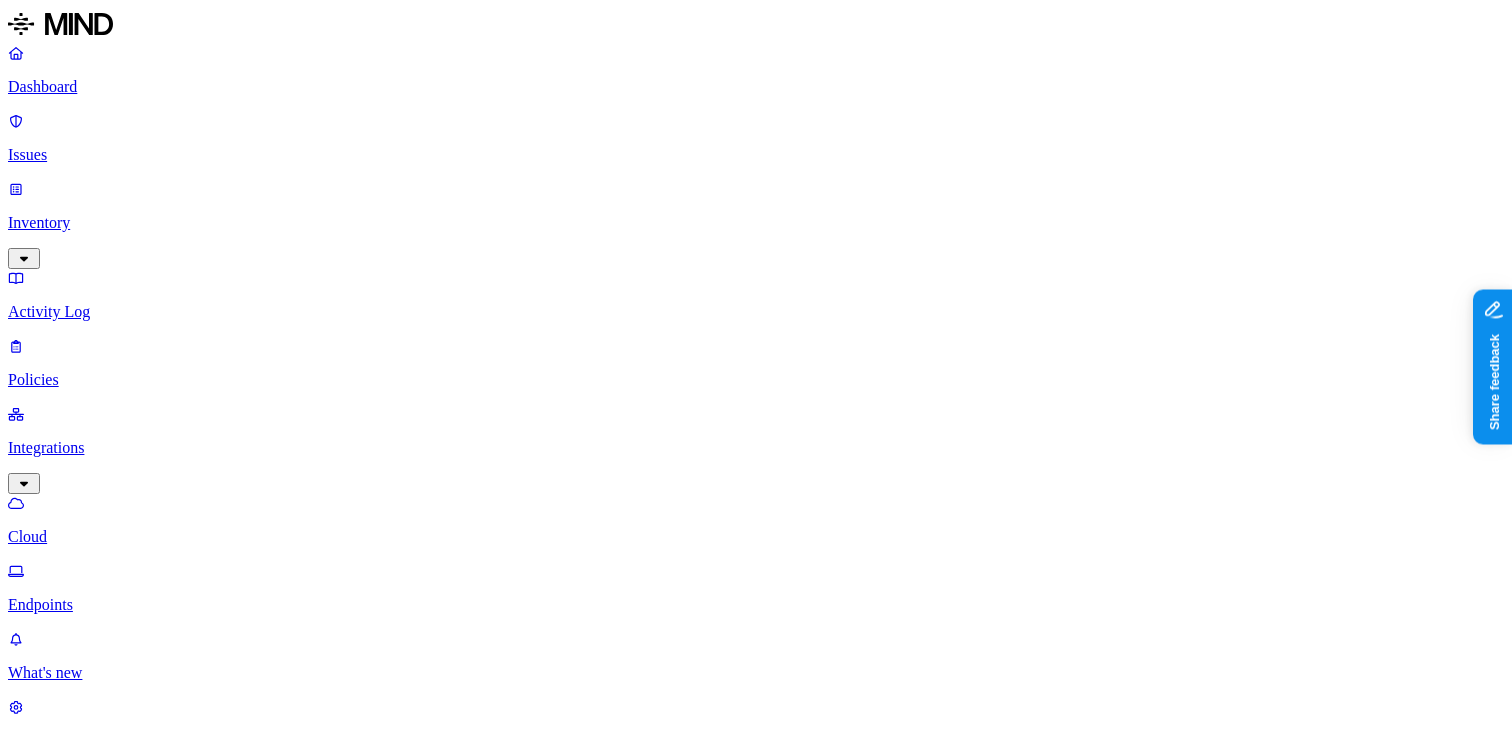 click on "Dashboard" at bounding box center [756, 87] 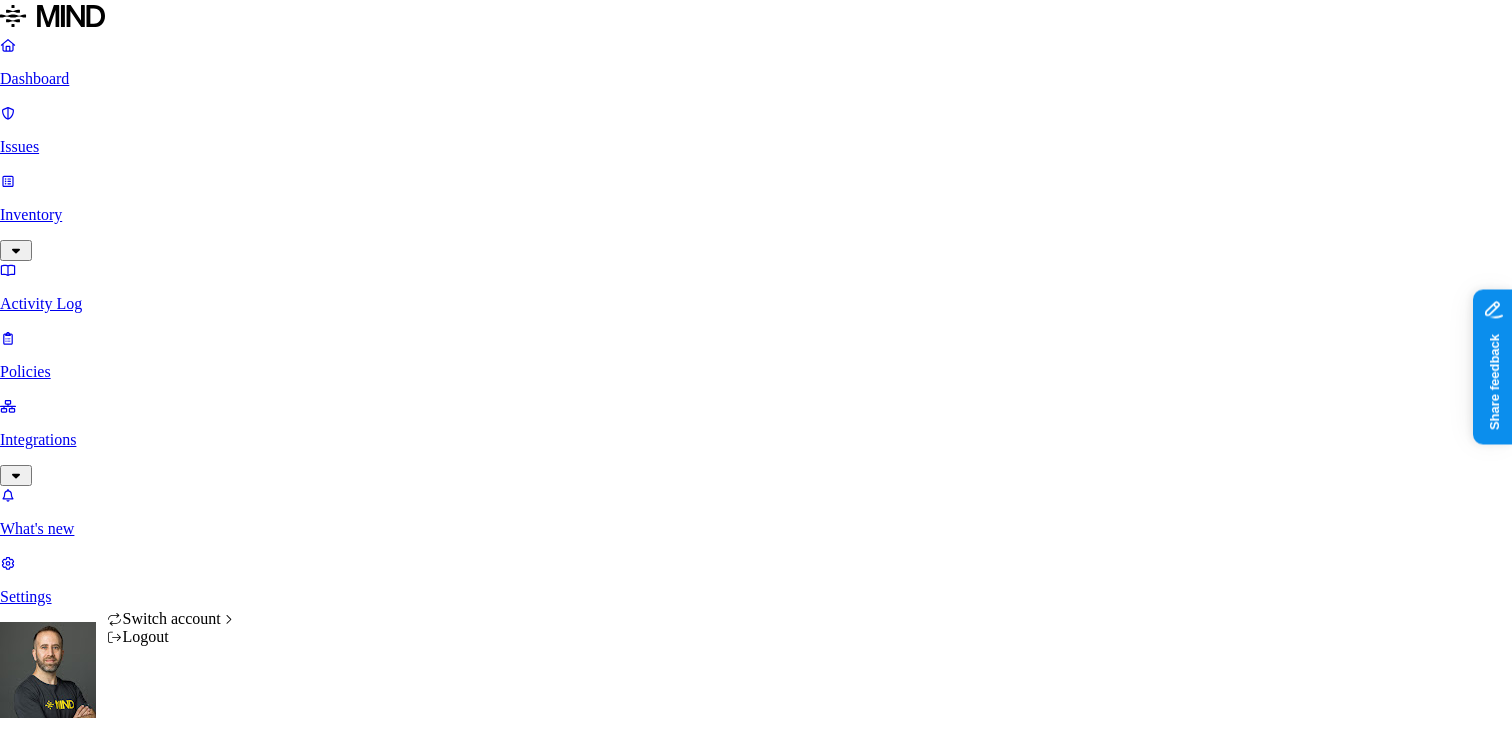 click on "Dashboard Issues Inventory Activity Log Policies Integrations What's new 1 Settings [FIRST] [LAST] Anthropic Dashboard 0 Discovery Detection Prevention No integrations Get started by creating a new integrations Go to integrations page
Switch account Logout" at bounding box center (756, 616) 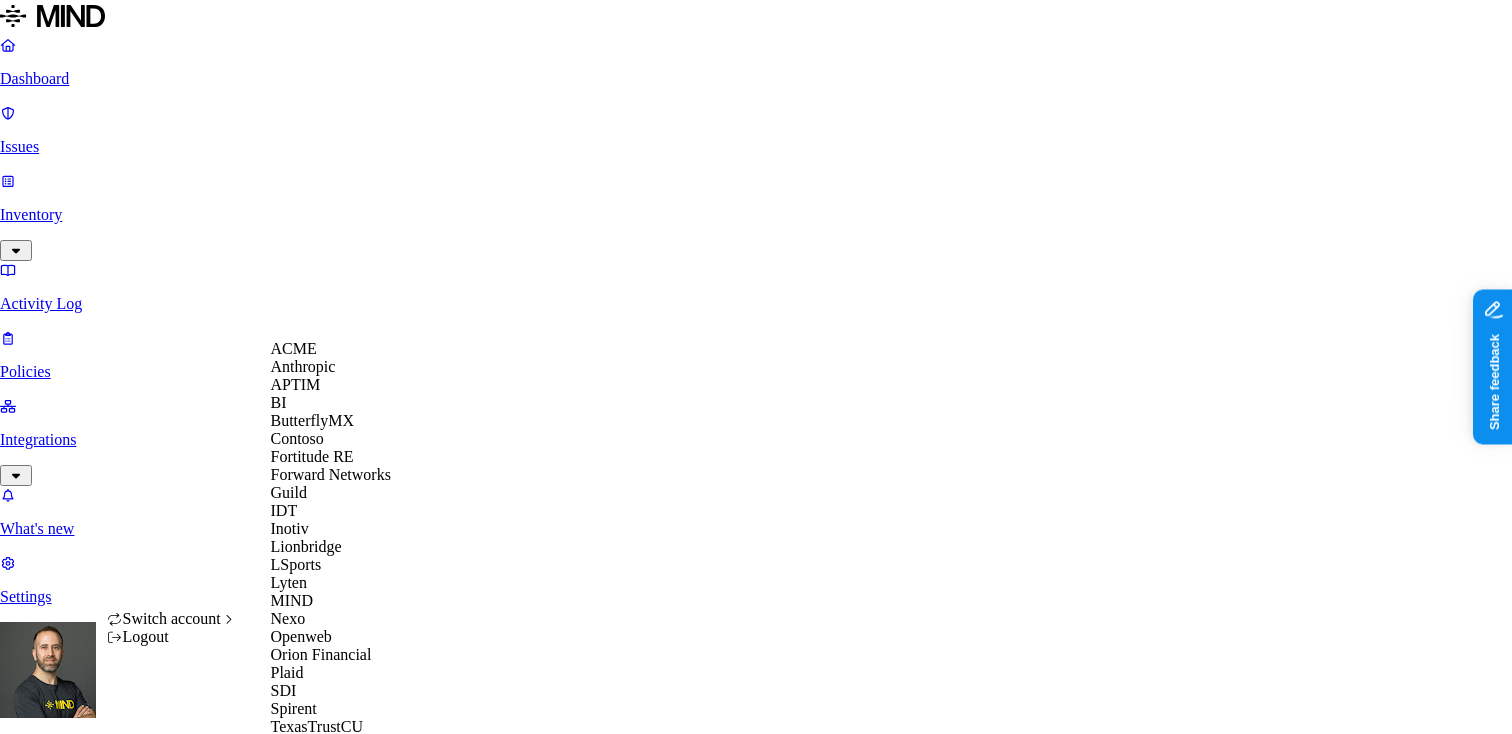 click on "ACME" at bounding box center (339, 349) 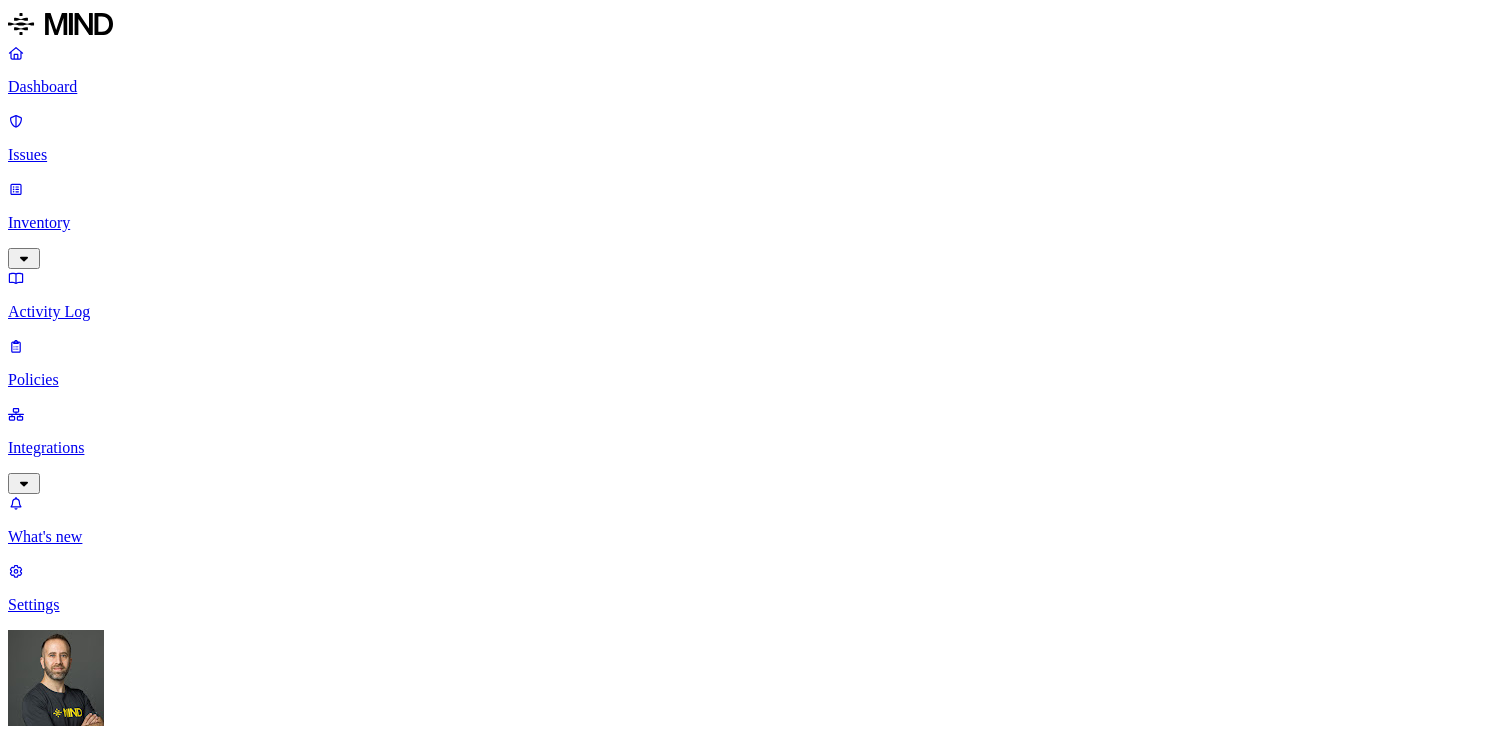 scroll, scrollTop: 0, scrollLeft: 0, axis: both 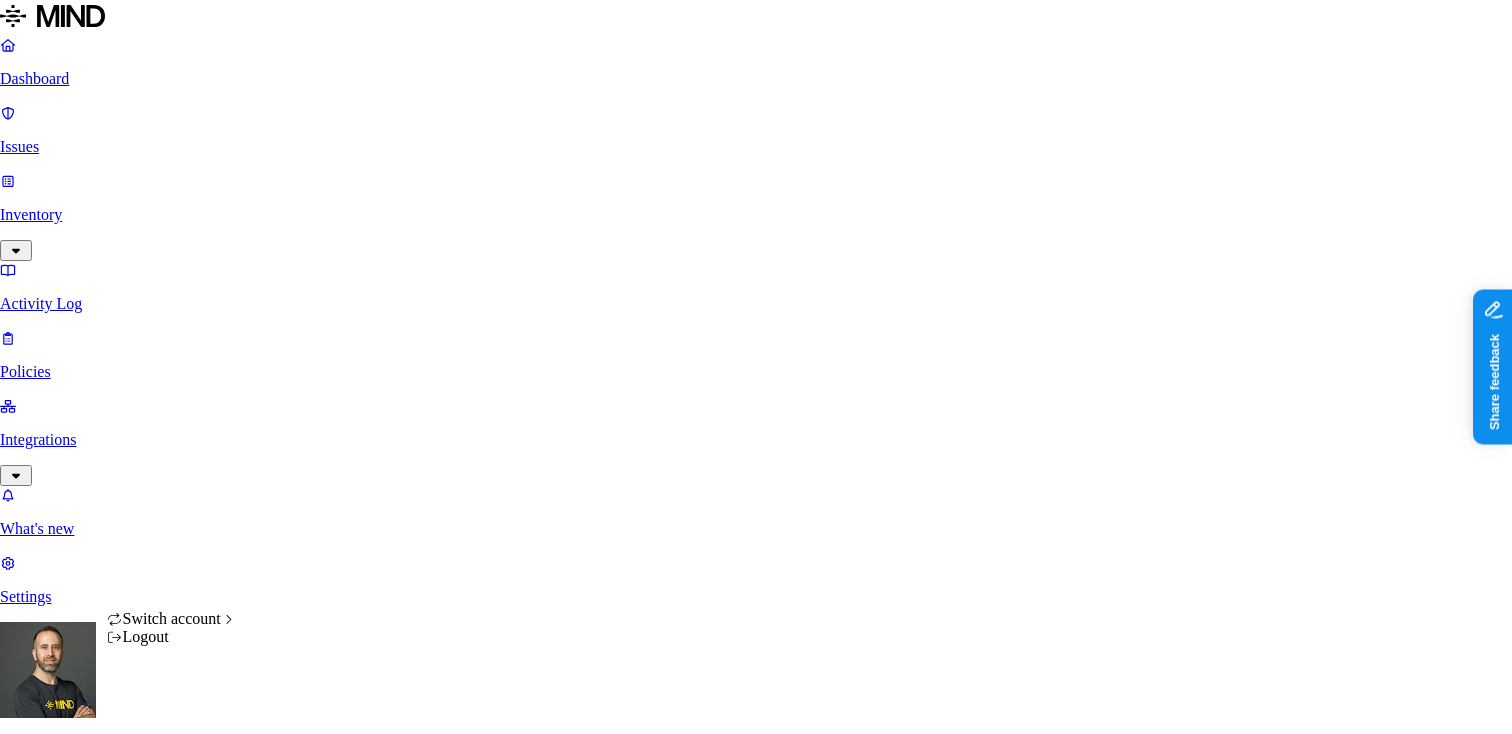 click on "Dashboard Issues Inventory Activity Log Policies Integrations What's new 1 Settings [PERSON] ACME Dashboard 12 Discovery Detection Prevention Last update: 01:01 PM Scanned resources 2.69K Resources by integration 1.96K ACME Office365 530 ACME Google Drive 82 MIND ACME 47 ACME Confluence 37 ACME Box 8 ACME onprem file share PII 311 IBAN 272 SSN 38 Person Name 28 Email address 16 Individual Taxpayer Identification 2 Address 2 PCI 116 Credit card 118 Secrets 176 AWS credentials 169 Github credentials 3 Password 2 Encryption Key 1 Other 1.56K Mind Test File 1.54K Source code 10 CUI 3 Collaboration agreement 2 Statement of work 2 Bill of materials 2 Top resources with sensitive data Resource Sensitive records Owner Last access selective + classify try 4.docx AWS credentials 107 IBAN 1 Person Name 1 [PERSON] [DATE], [TIME] selective + calssify trigger try 6.docx AWS credentials 107 IBAN 1 Person Name 1 [PERSON] [DATE], [TIME] selective+ clssify trigger test2.docx AWS credentials 1" at bounding box center [756, 2431] 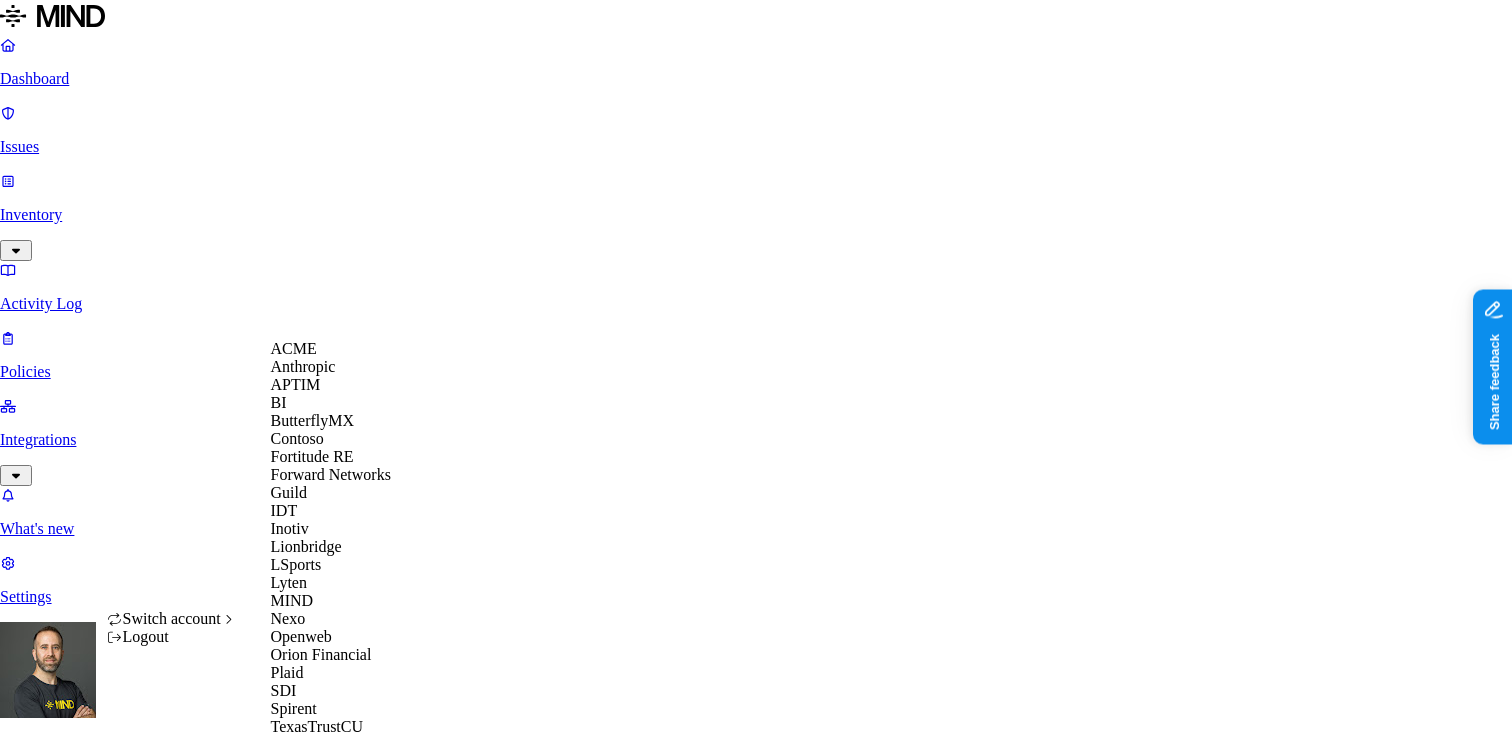 click on "Anthropic" at bounding box center [303, 366] 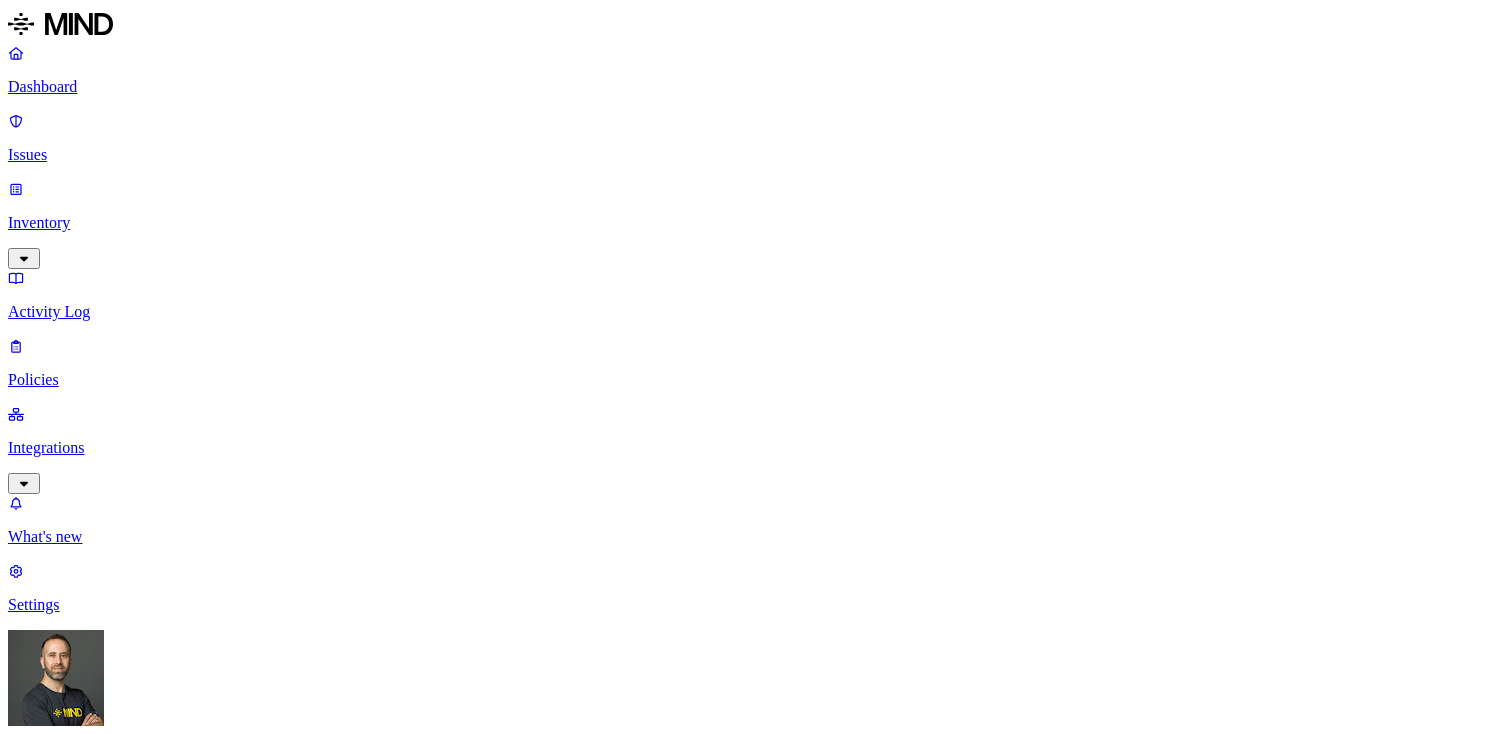 scroll, scrollTop: 0, scrollLeft: 0, axis: both 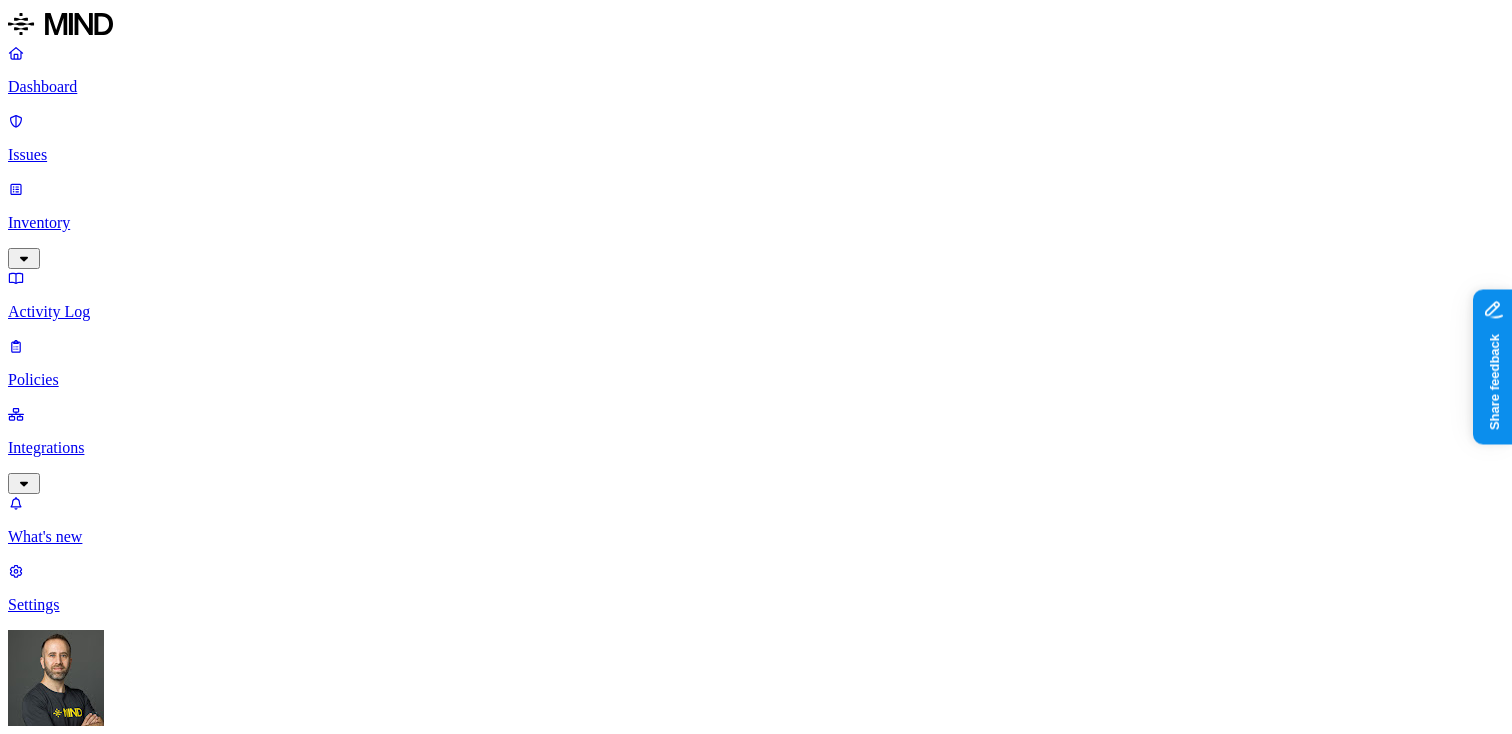 click on "Secret upload to the web" at bounding box center [329, 1615] 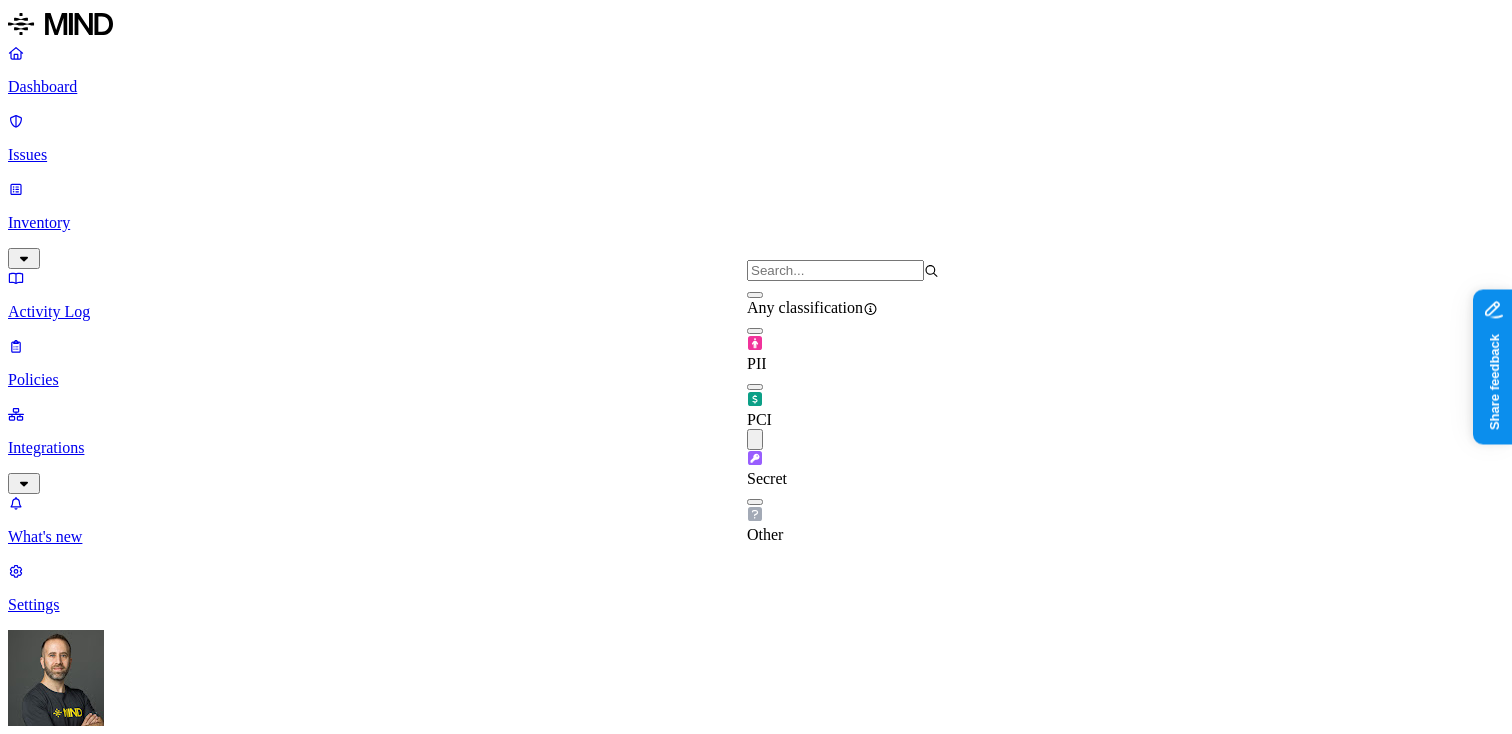 click on "UPLOAD WHERE Destination category is any of Gen AI, Social networks    +2" at bounding box center [756, 1622] 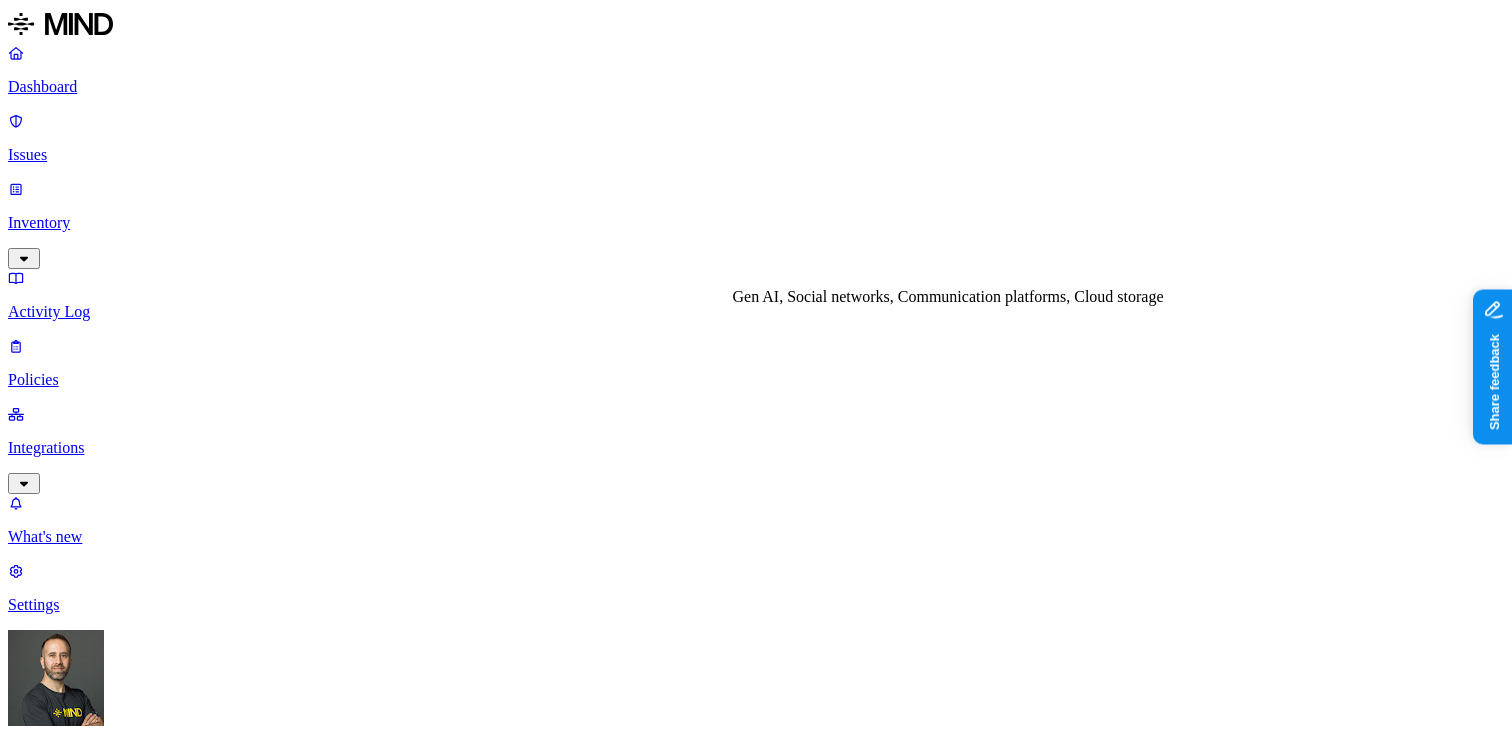 click on "Gen AI, Social networks" at bounding box center [86, 1654] 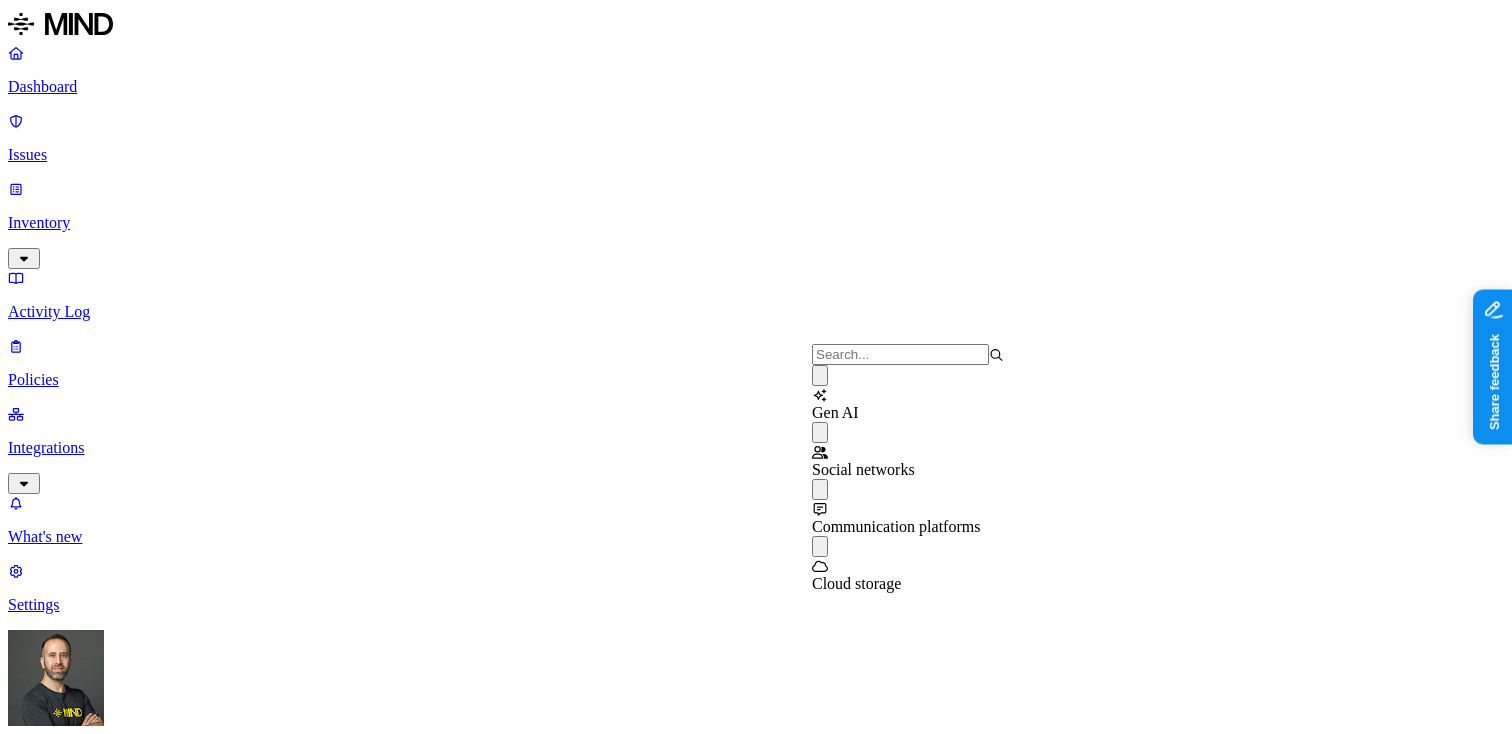 click at bounding box center (820, 489) 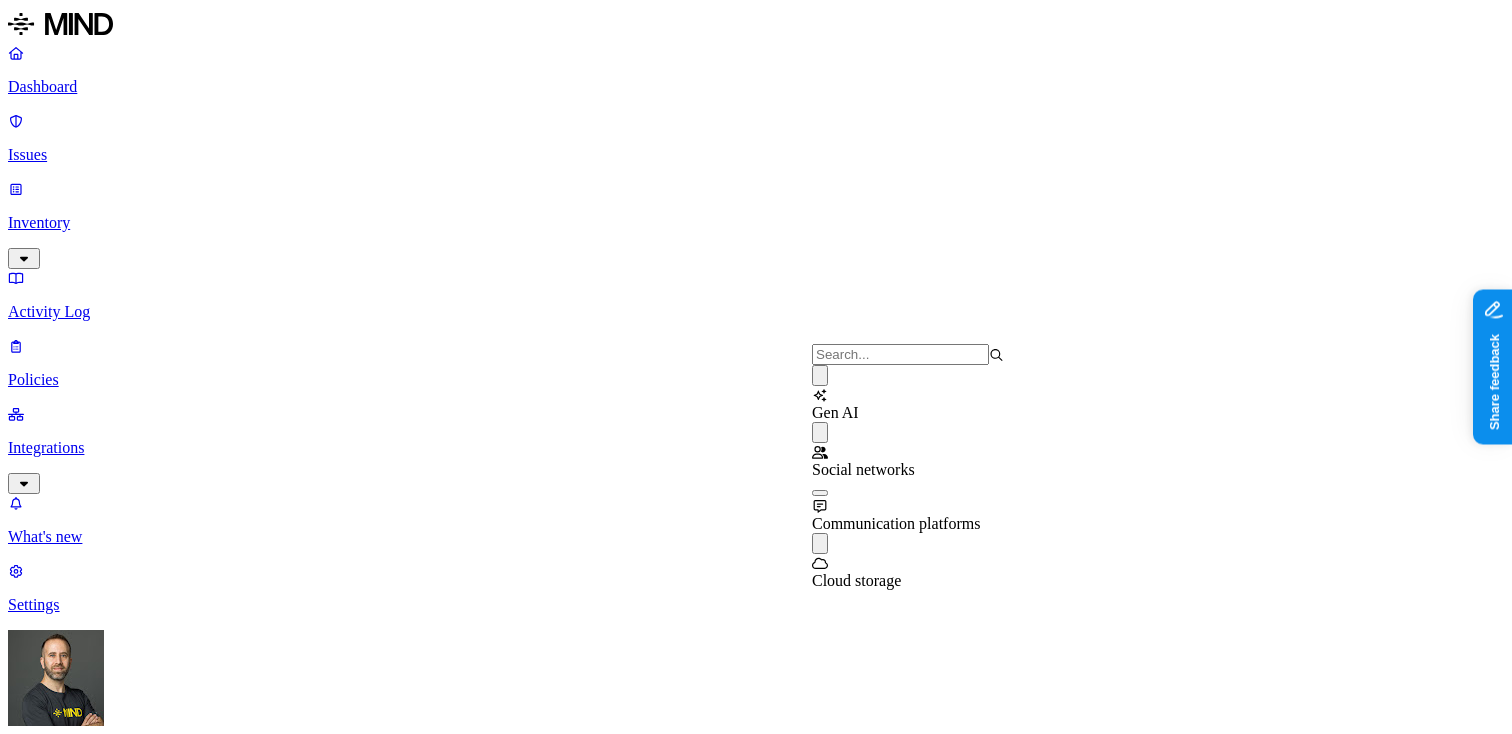 click on "Details Policy name Secret upload to the web   Severity Medium Low Medium High Critical   Description (Optional) Detects secrets (such as API keys) shared on generative AI tools, social networks, communication platforms, or cloud storage websites, to prevent sensitive data exfiltration. Condition Define the data attributes, exfiltration destinations, and users that should trigger the policy.  By default, the policy will be triggered by any data uploaded to any destination by any user. For more details on condition guidelines, please refer to the   documentation DATA WHERE Classification is Secret UPLOAD WHERE Destination category is any of Gen AI, Social networks BY USER Anyone Action Default action Default action for all users and groups who violate the policy. Monitor BlockDeny all uploads. Block with overrideDeny all uploads with an option to upload anyway. MonitorAllow uploads and create a new issue. AllowAllow all uploads. Exceptions Add Exception Notifications Method None None Automate remediation" at bounding box center (756, 1591) 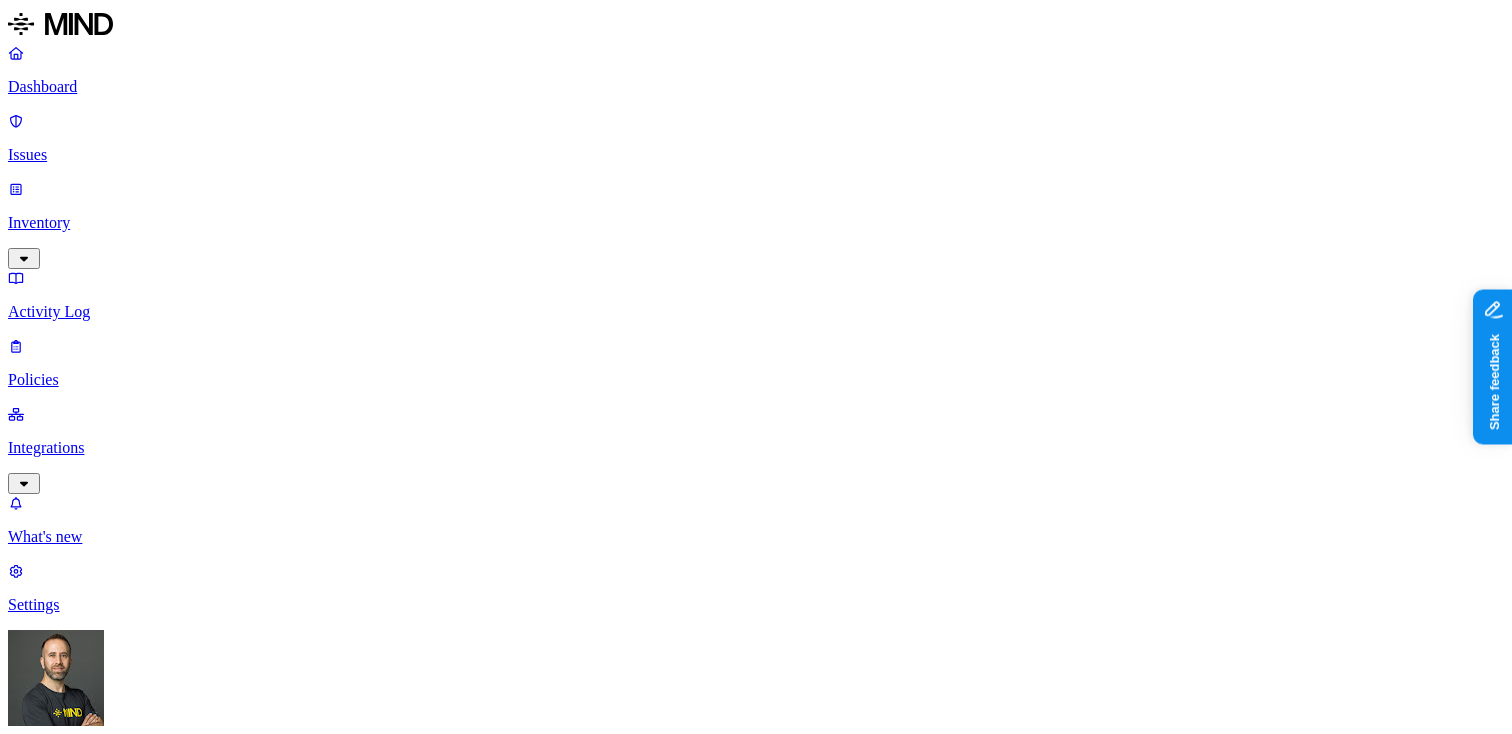 scroll, scrollTop: 1057, scrollLeft: 0, axis: vertical 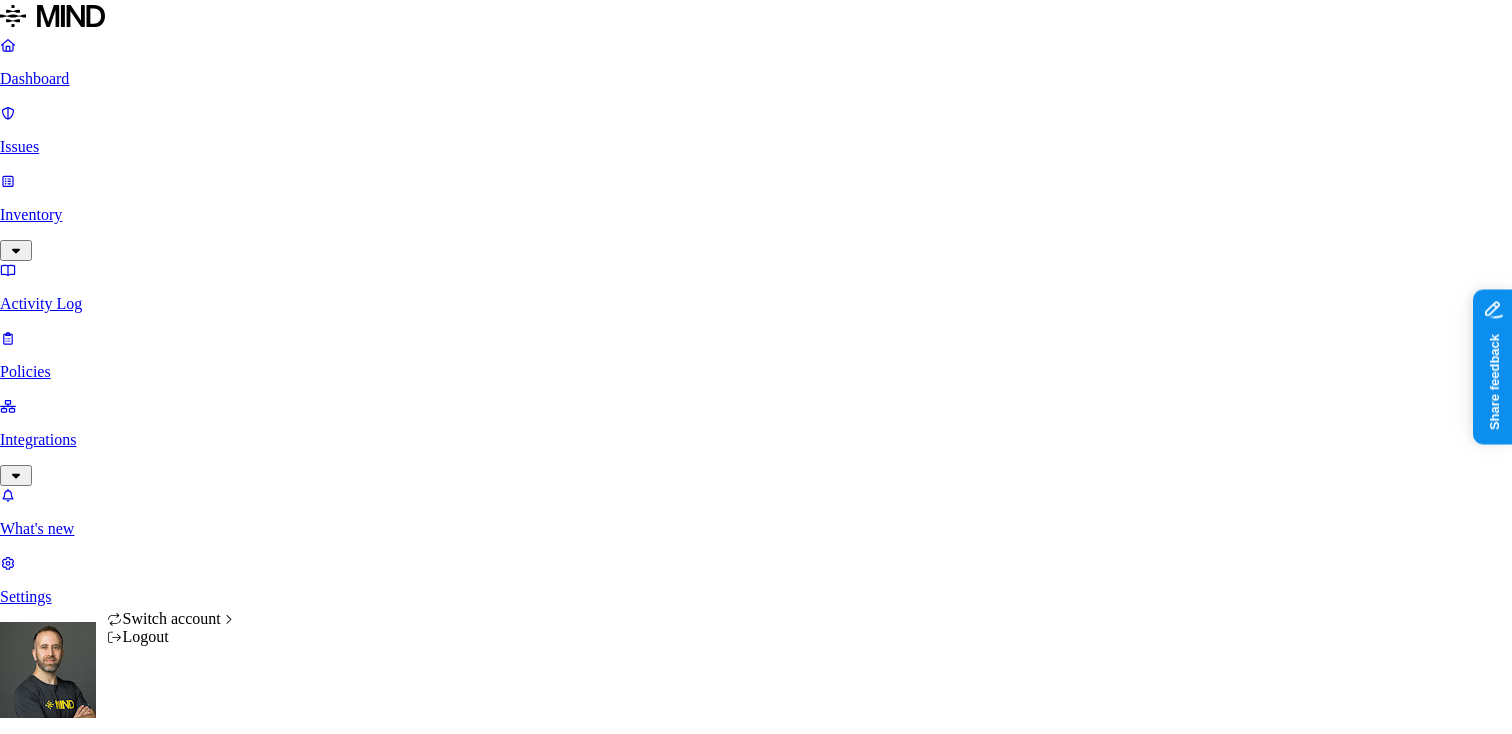 click on "Dashboard Issues Inventory Activity Log Policies Integrations What's new 1 Settings Tom Mayblum Anthropic Policies Create Policy Environment Severity Risk category 18 Rules Active Name Environment Active issues Risk category Secret shared with external user Cloud 0 Exposure Suspicious downloads by a risky user Cloud 0 Insider threat Suspicious file deletions by a risky user Cloud 0 Insider threat Valid key detected in resource Cloud 0 Exposure Resource shared externally by risky user Cloud 0 Exposure SSN shared with external user Cloud 0 Exposure Credit card number shared with external user Cloud 0 Exposure Suspicious downloads of sensitive data by a user Cloud 0 Insider threat PCI upload to the web Endpoint 0 Exfiltration PII upload to the web Endpoint 0 Exfiltration Secret upload to the web Endpoint 0 Exfiltration SSN detected in resource Cloud 0 Exposure Credit card detected in resource Cloud 0 Exposure Secrets detected in resource Cloud 0 Exposure Encrypted resource shared with external user 0 0" at bounding box center [756, 1014] 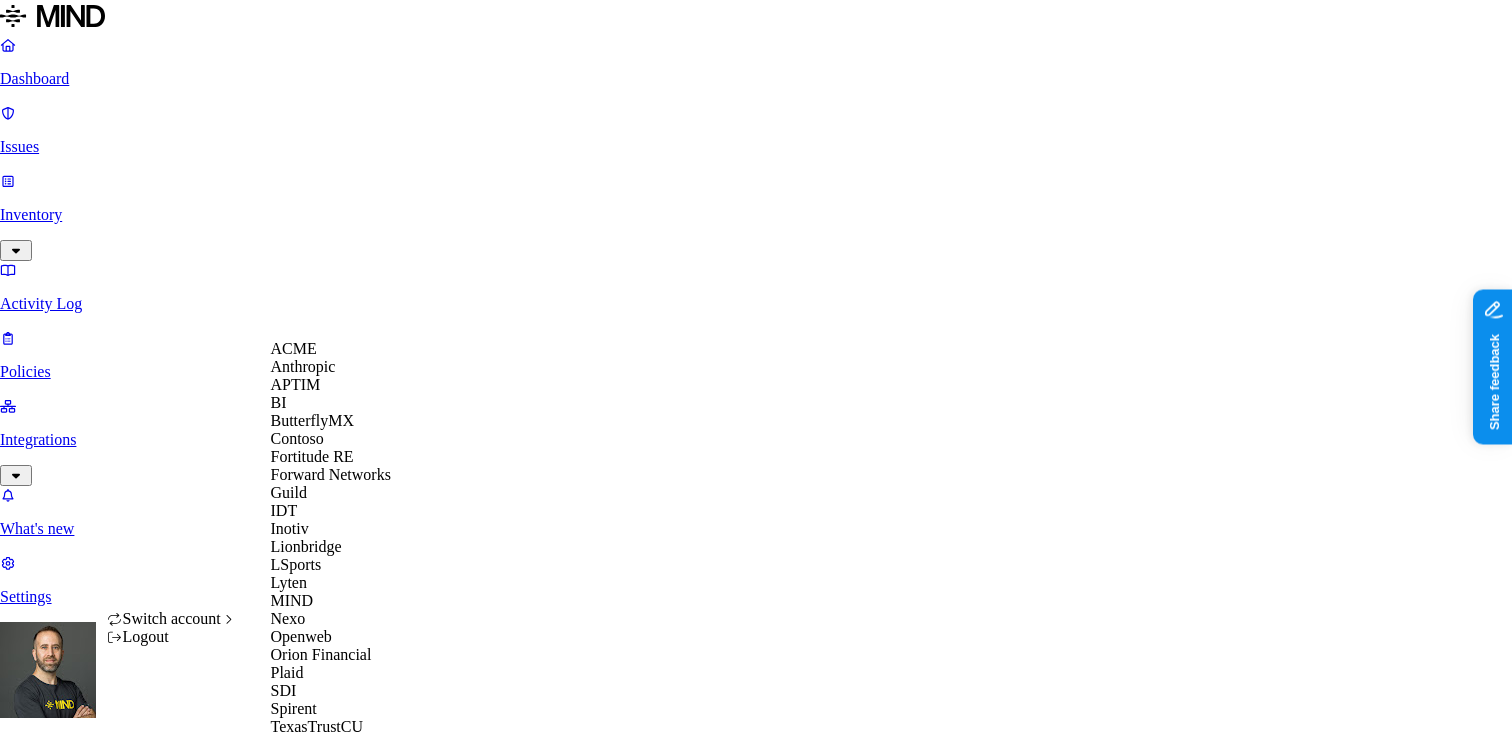 scroll, scrollTop: 596, scrollLeft: 0, axis: vertical 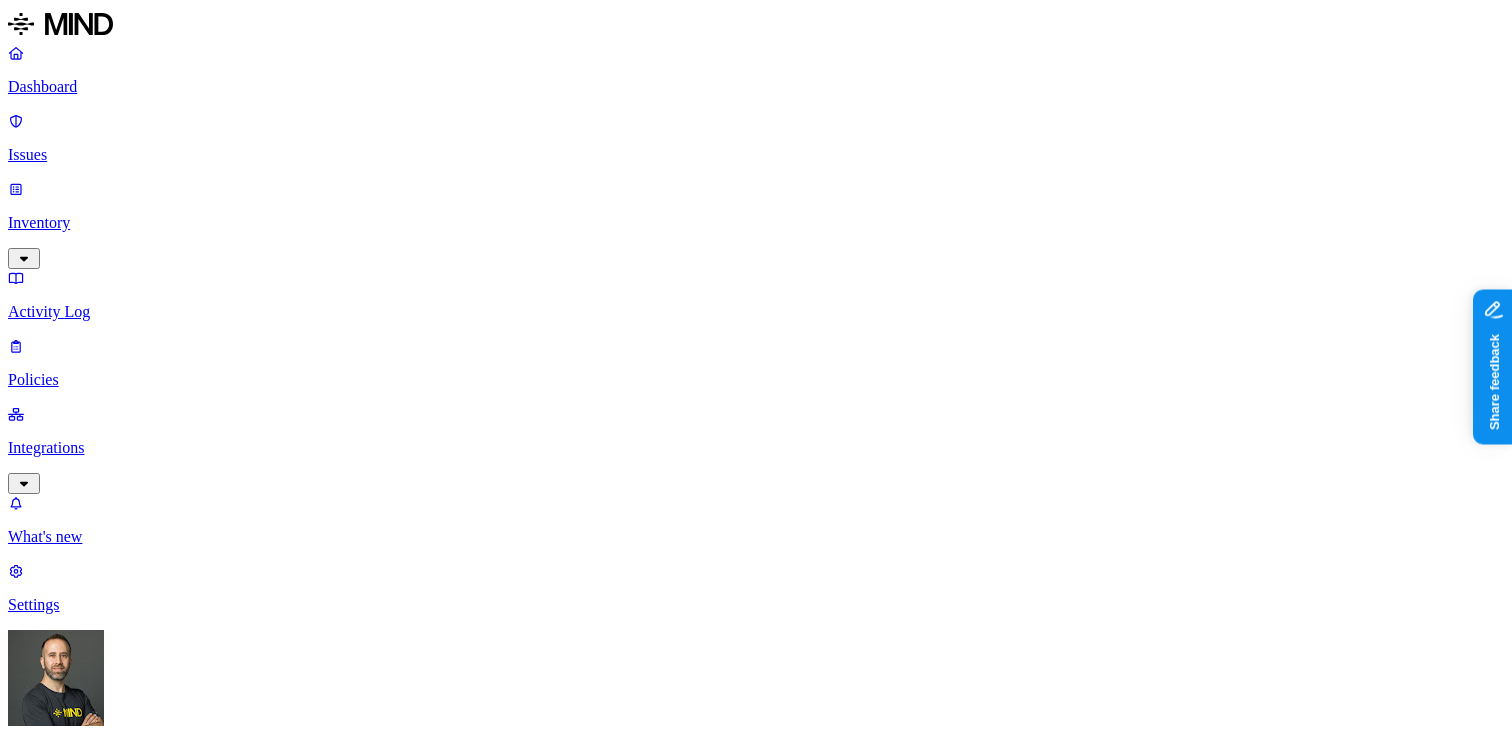 click on "Prevention" at bounding box center [195, 1984] 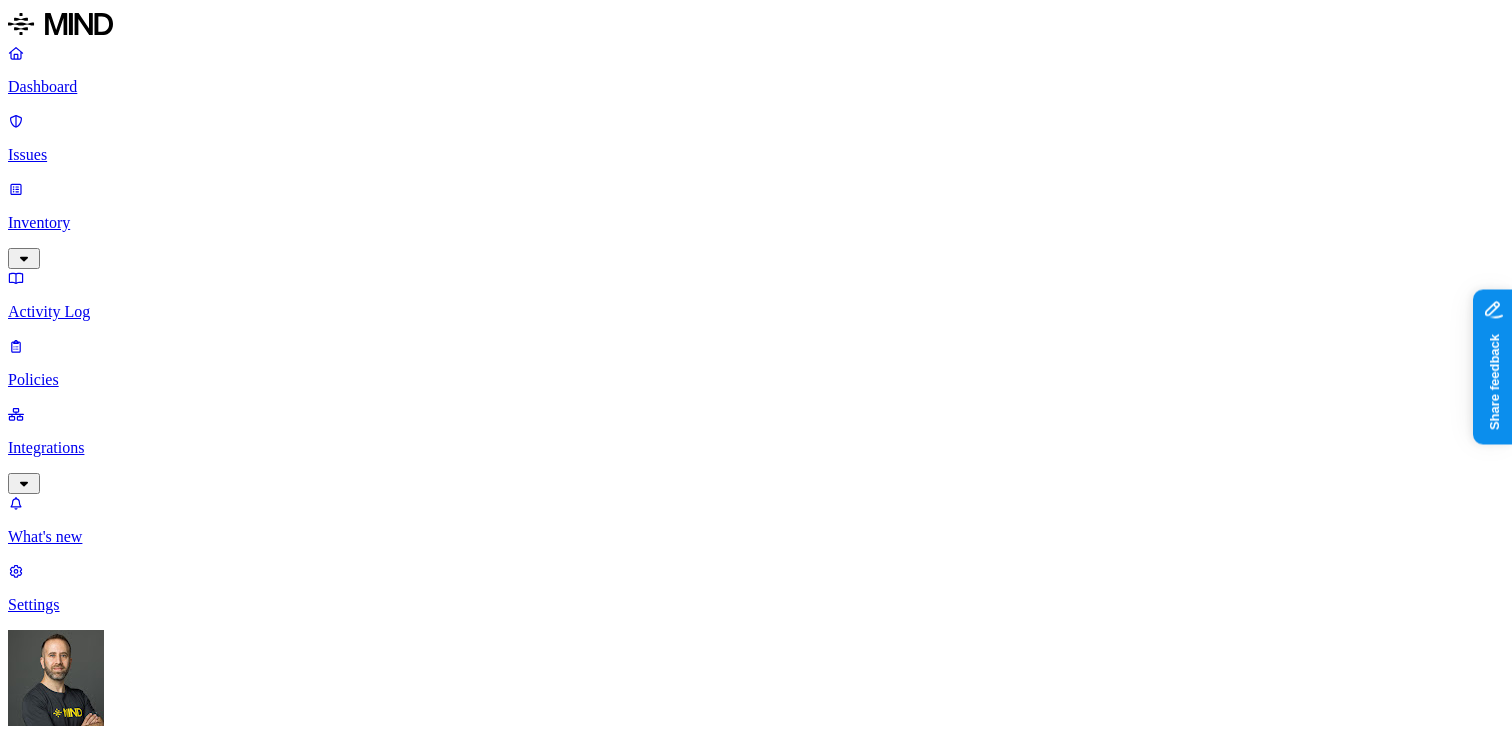 scroll, scrollTop: 266, scrollLeft: 0, axis: vertical 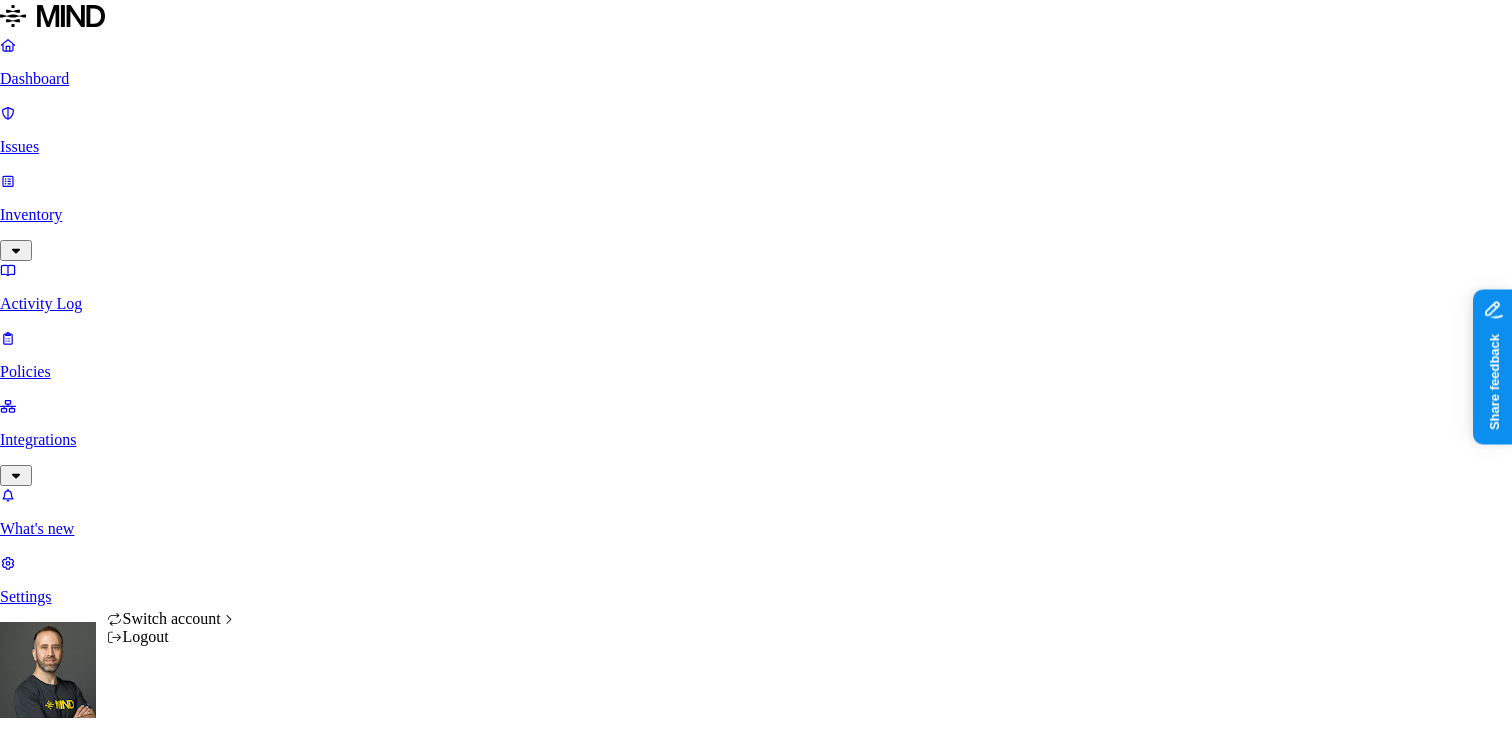 click on "Dashboard Issues Inventory Activity Log Policies Integrations What's new 1 Settings [FIRSTNAME] [LASTNAME] ThoughtSpot Dashboard 531 Discovery Detection Prevention Timeframe: Last 30 days   |   Last update: [TIME] Exfiltration incidents Monitored Blocked Overridden 135 Total Incidents by data classification 94 Secrets 31 PII / PHI 10 PCI Incidents per day Monitored Blocked Overridden Top file upload destinations Destination # uploaded files drive.google.com 68.5K shadow-test-analyzer.netlify.app 21.7K onedrive.live.com 13.1K docs.google.com 8.19K codesandbox.io 8.19K Most recent incidents Policy Destination User Action taken Time TS Custom policy_Unmanaged accounts www.linkedin.com [EMAIL] Overridden Jul 16, 2025, 10:12 AM TS Custom policy_Unmanaged accounts web.whatsapp.com [EMAIL] Overridden Jul 16, 2025, 09:11 AM TS Custom policy_Unmanaged accounts web.whatsapp.com [EMAIL] Blocked Jul 16, 2025, 09:11 AM mail.google.com 18" at bounding box center [756, 2093] 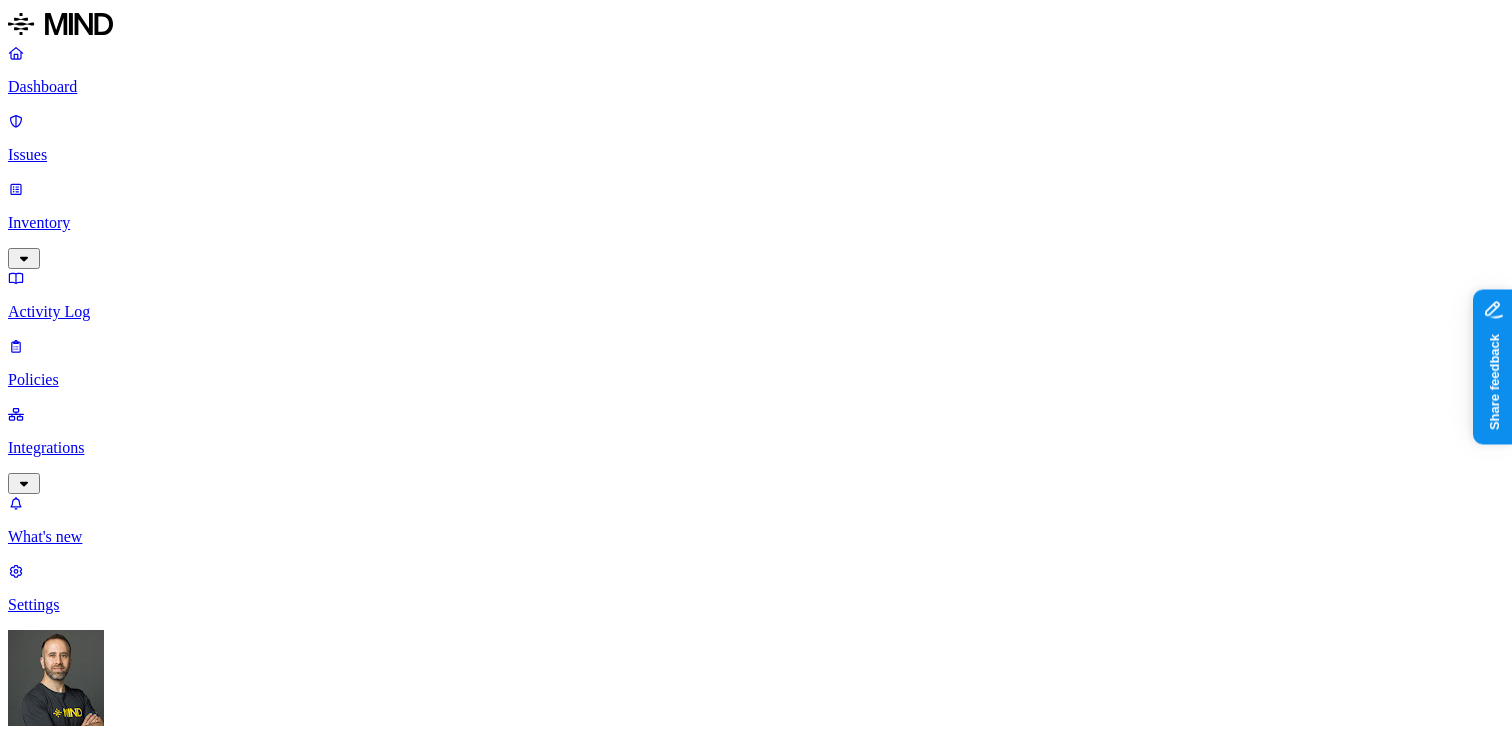 drag, startPoint x: 396, startPoint y: 216, endPoint x: 445, endPoint y: 219, distance: 49.09175 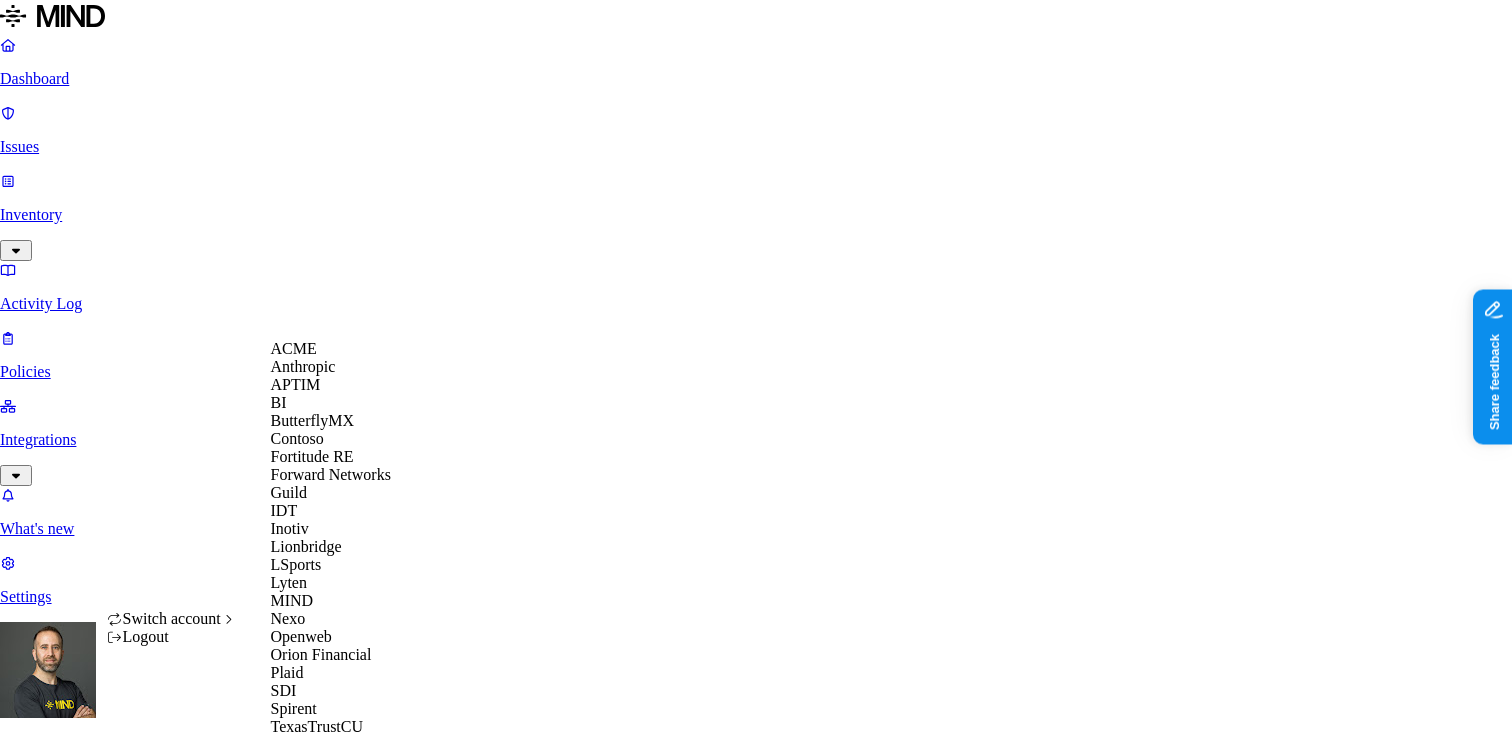 click on "Dashboard Issues Inventory Activity Log Policies Integrations What's new 1 Settings [FIRSTNAME] [LASTNAME] ThoughtSpot Dashboard 531 Discovery Detection Prevention Timeframe: Last 30 days   |   Last update: [TIME] Active issues Medium 17 Issues by risk category 17 Exposure Open issues trend Opened vs resolved issues Open Resolved Top issues Policy # issues Risk category Secrets detected in resource 17 Exposure Top resources with issues Resource Sensitive records # issues 55a548b5d991fae93f798eab4f29780b198fae Password 1 1 e22b57e3efbe2c50f332d02fd305b9d6ebee943da0aa9f1aaede021e459cbd63 [EMAIL] 351 Encryption key 2 Phone number 1 1 481d877d4cabcccd290068535ec74aaeb7773296857a86d86a09489abe5c9804 Encryption key 2 1 18faefd6683f29349a78fe3284fa11b02d50919be6f1a13441f38d749f0cd36d [EMAIL] 349 Encryption key 2 1 snowflake-jdbc-3.13.6.jar [EMAIL] 349 Encryption key 2 1 c5a3263efb87828d6b328da05dbb2818a1fe3fb5e6900372ee4d833e88928e9f Encryption key 1 1 GCP credentials 1 1 Encryption key 2 1 2 1" at bounding box center [756, 1911] 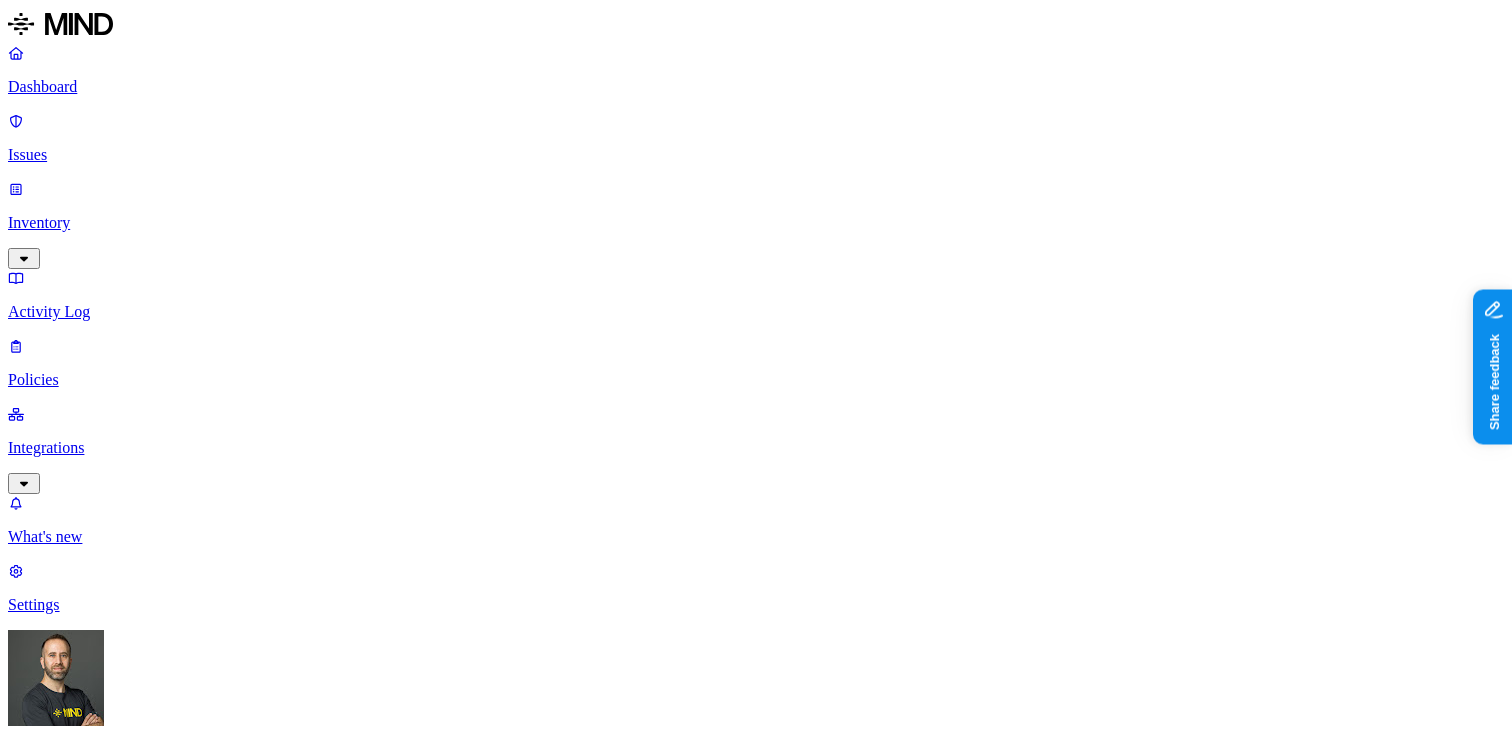 click on "Dashboard Issues Inventory Activity Log Policies Integrations What's new 1 Settings [FIRSTNAME] [LASTNAME] ThoughtSpot Dashboard 531 Discovery Detection Prevention Timeframe: Last 30 days   |   Last update: [TIME] Active issues Medium 17 Issues by risk category 17 Exposure Open issues trend Opened vs resolved issues Open Resolved Top issues Policy # issues Risk category Secrets detected in resource 17 Exposure Top resources with issues Resource Sensitive records # issues 55a548b5d991fae93f798eab4f29780b198fae Password 1 1 e22b57e3efbe2c50f332d02fd305b9d6ebee943da0aa9f1aaede021e459cbd63 [EMAIL] 351 Encryption key 2 Phone number 1 1 481d877d4cabcccd290068535ec74aaeb7773296857a86d86a09489abe5c9804 Encryption key 2 1 18faefd6683f29349a78fe3284fa11b02d50919be6f1a13441f38d749f0cd36d [EMAIL] 349 Encryption key 2 1 snowflake-jdbc-3.13.6.jar [EMAIL] 349 Encryption key 2 1 c5a3263efb87828d6b328da05dbb2818a1fe3fb5e6900372ee4d833e88928e9f Encryption key 1 1 GCP credentials 1 1 Encryption key 2 1 2 1" at bounding box center (756, 1915) 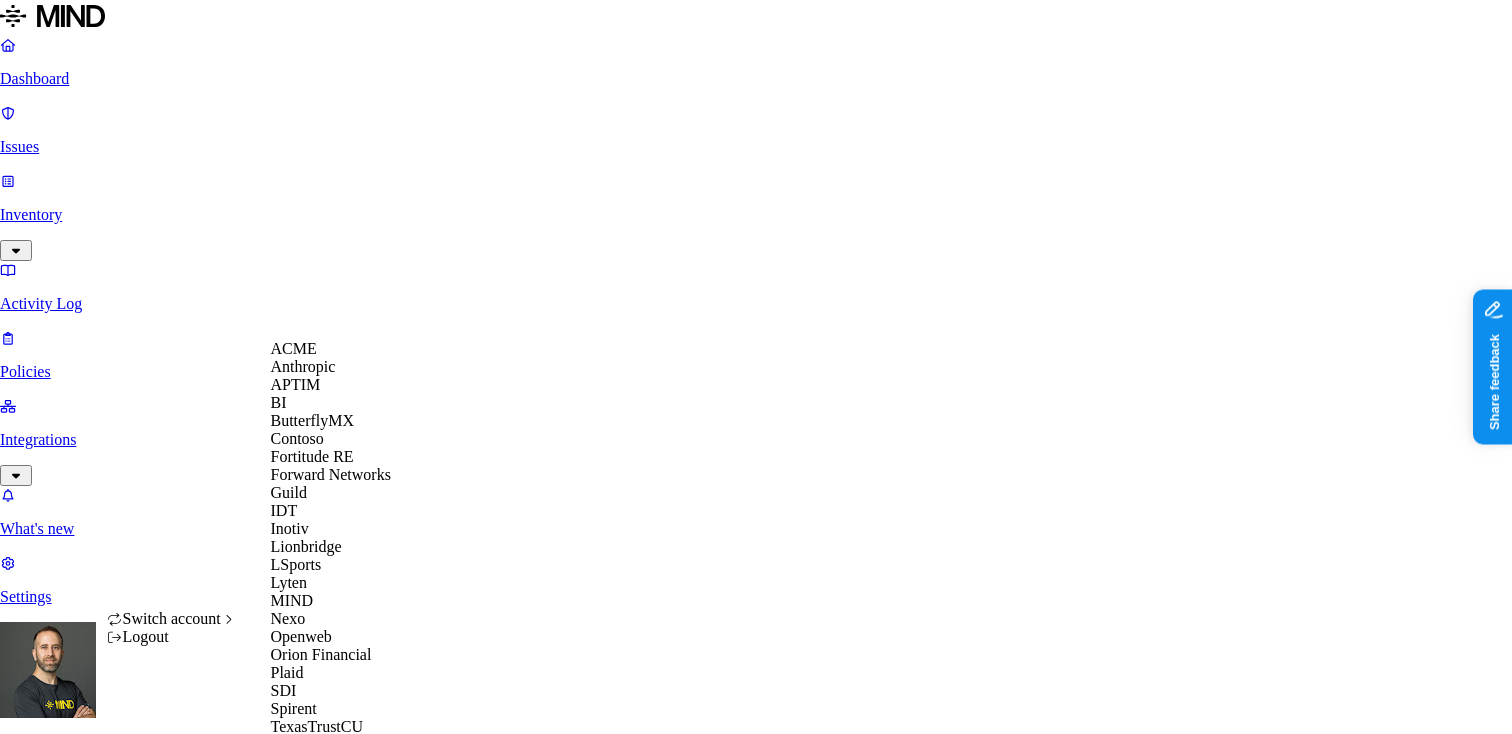 scroll, scrollTop: 596, scrollLeft: 0, axis: vertical 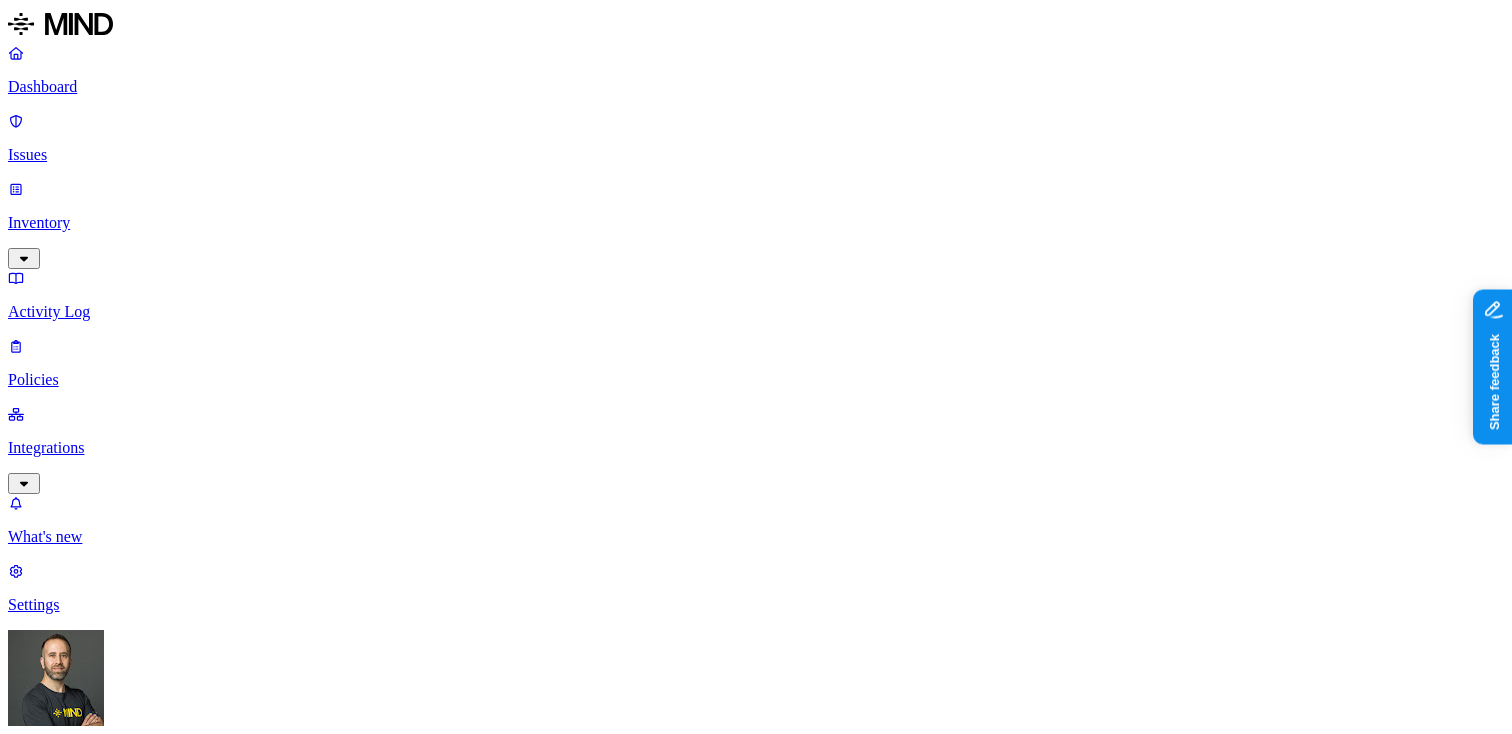 click on "Detection" at bounding box center (119, 1189) 